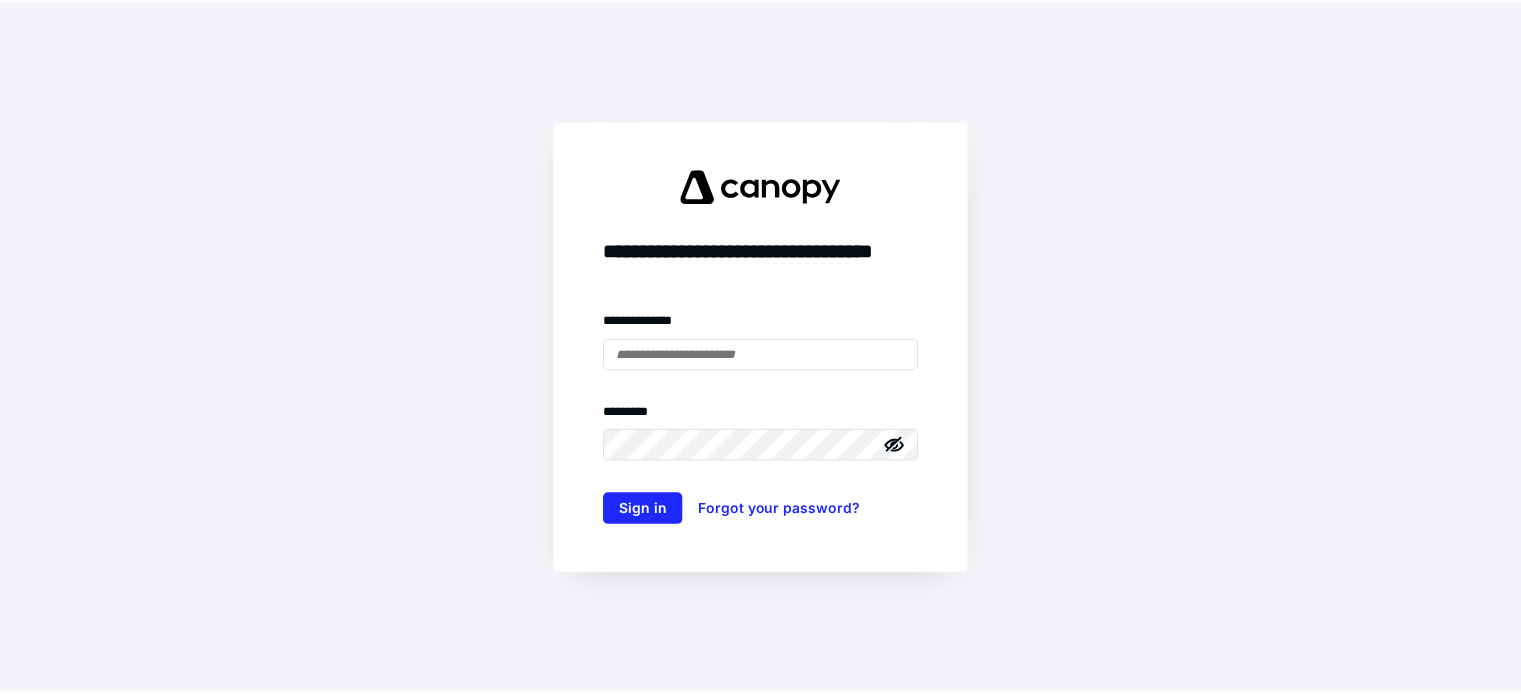 scroll, scrollTop: 0, scrollLeft: 0, axis: both 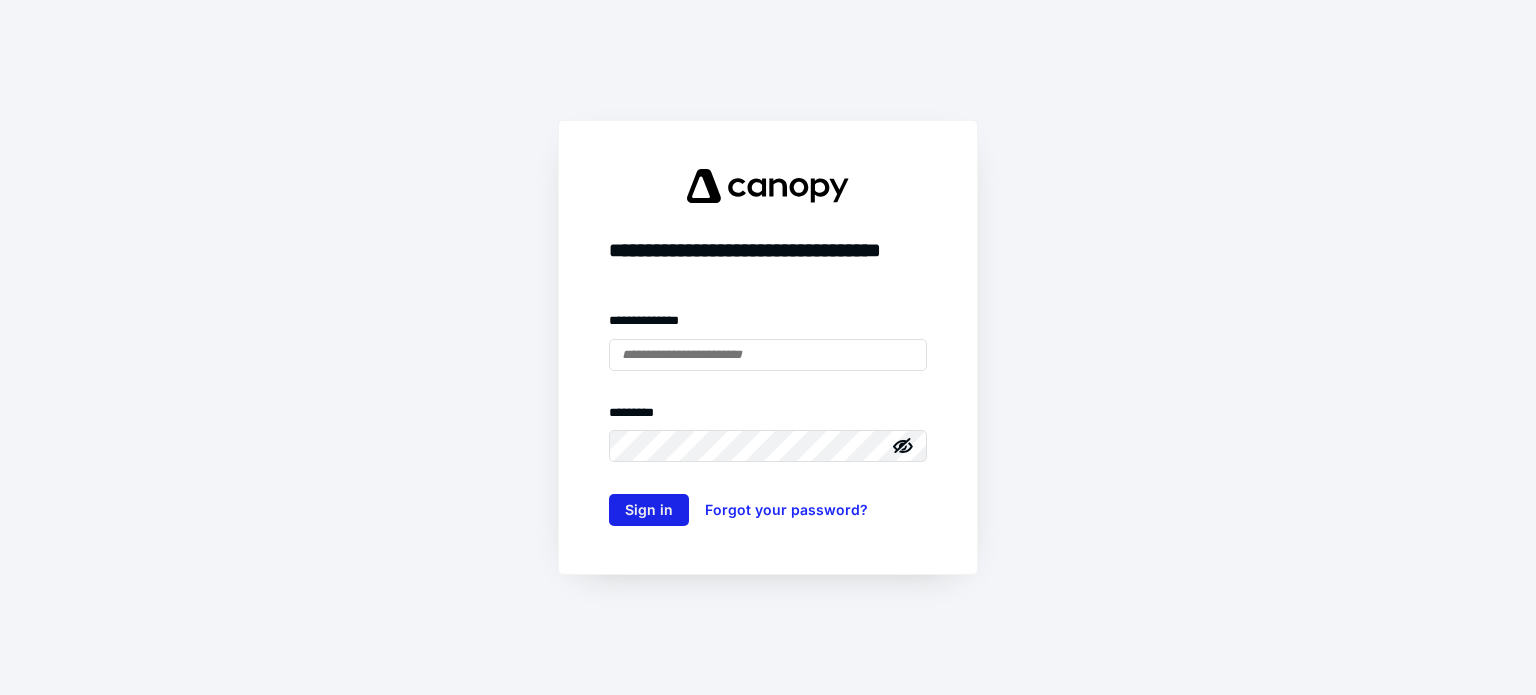 type on "**********" 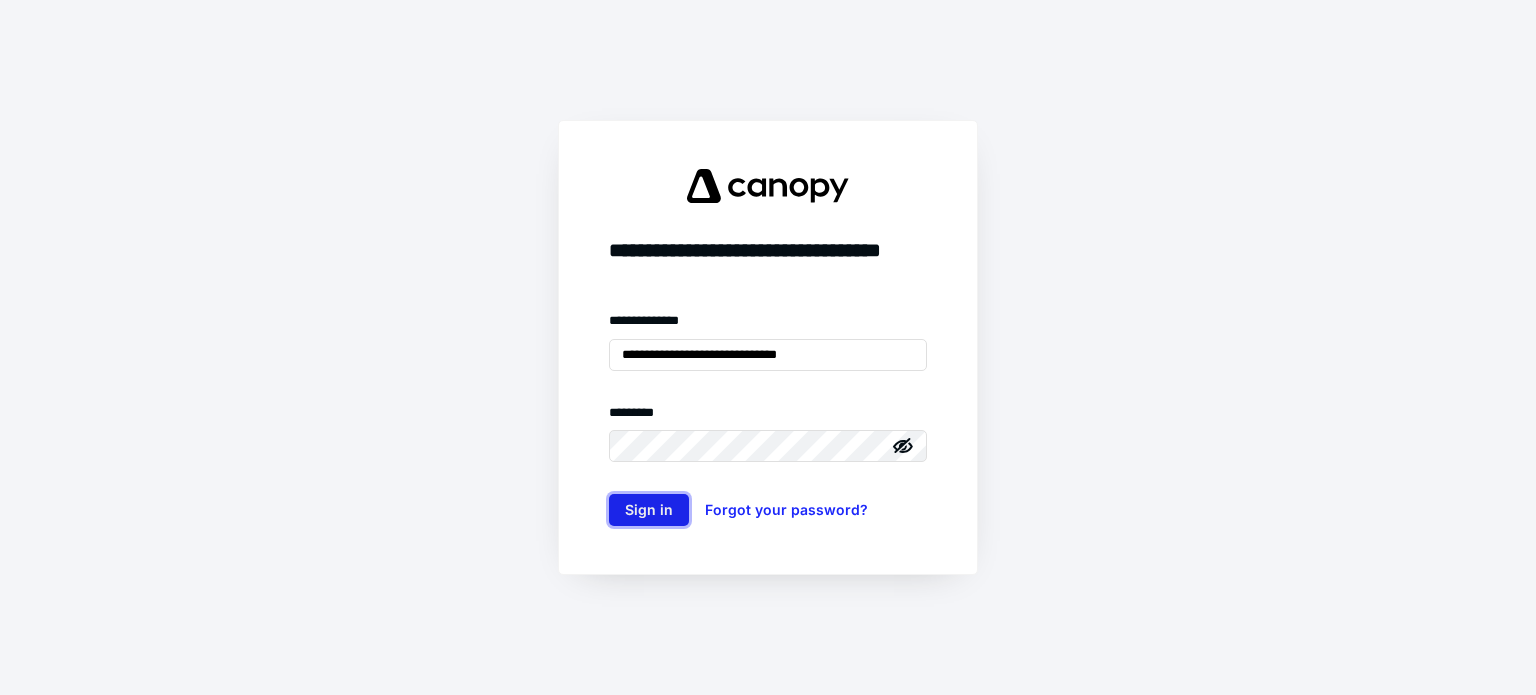 click on "Sign in" at bounding box center [649, 510] 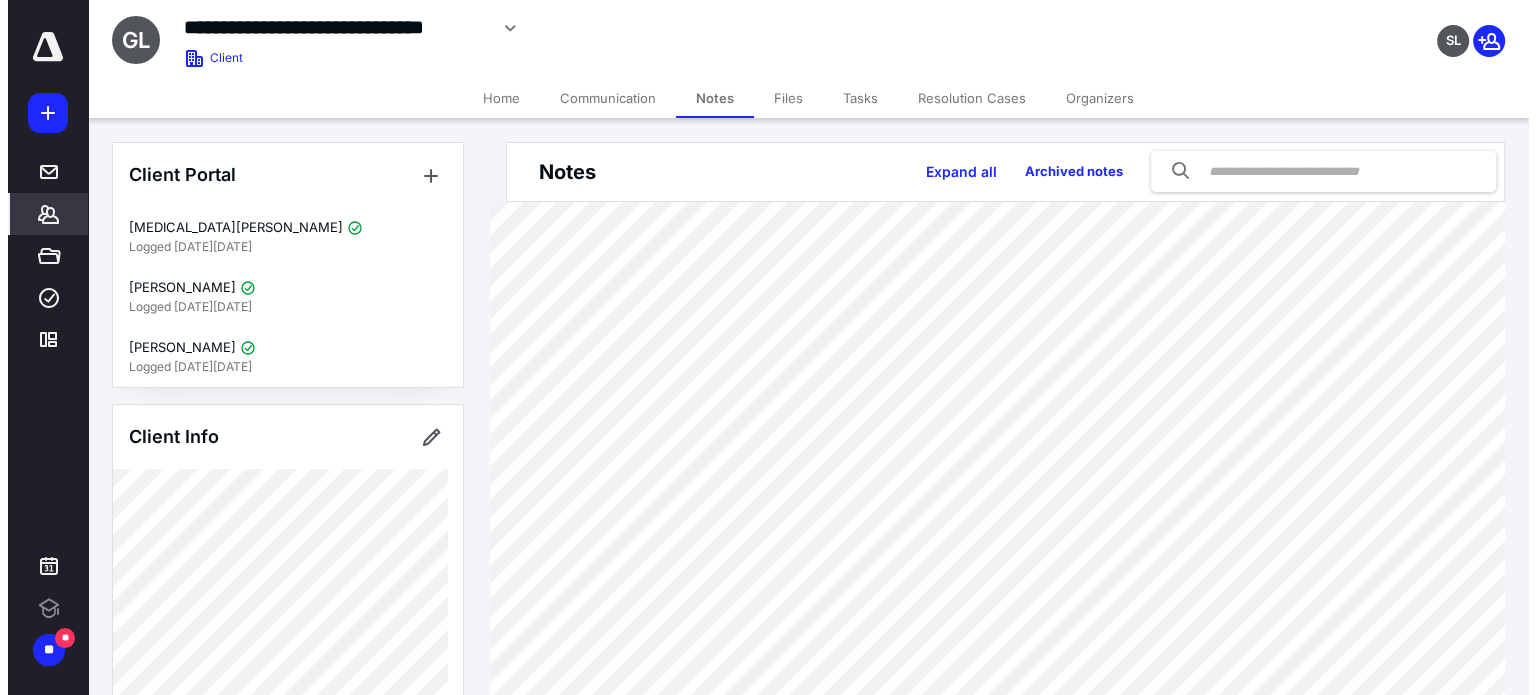 scroll, scrollTop: 0, scrollLeft: 0, axis: both 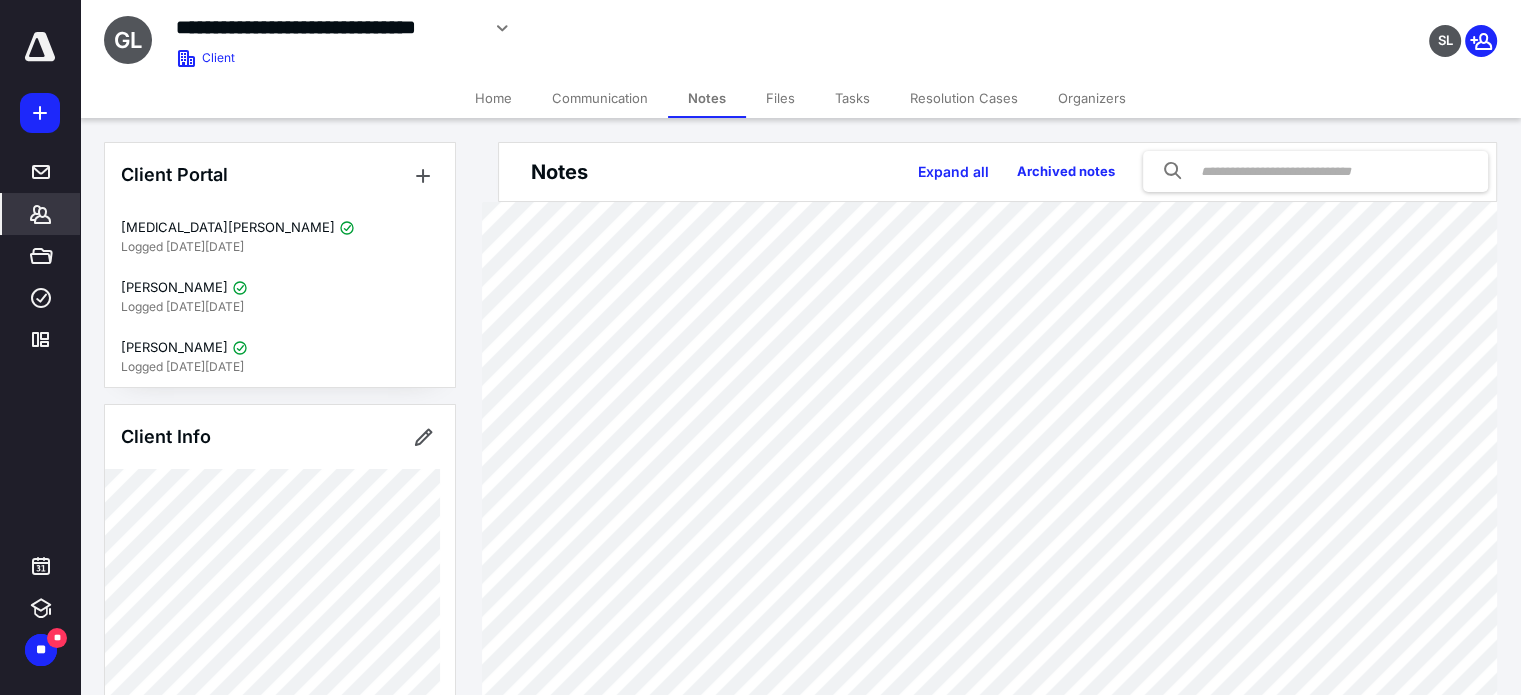 click at bounding box center (1315, 171) 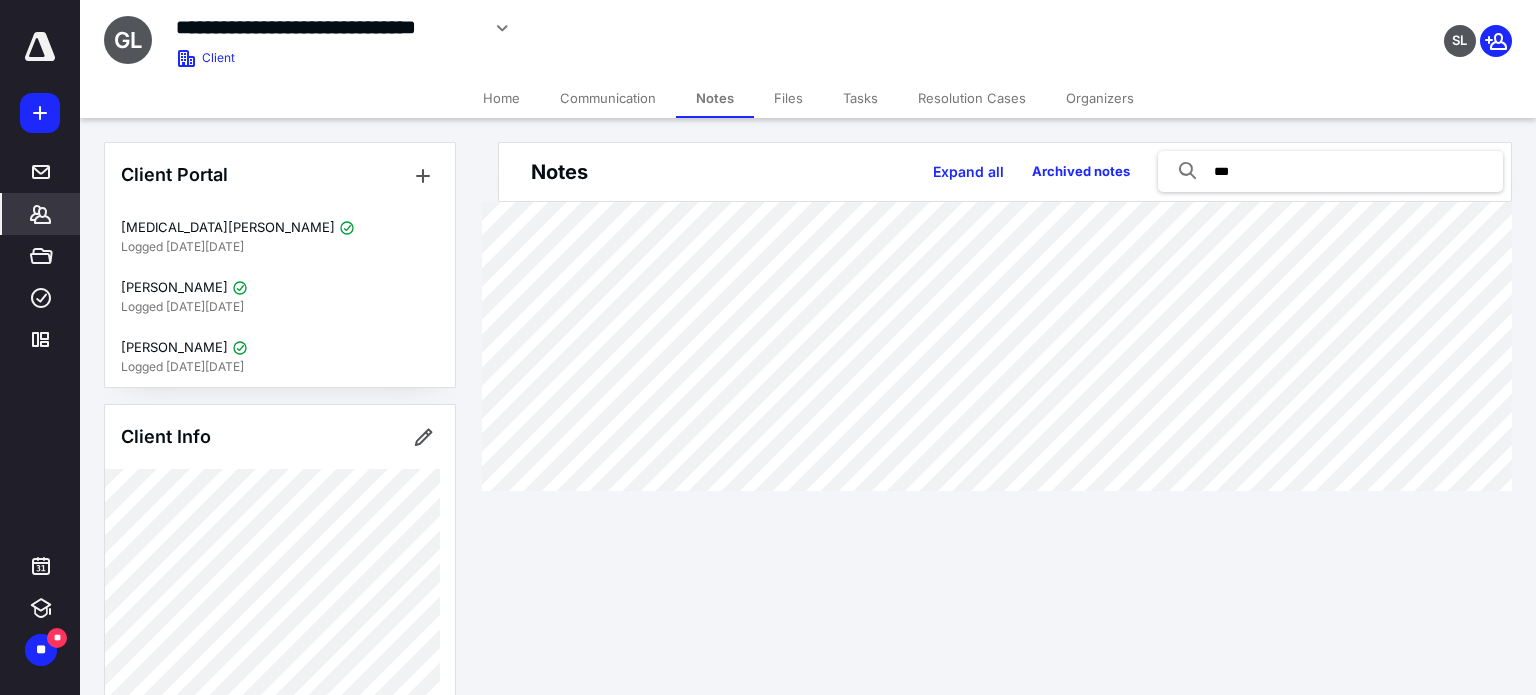 type on "***" 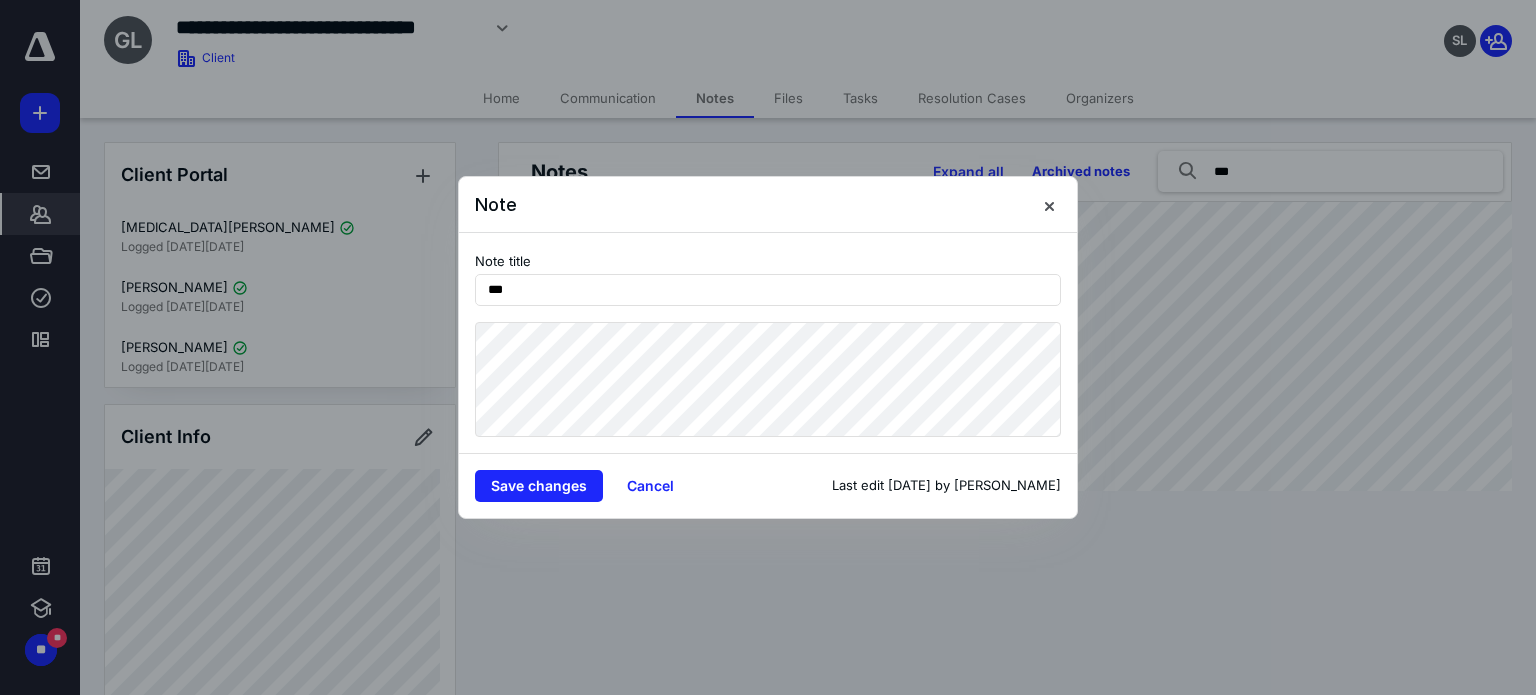 drag, startPoint x: 1255, startPoint y: 399, endPoint x: 1420, endPoint y: 507, distance: 197.20294 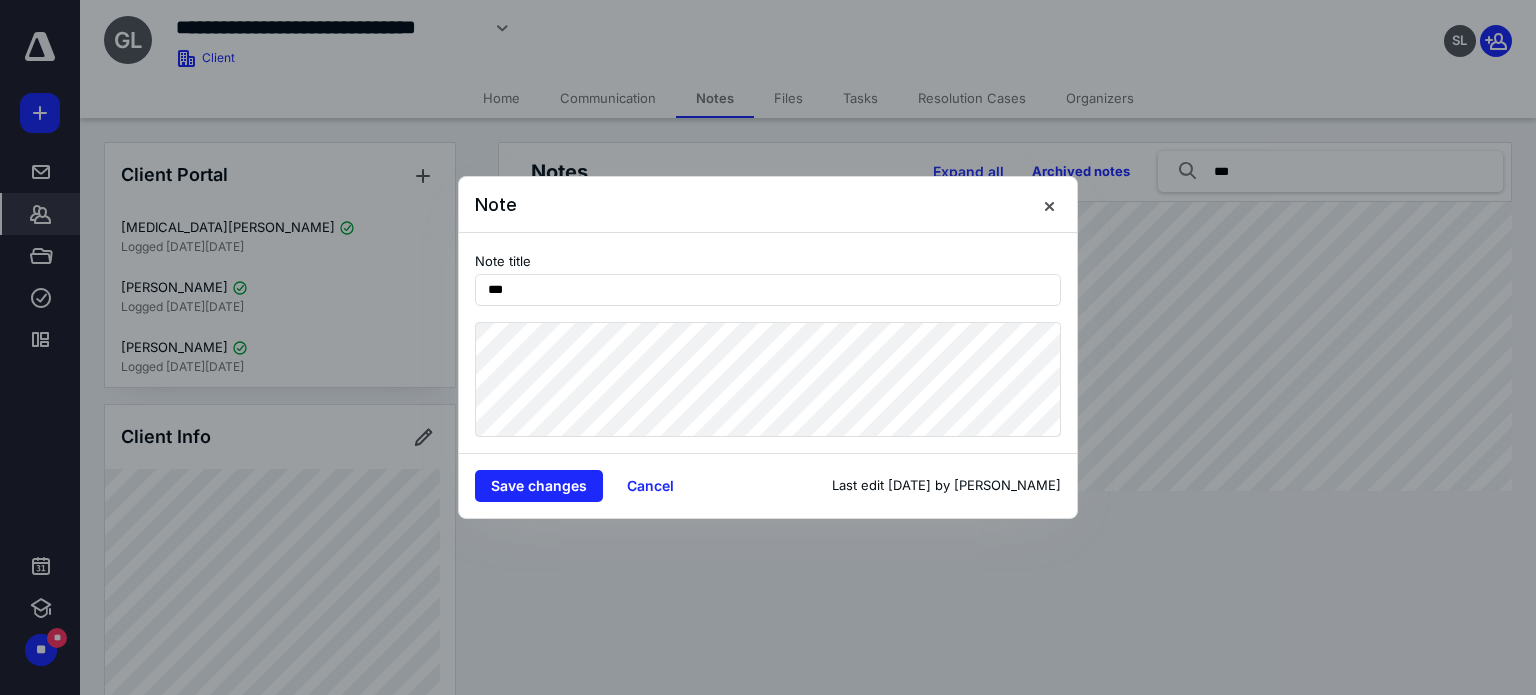 drag, startPoint x: 1058, startPoint y: 203, endPoint x: 1064, endPoint y: 166, distance: 37.48333 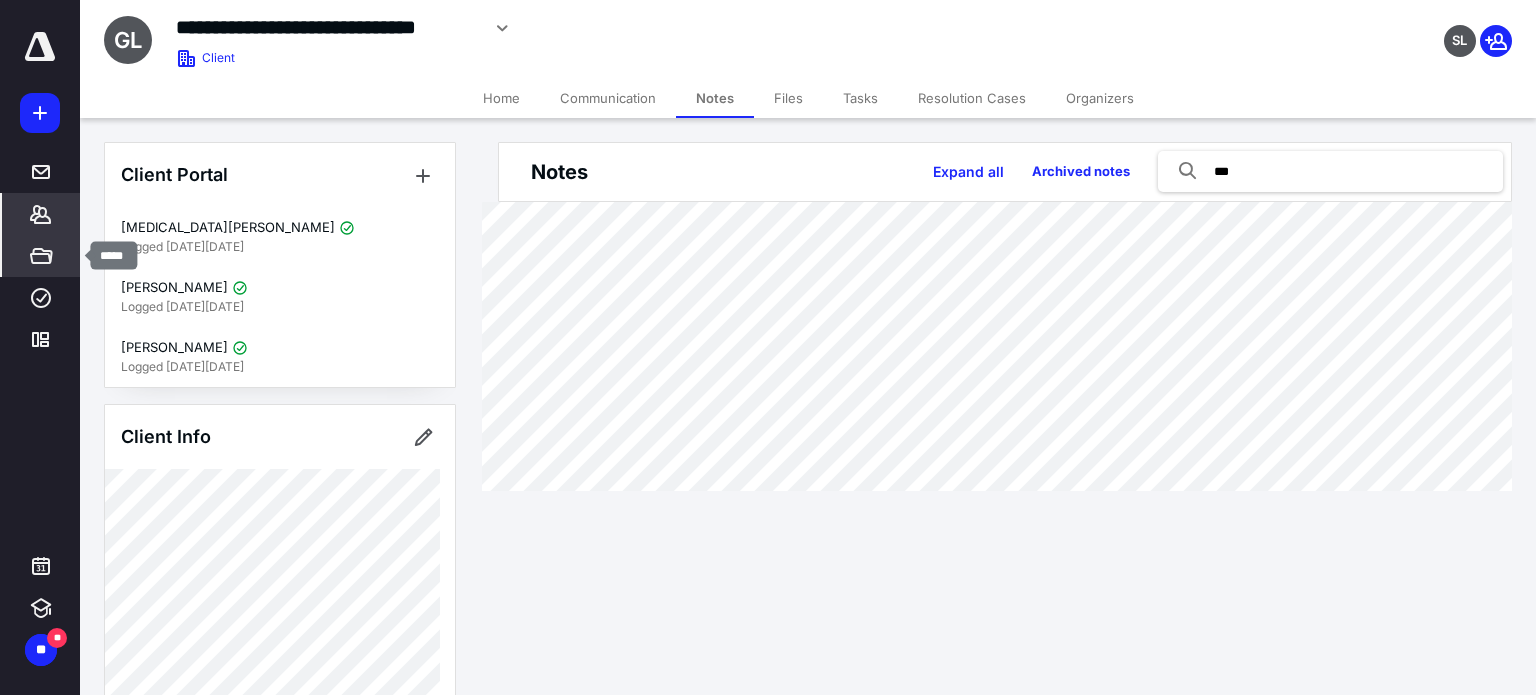 click 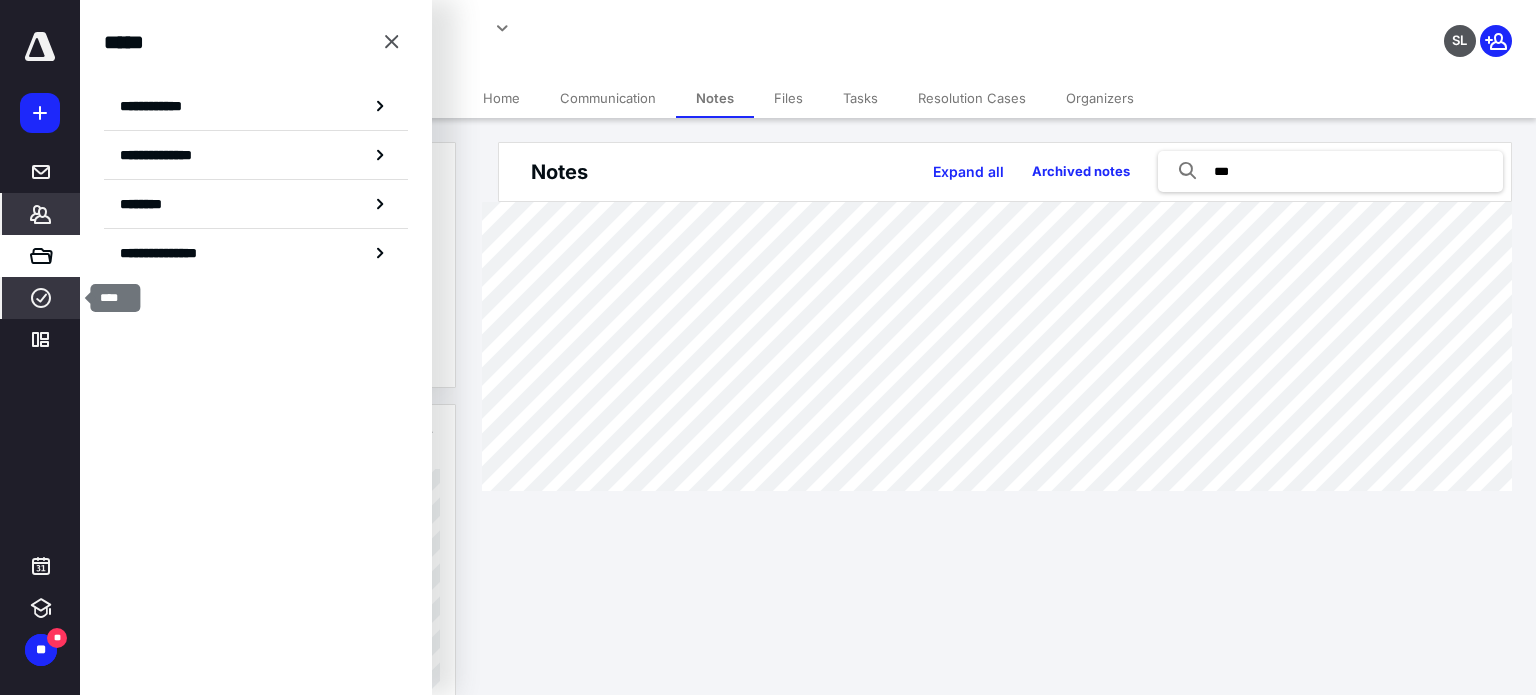click 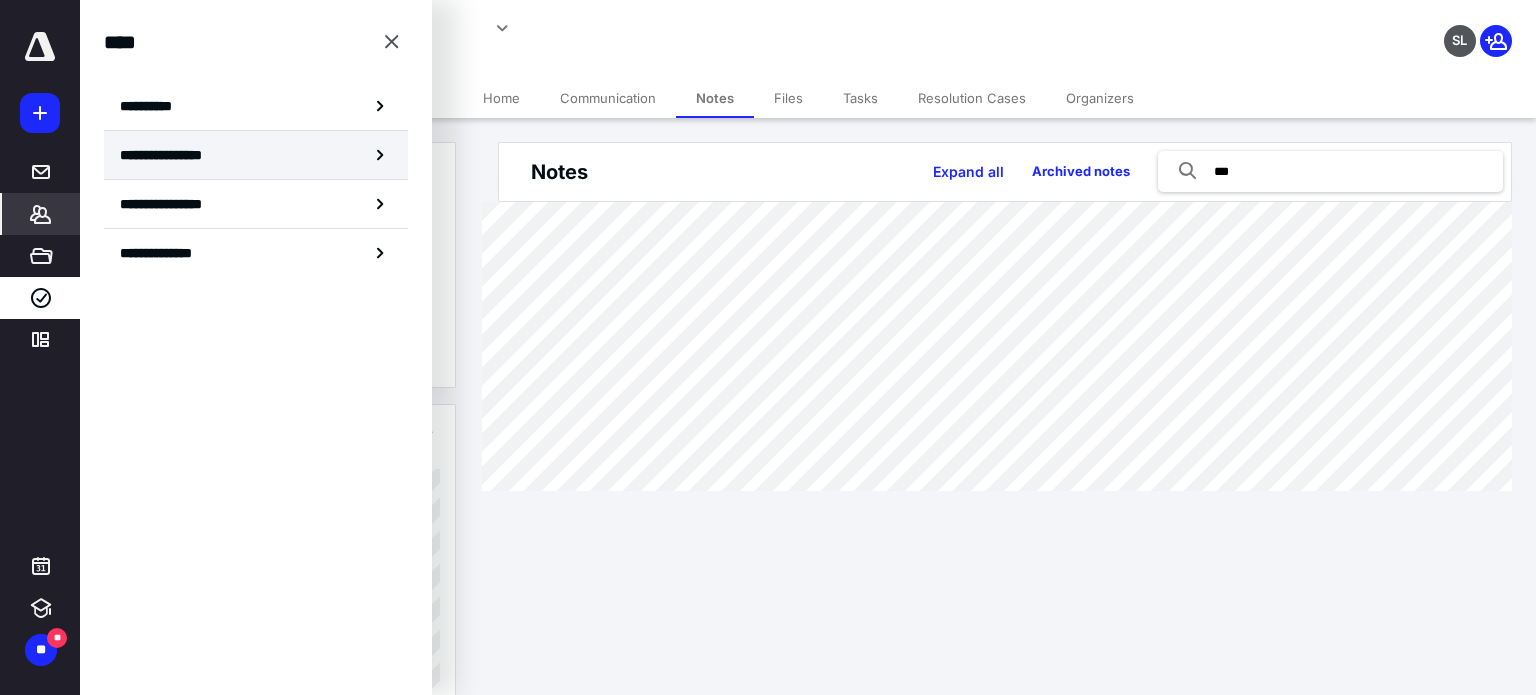 click on "**********" at bounding box center [256, 155] 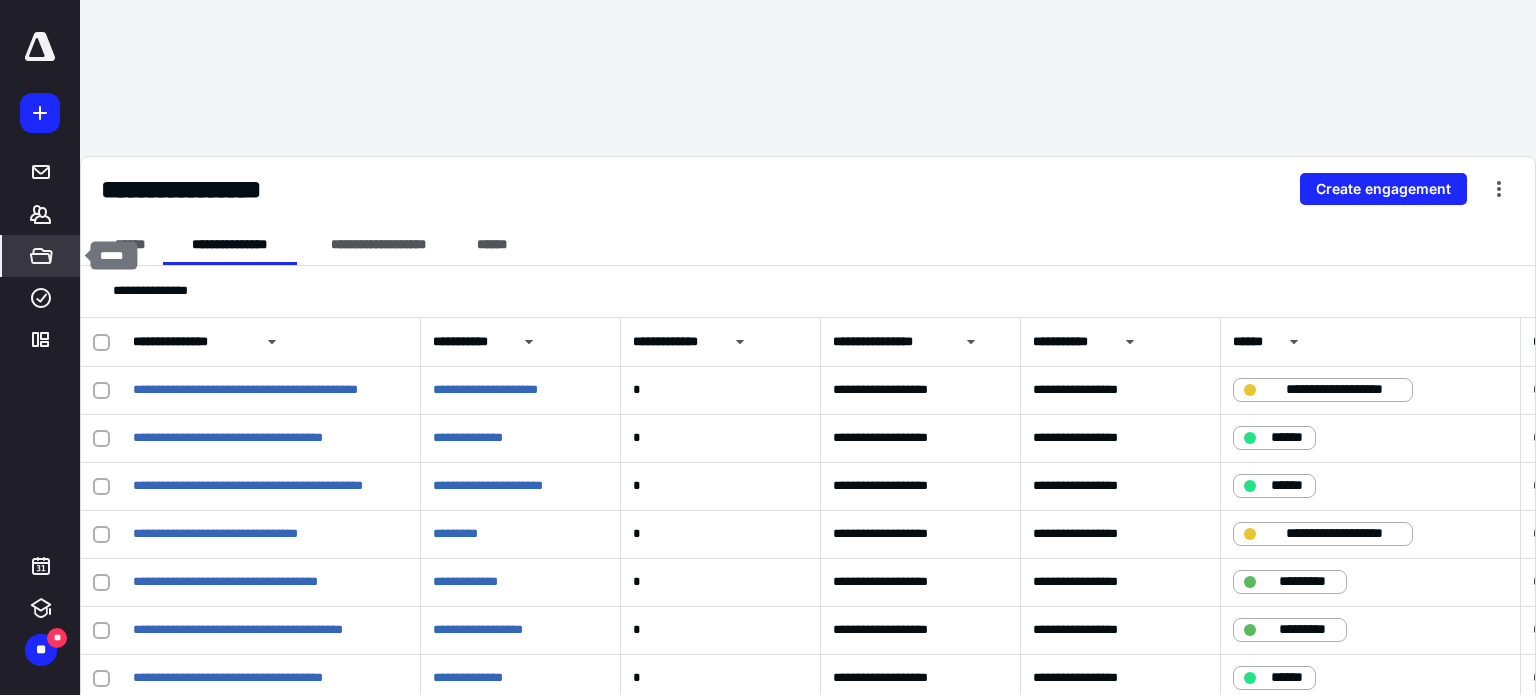 click 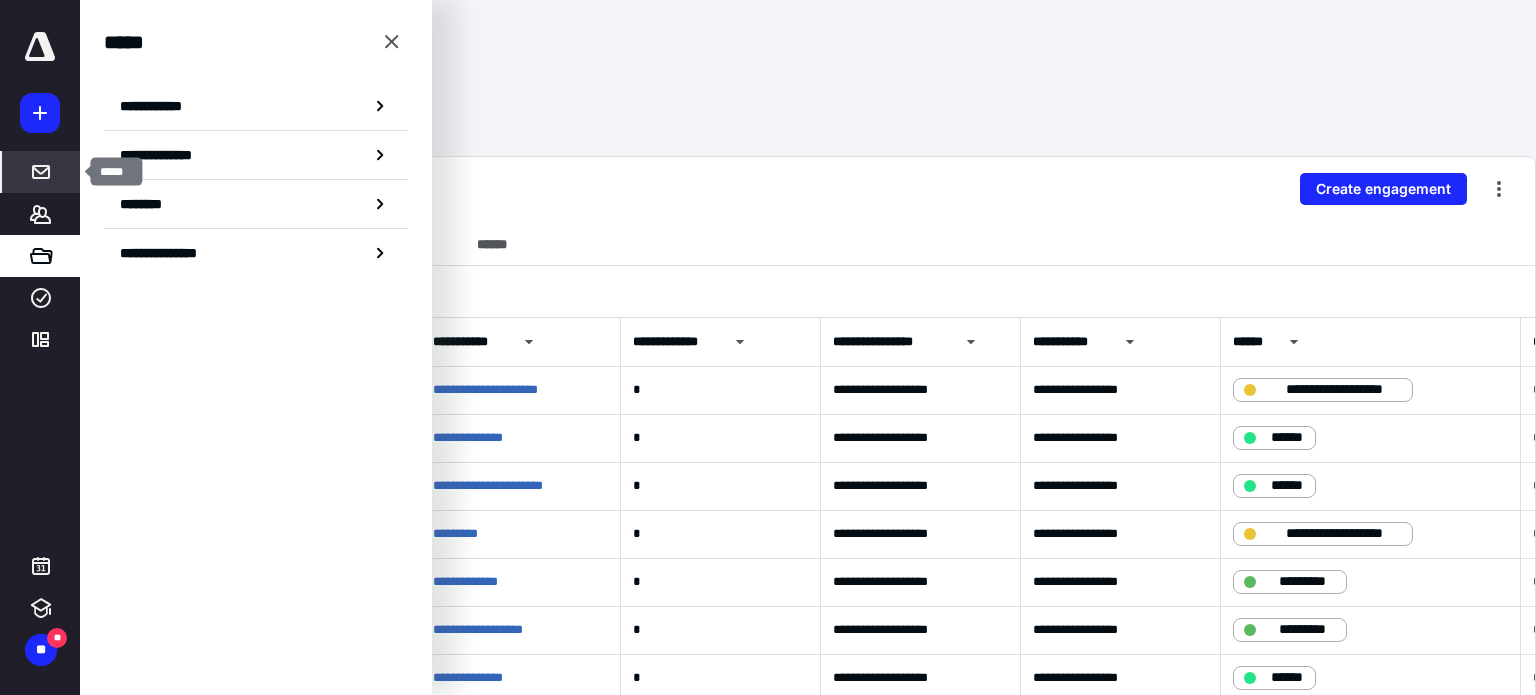 click 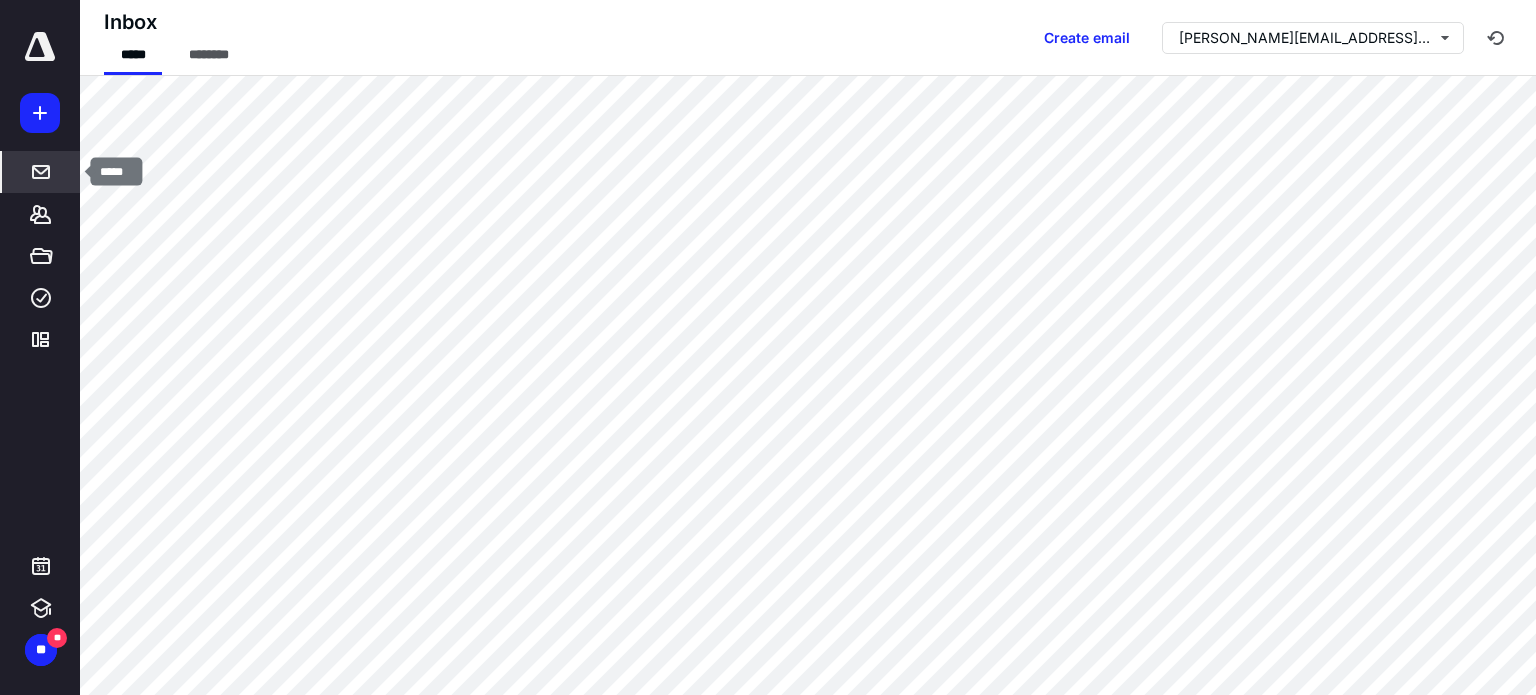 click 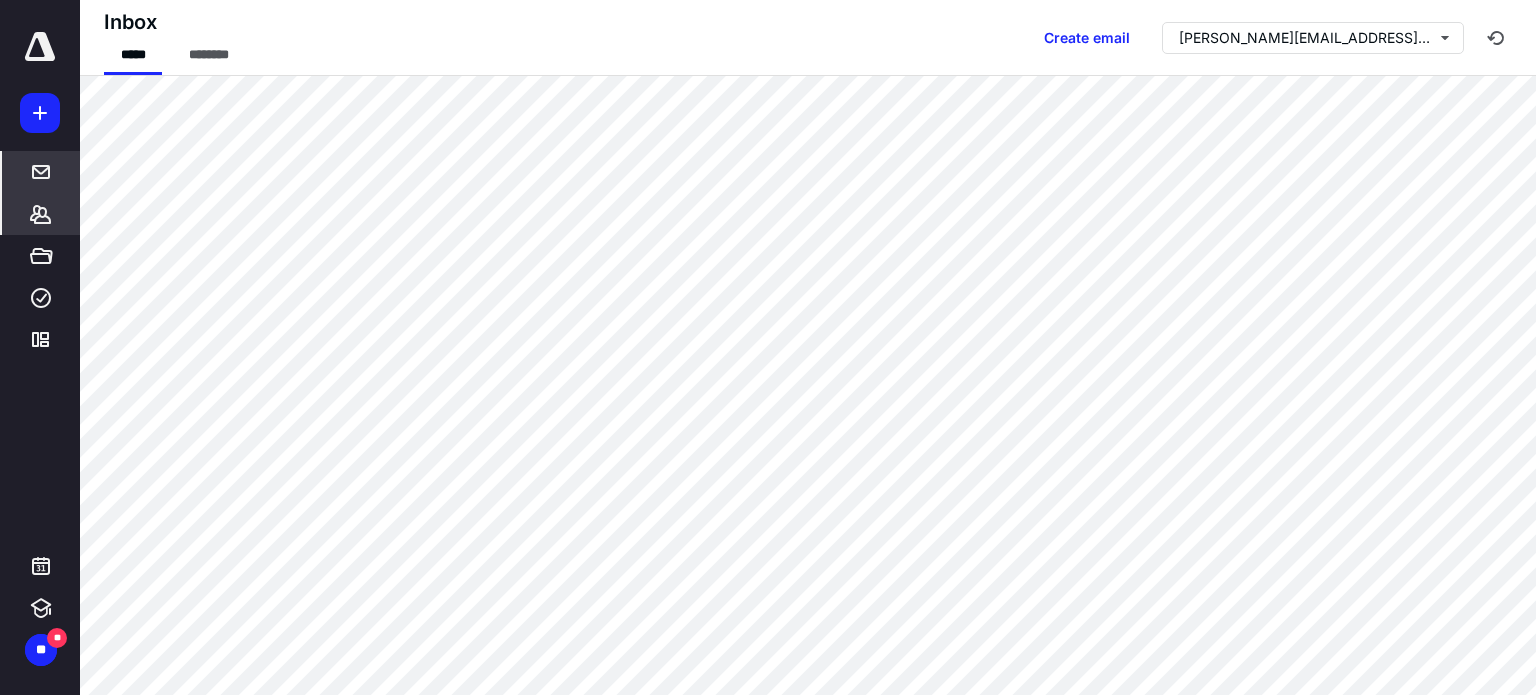 click on "*******" at bounding box center (41, 214) 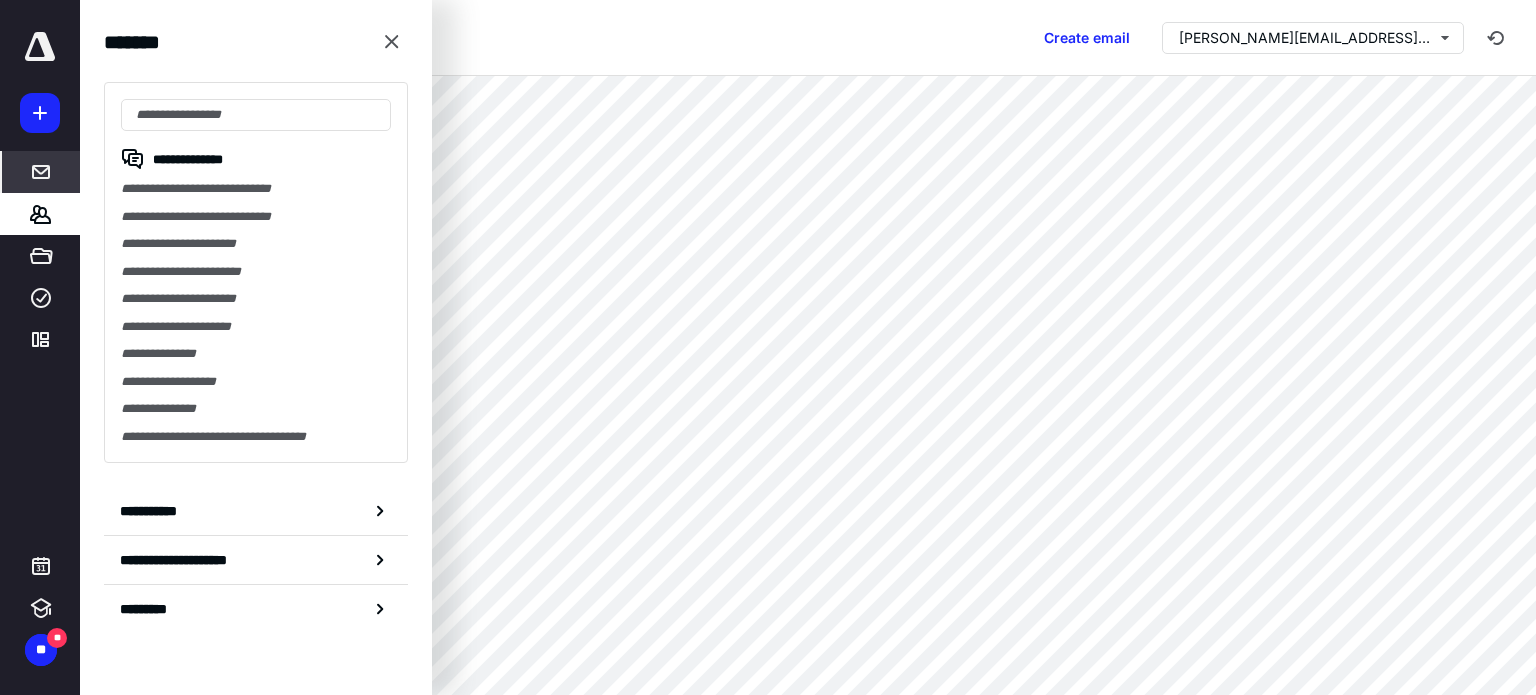 click at bounding box center (40, 113) 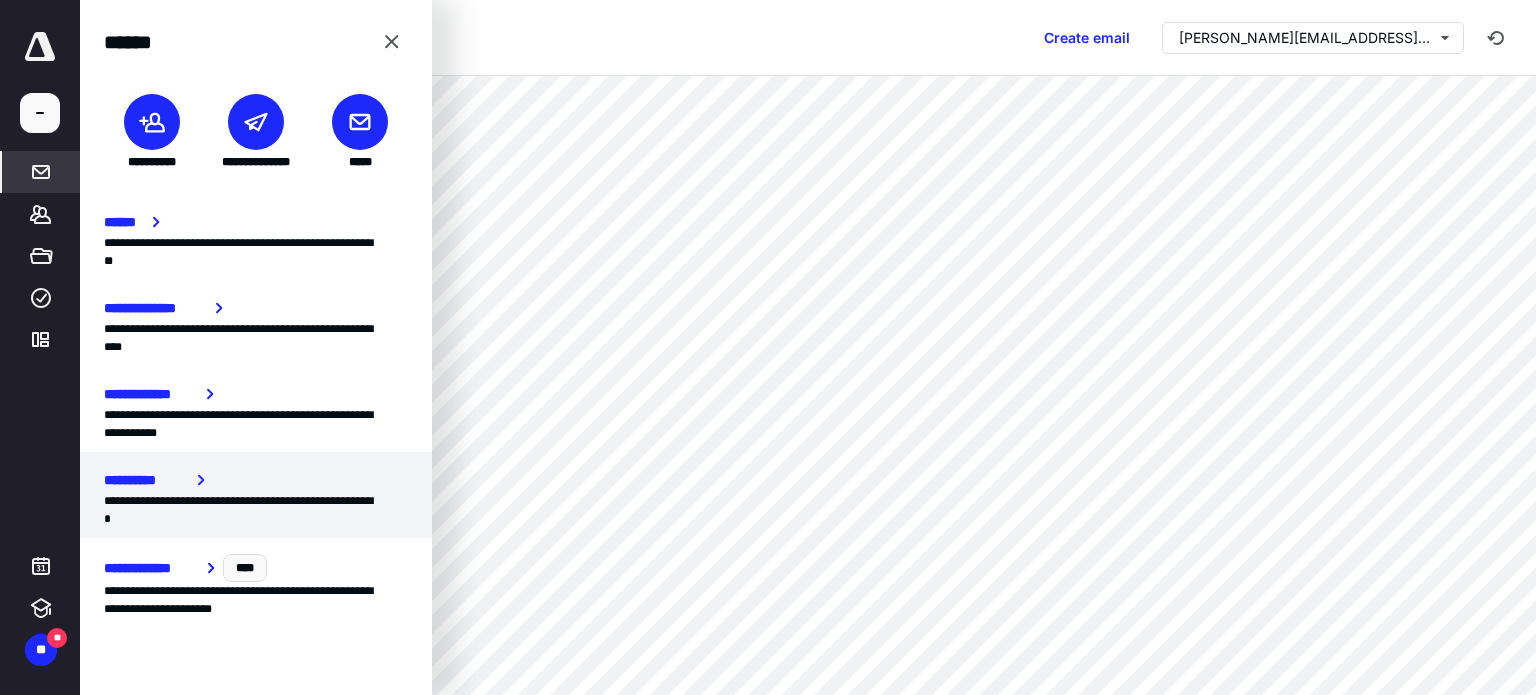 click 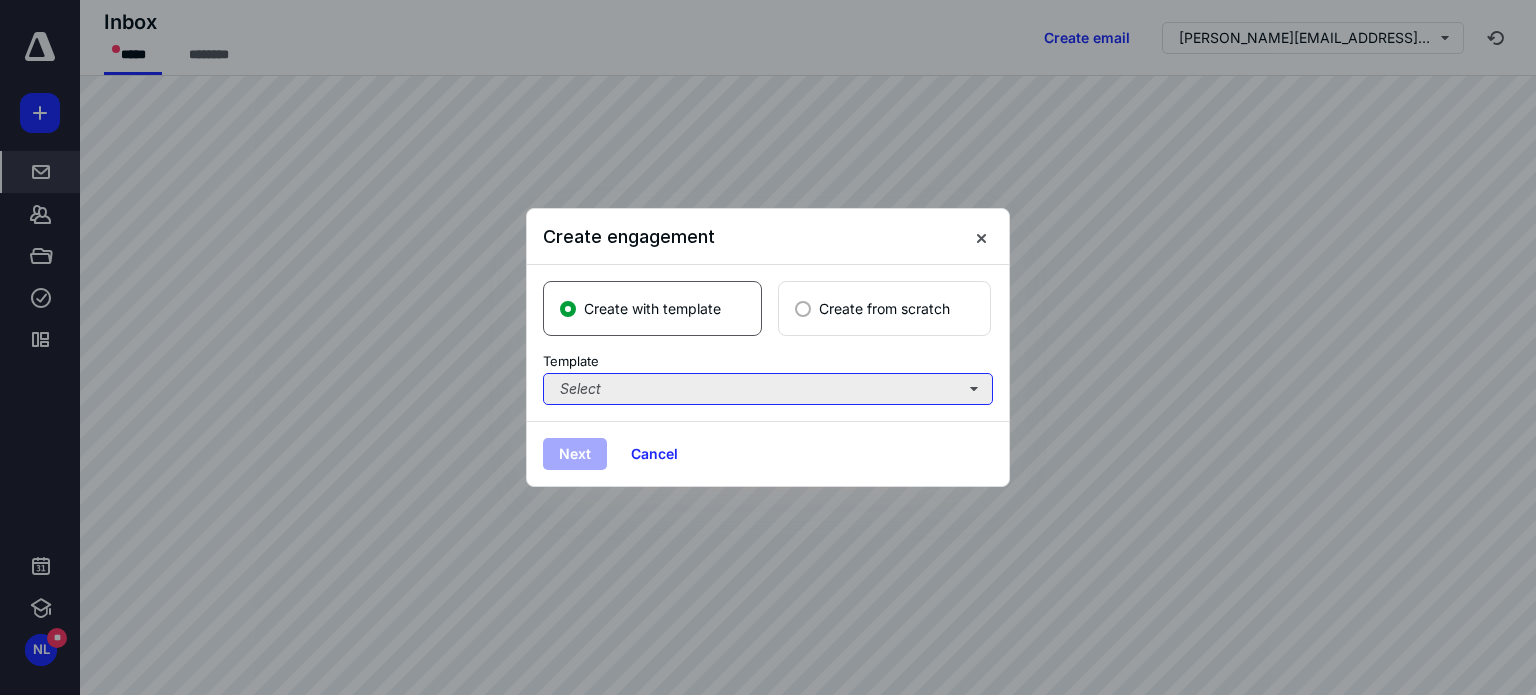 click on "Select" at bounding box center [768, 389] 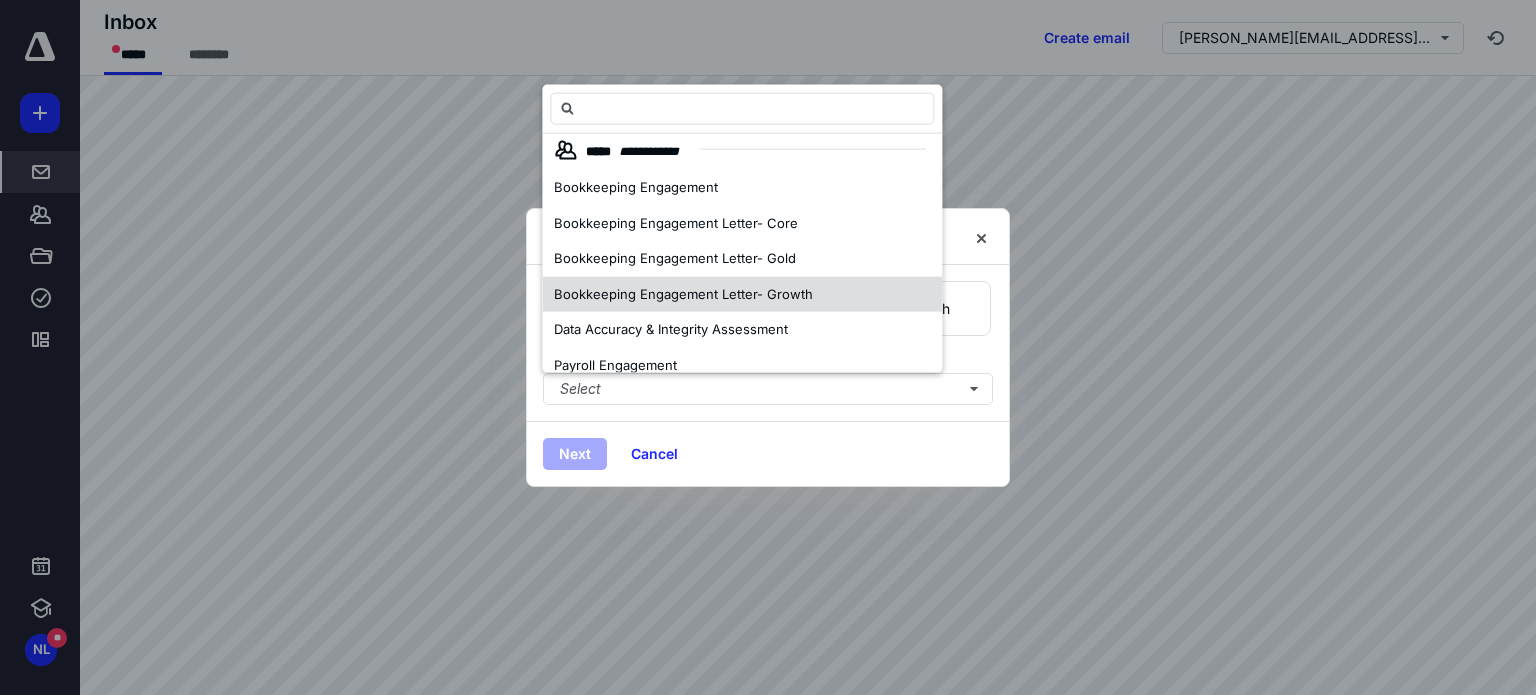 scroll, scrollTop: 0, scrollLeft: 0, axis: both 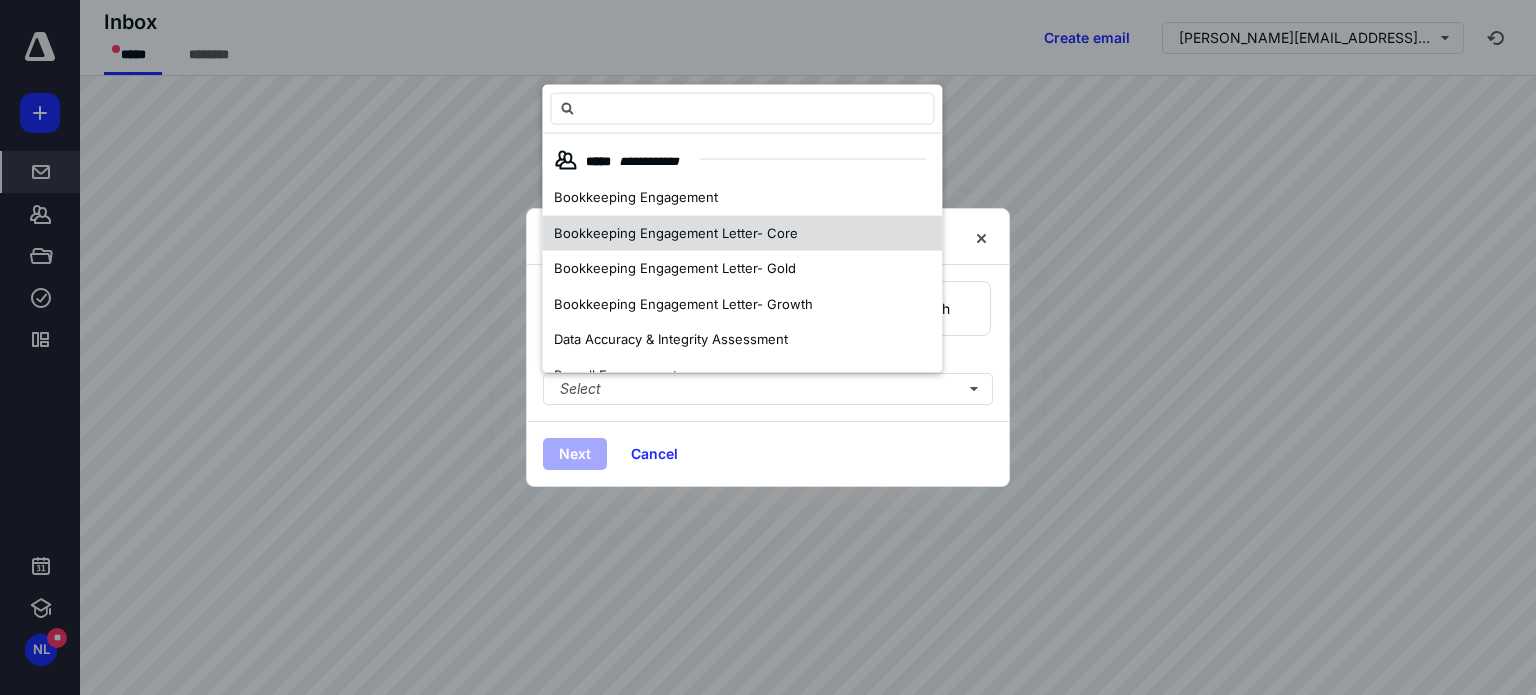 click on "Bookkeeping Engagement Letter- Core" at bounding box center [742, 233] 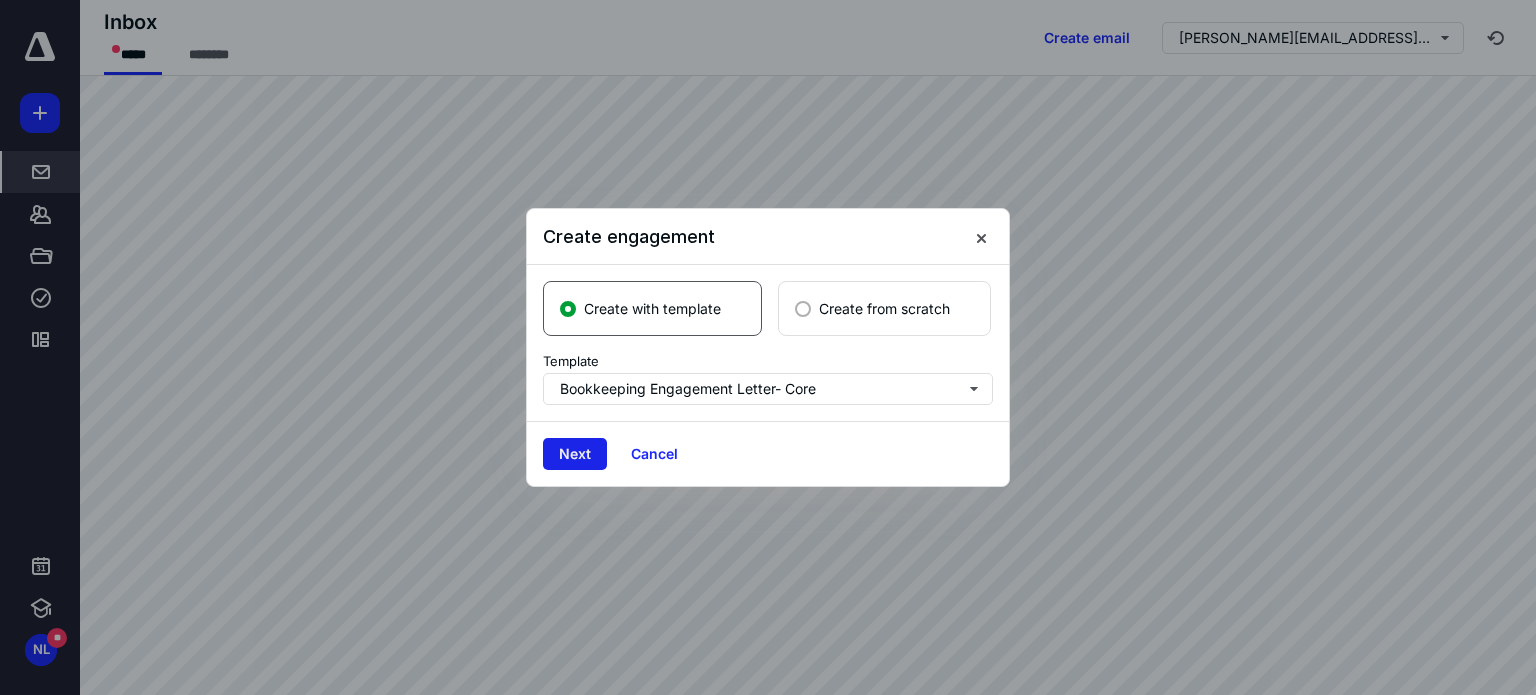 click on "Next" at bounding box center [575, 454] 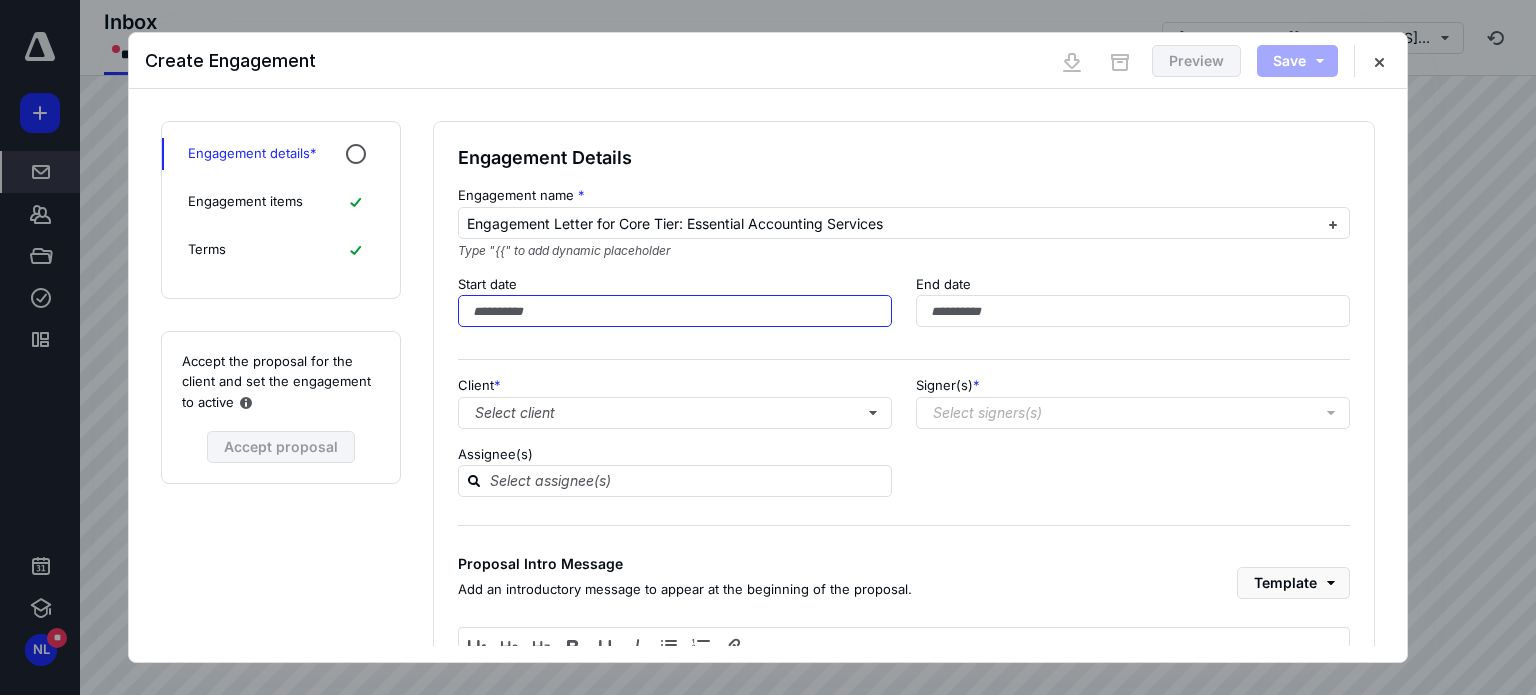 click at bounding box center [675, 311] 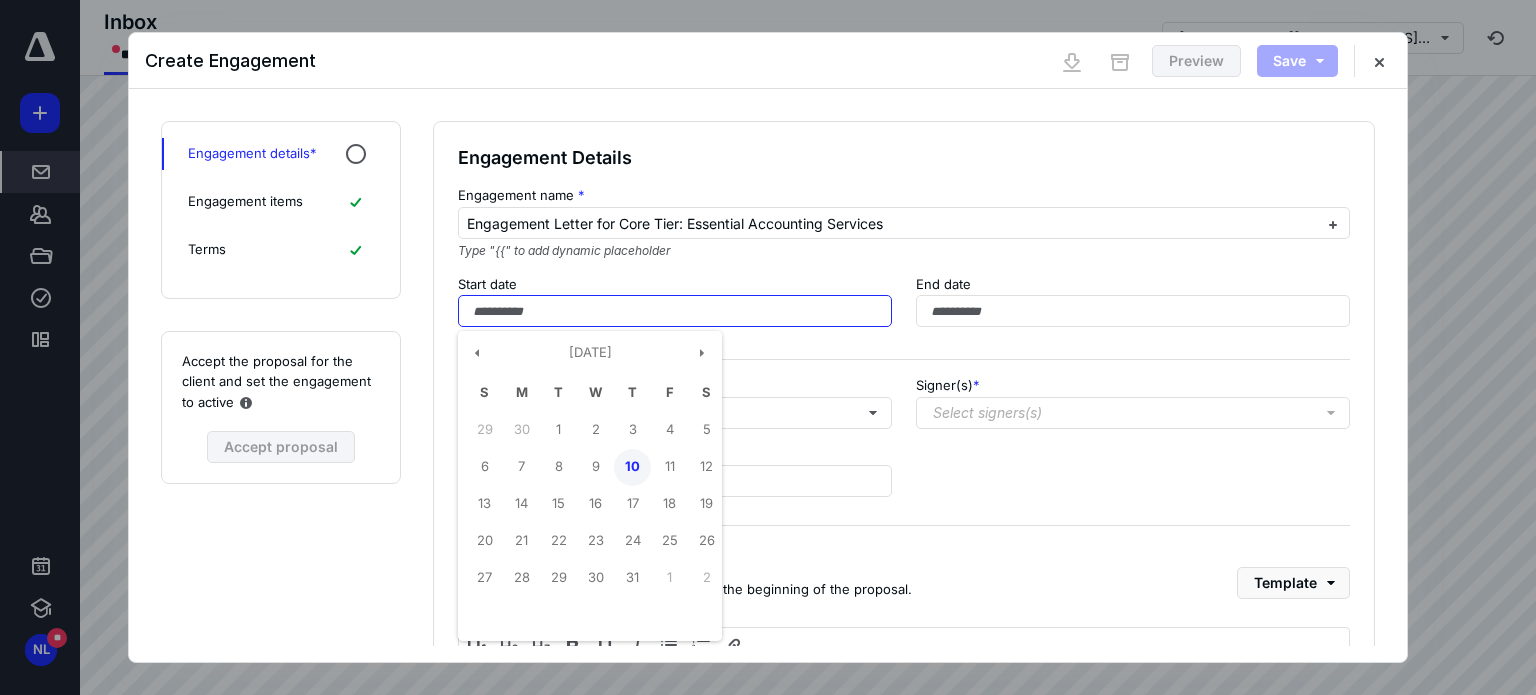 click on "10" at bounding box center [632, 467] 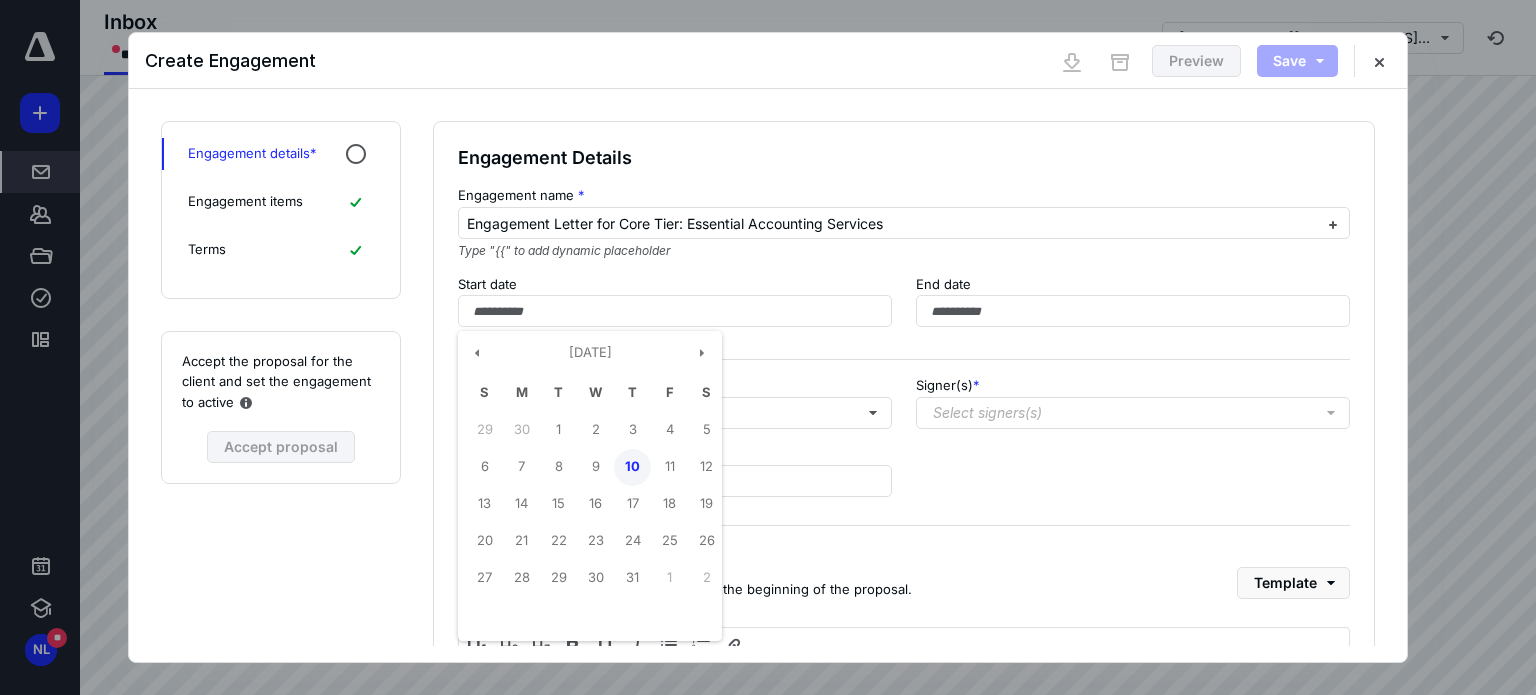 type on "**********" 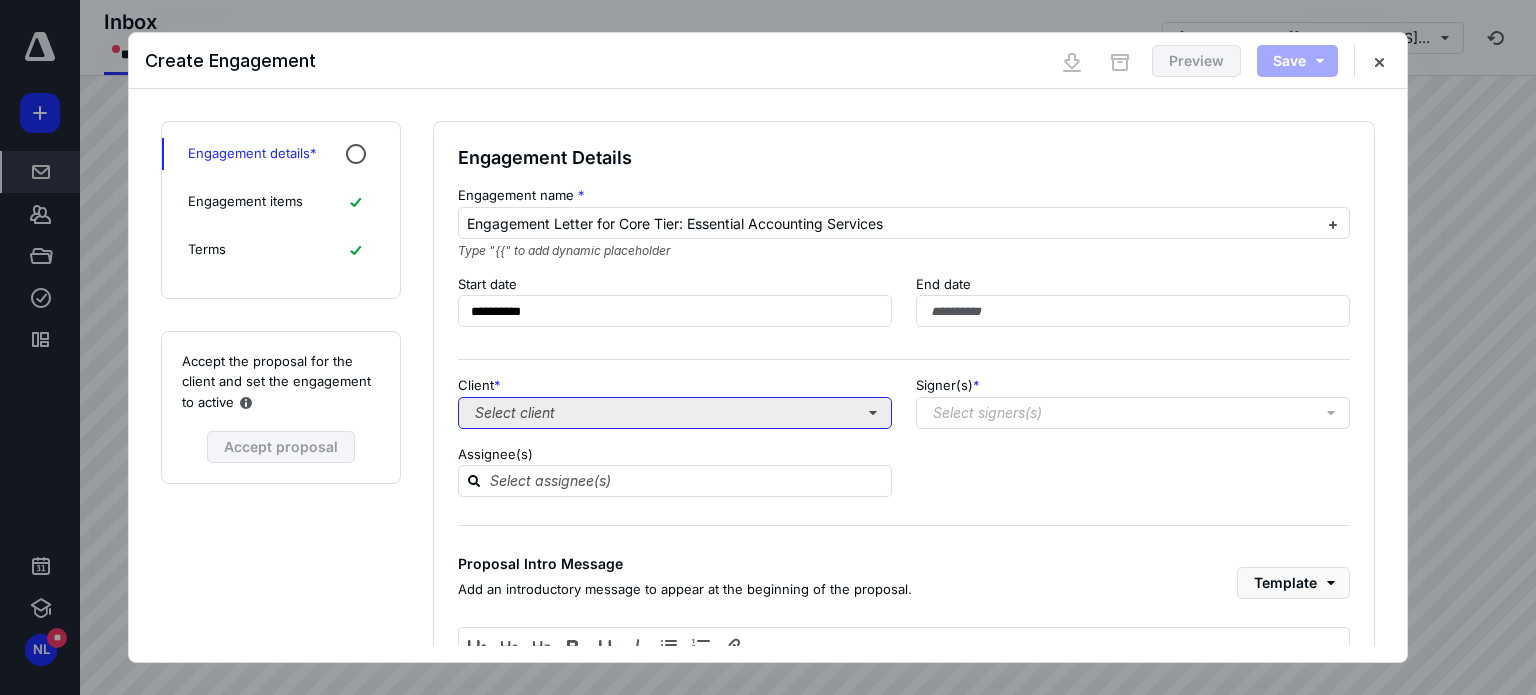 click on "Select client" at bounding box center (675, 413) 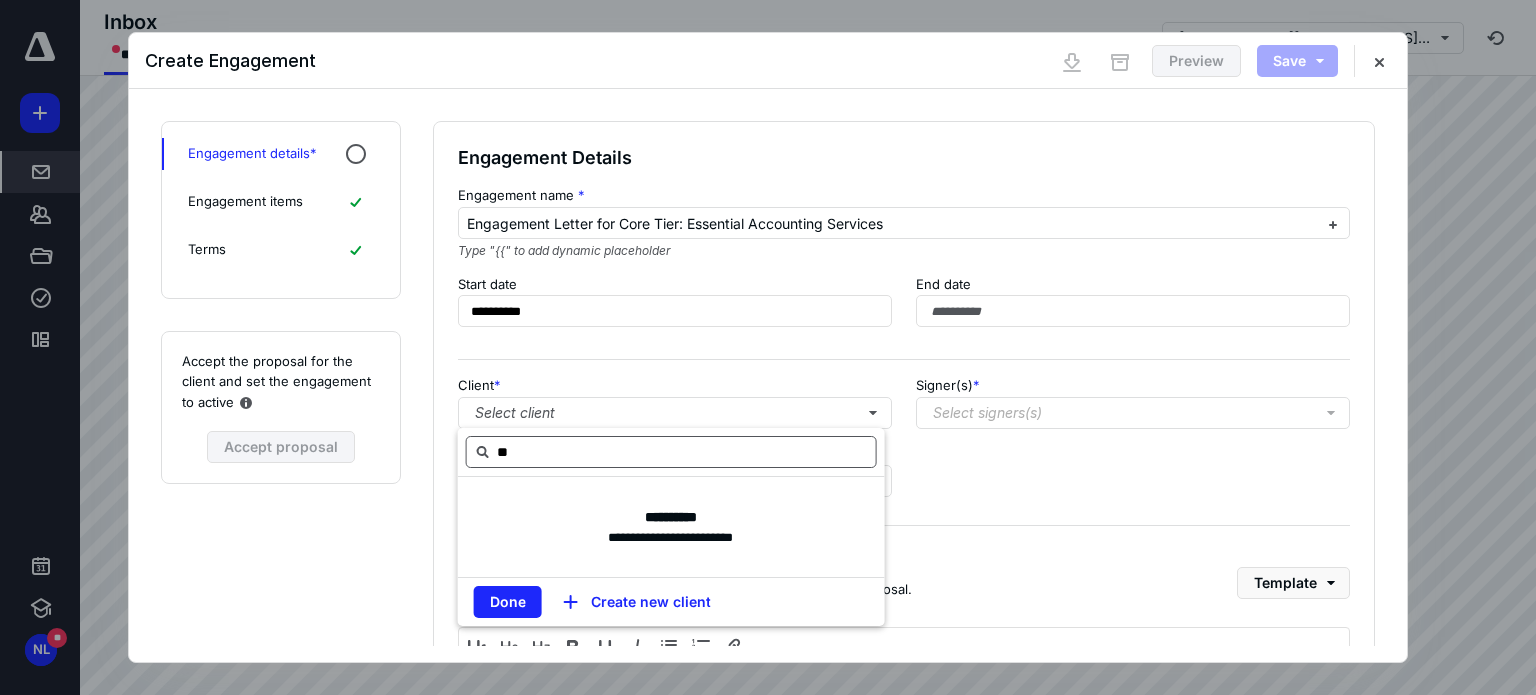 type on "*" 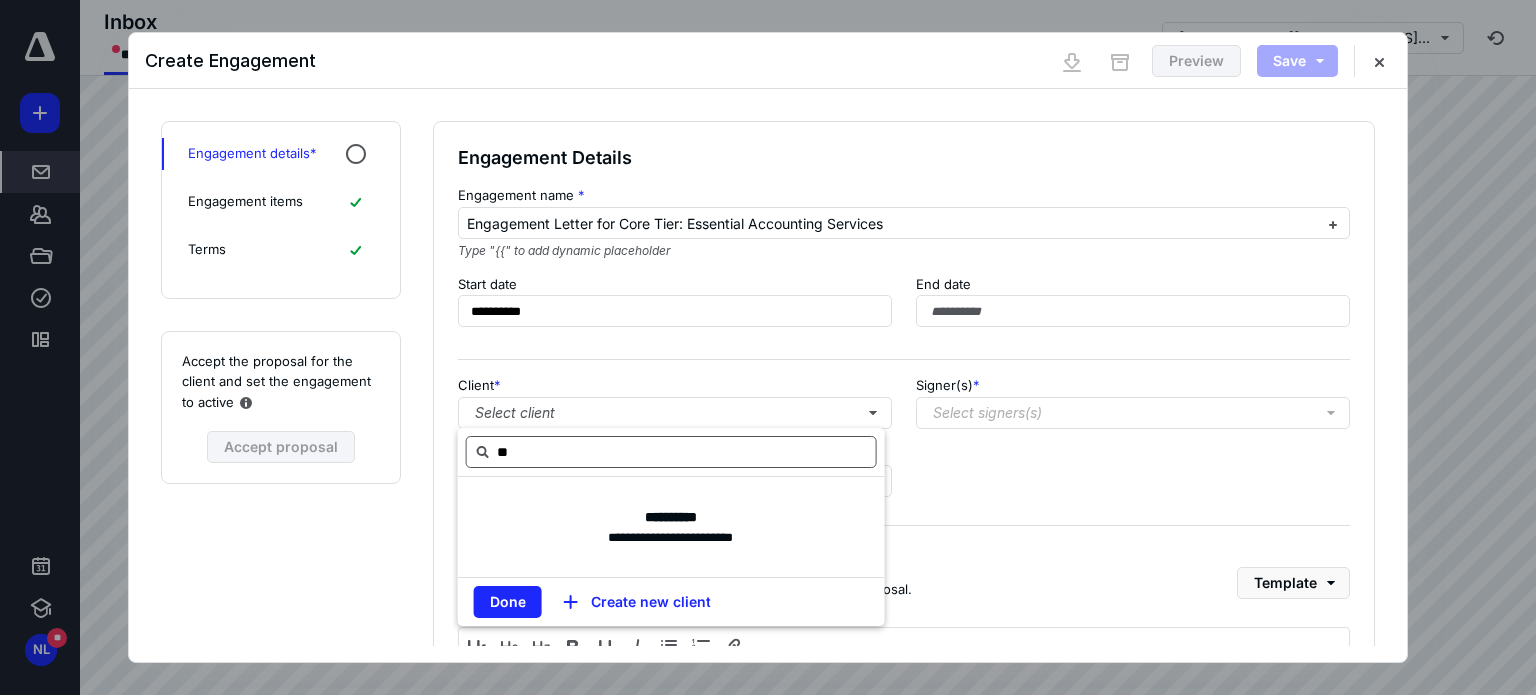 type on "*" 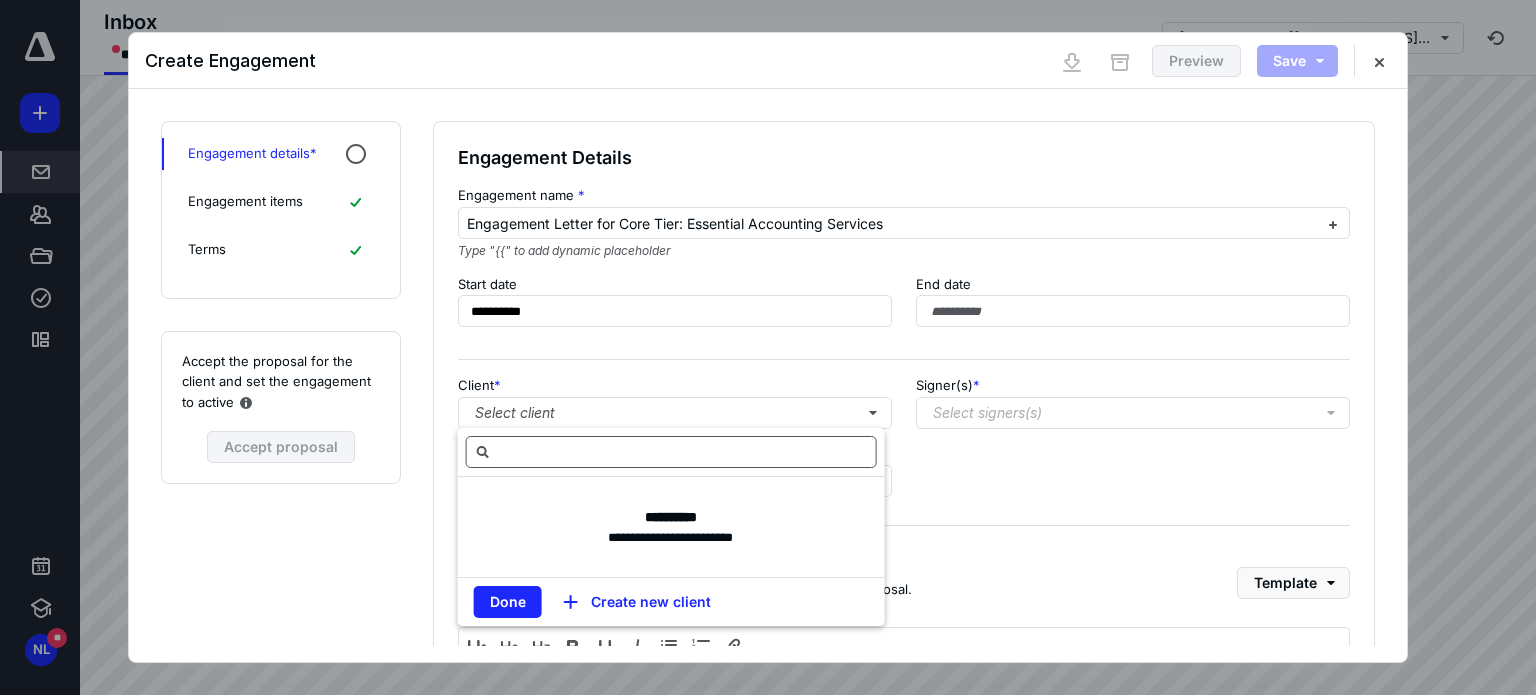 type on "*" 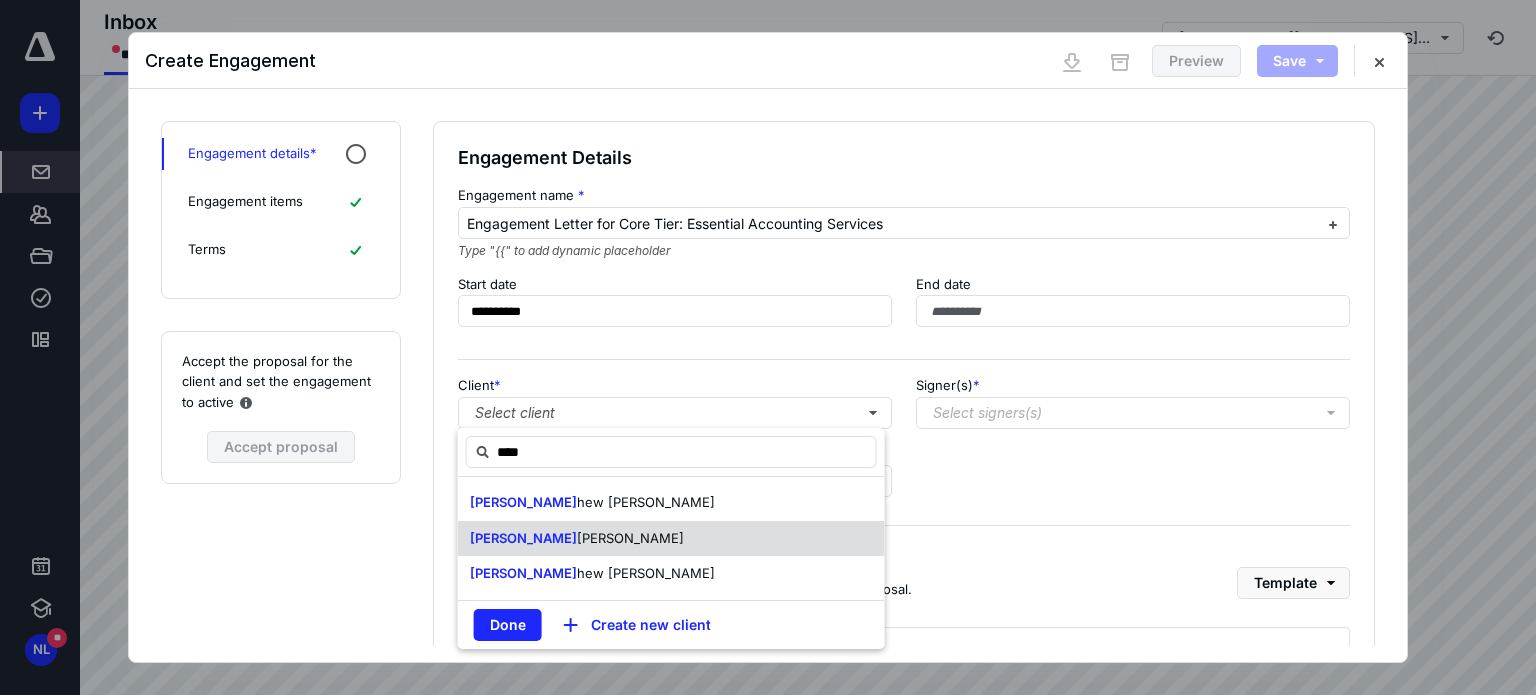 click on "[PERSON_NAME]" at bounding box center (577, 539) 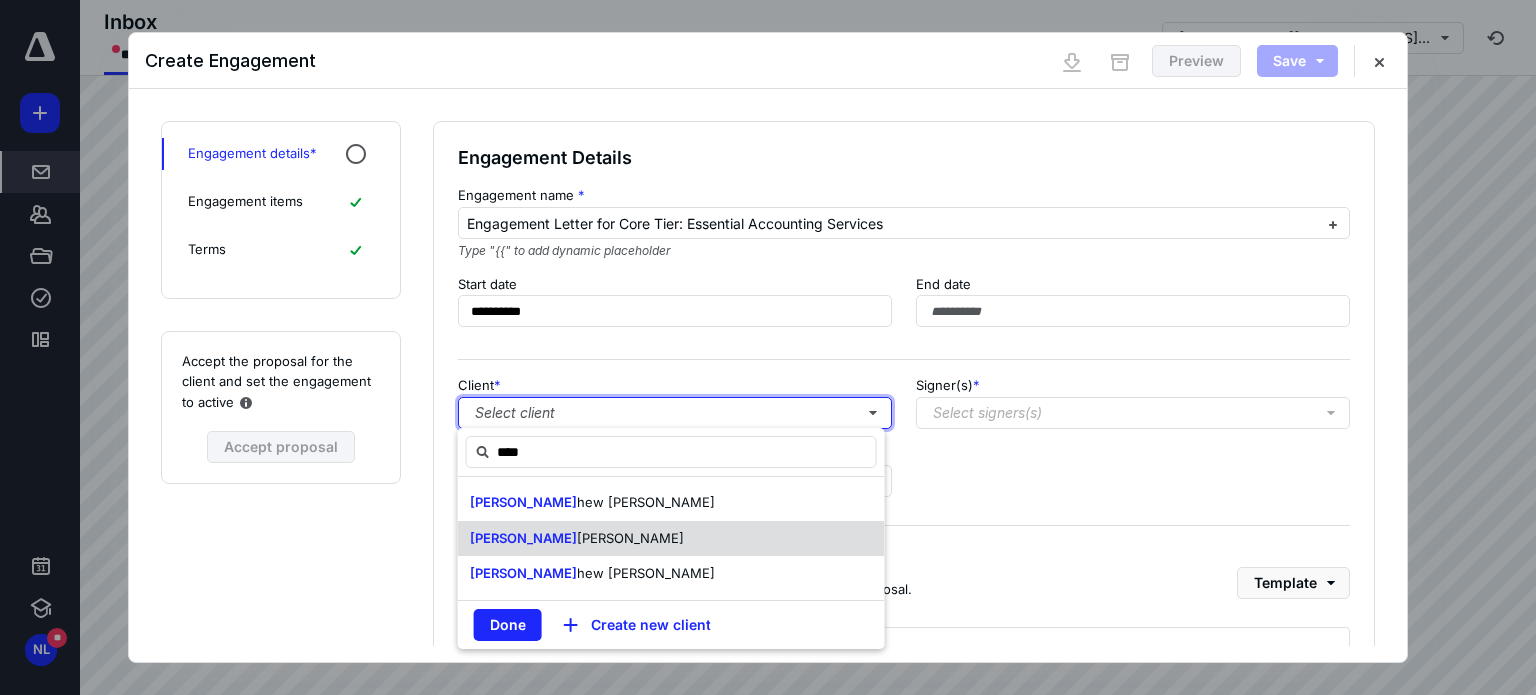 type 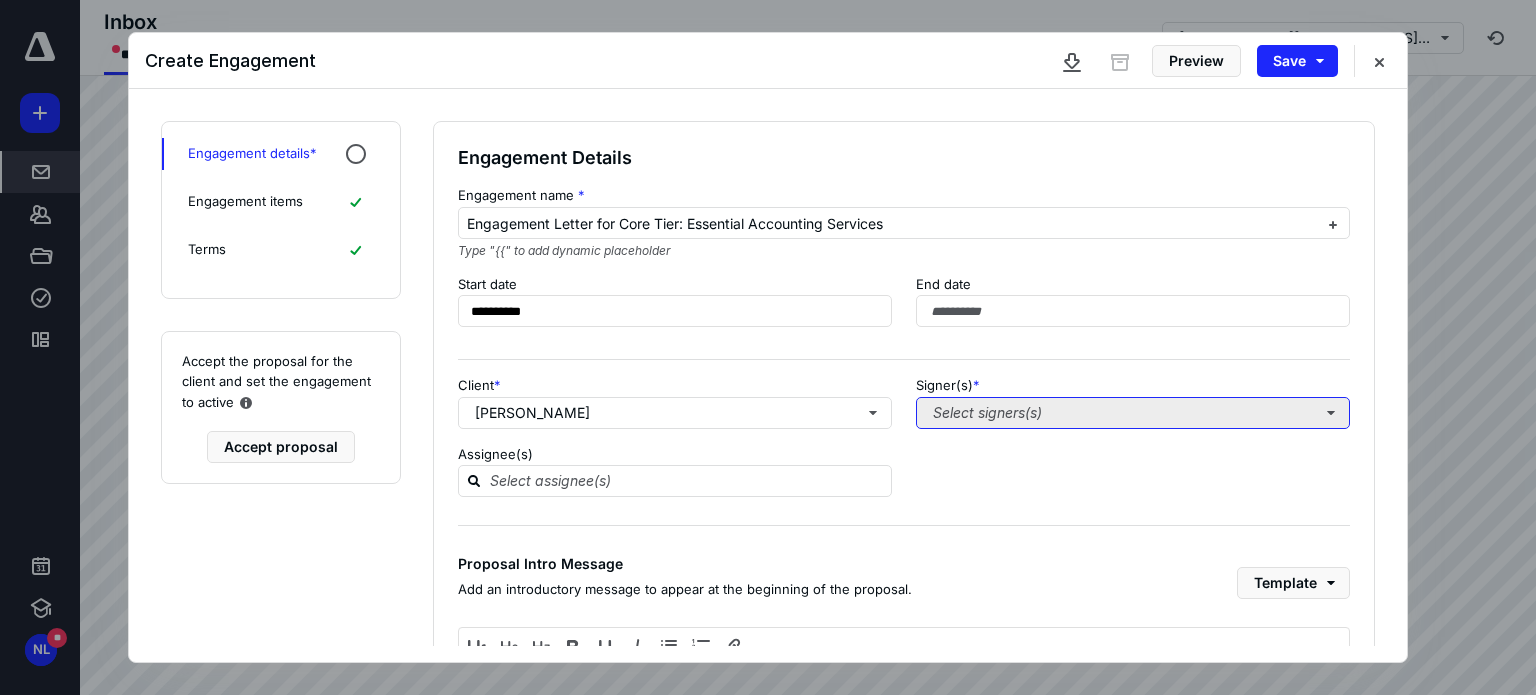 click on "Select signers(s)" at bounding box center (1133, 413) 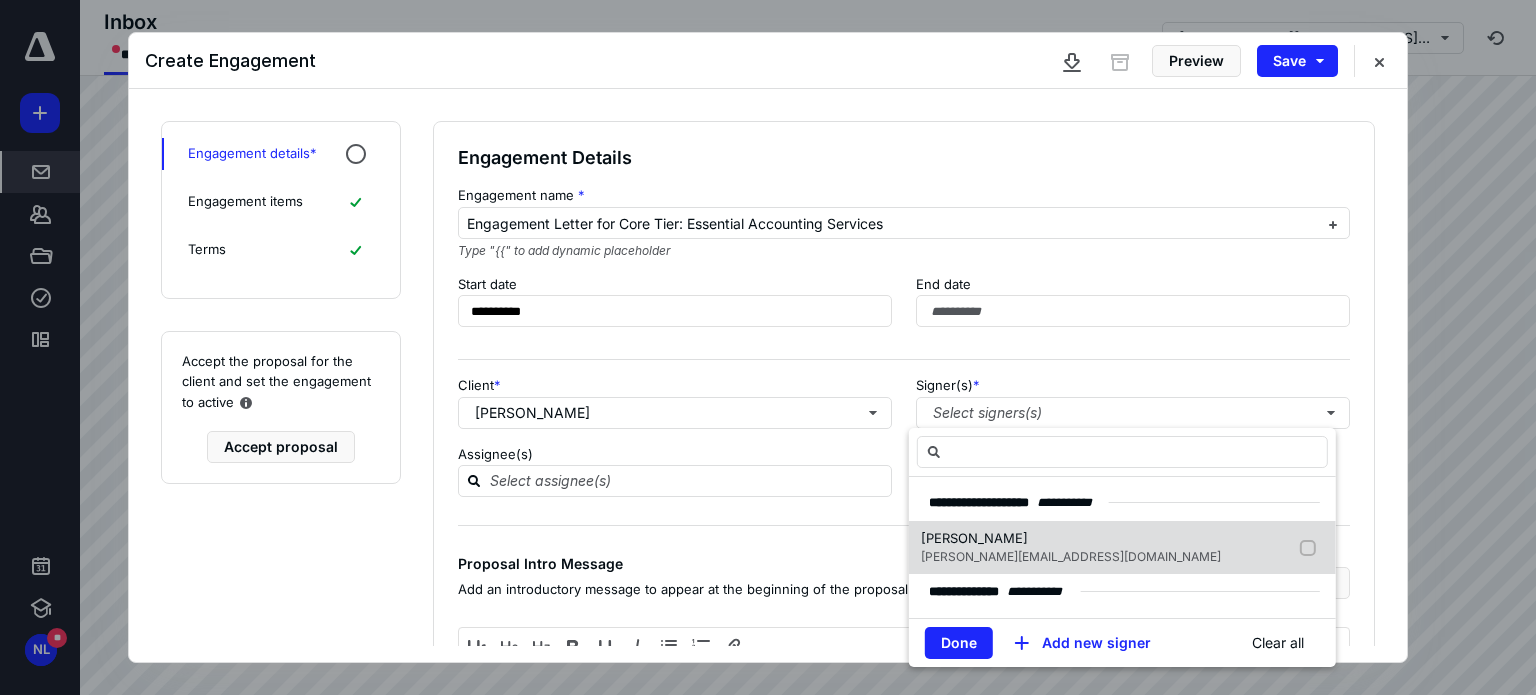 click on "[PERSON_NAME]" at bounding box center (1071, 539) 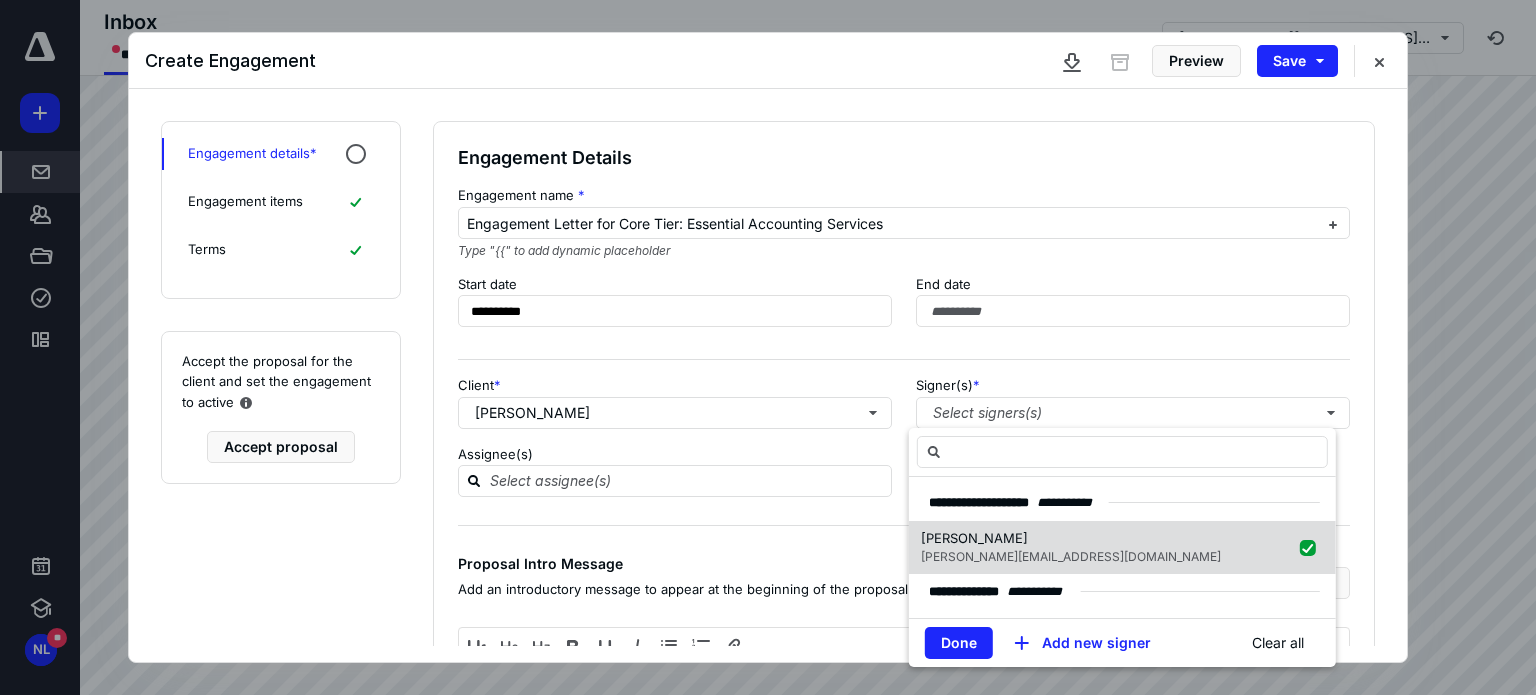 checkbox on "true" 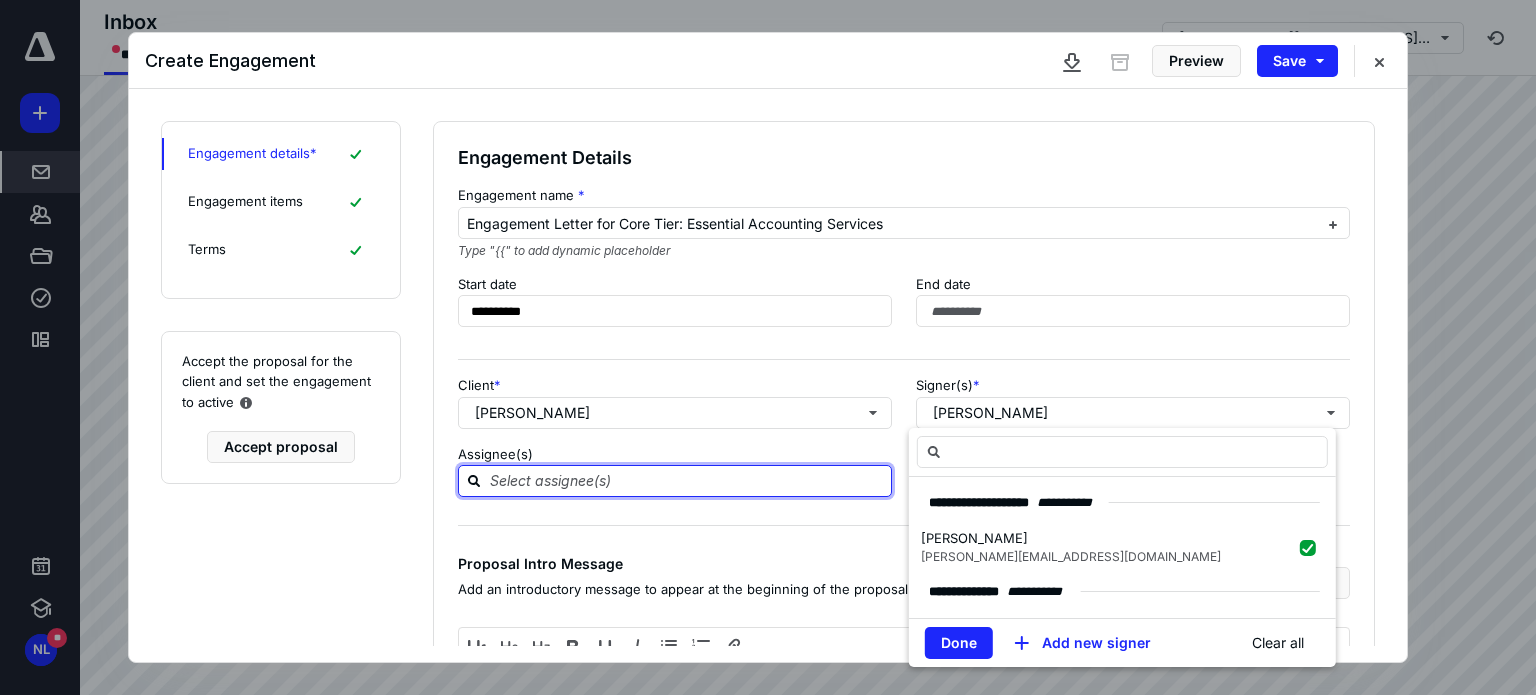 click at bounding box center [687, 480] 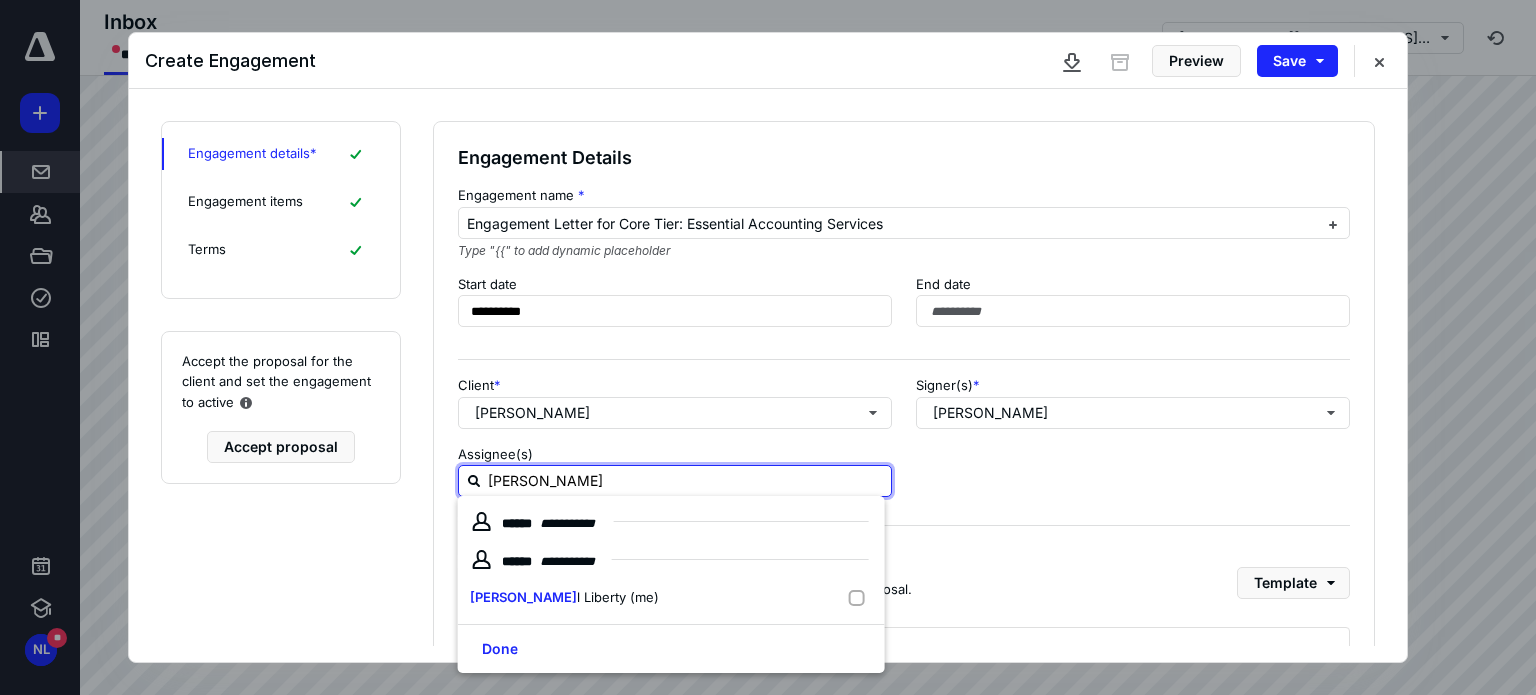 type on "[PERSON_NAME]" 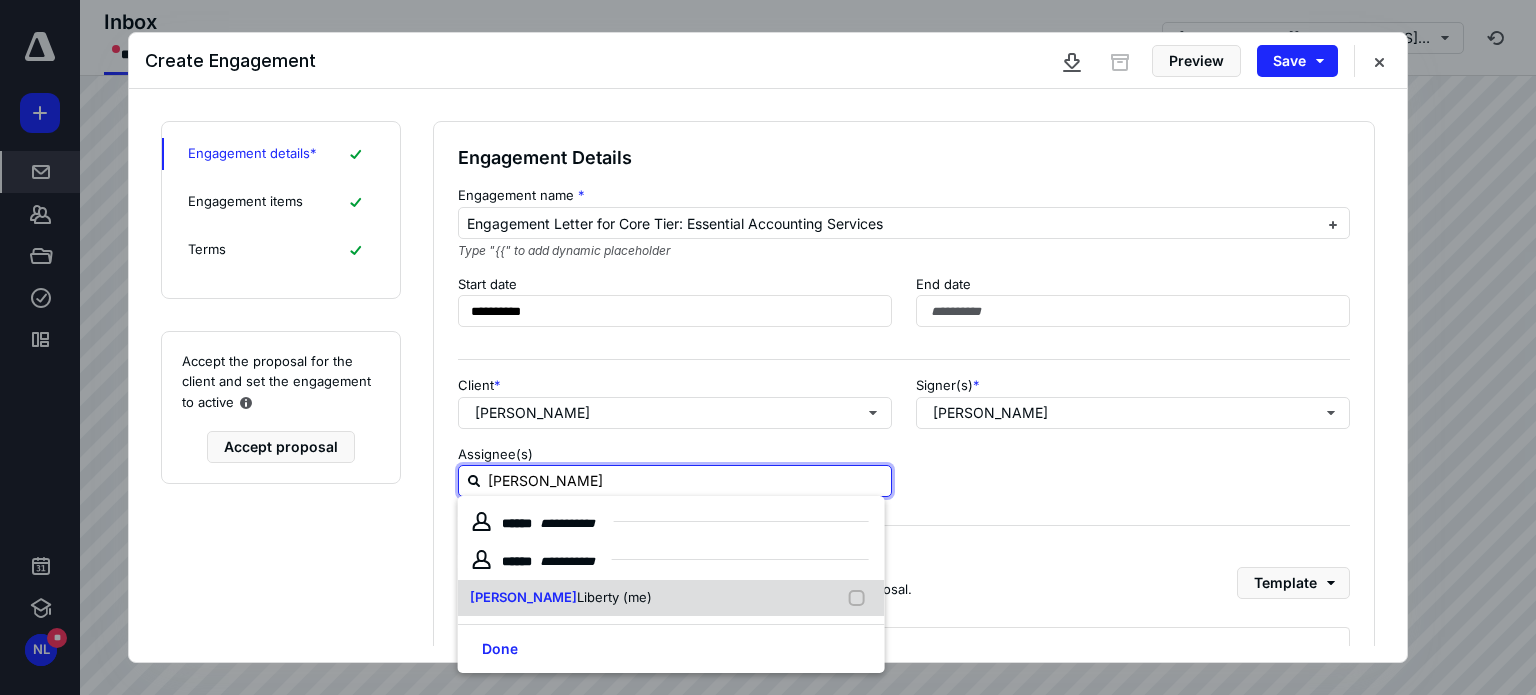 click on "[DATE][PERSON_NAME] (me)" at bounding box center [671, 598] 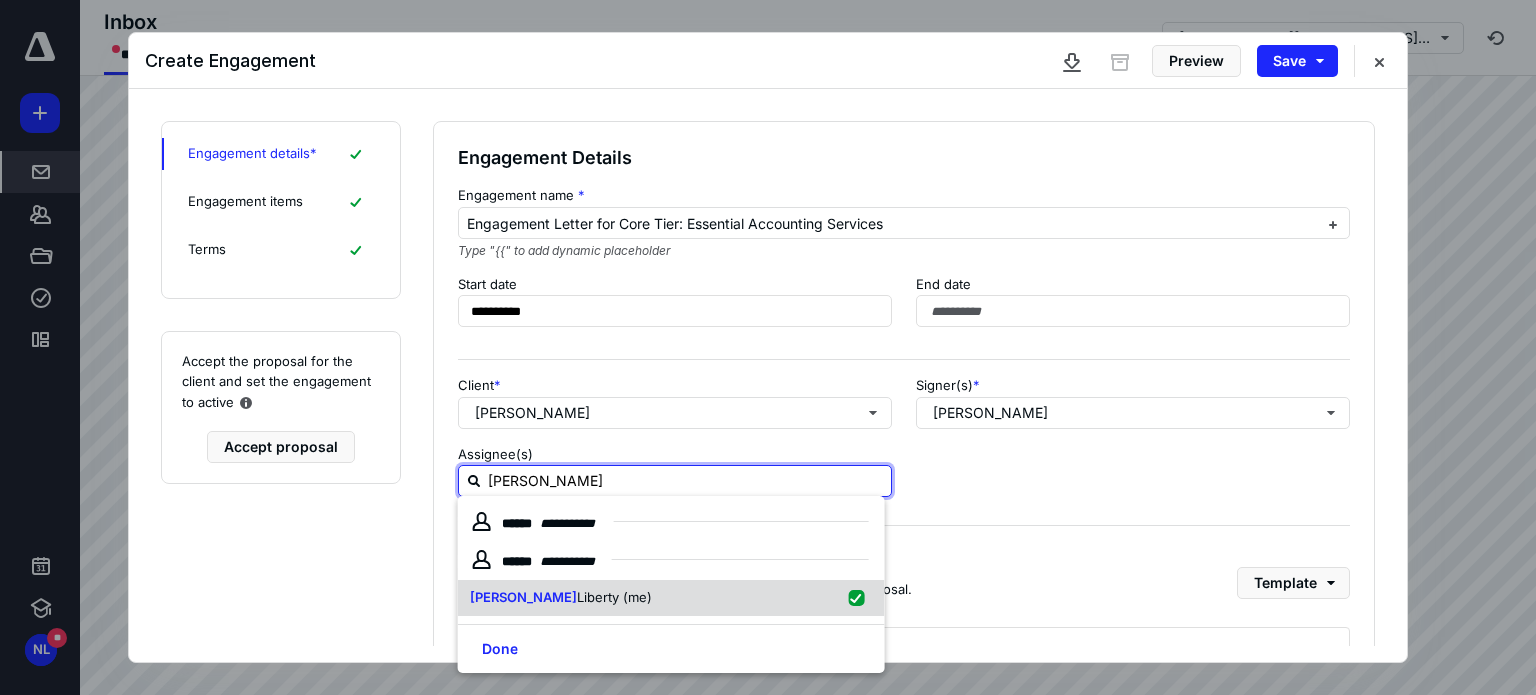 checkbox on "true" 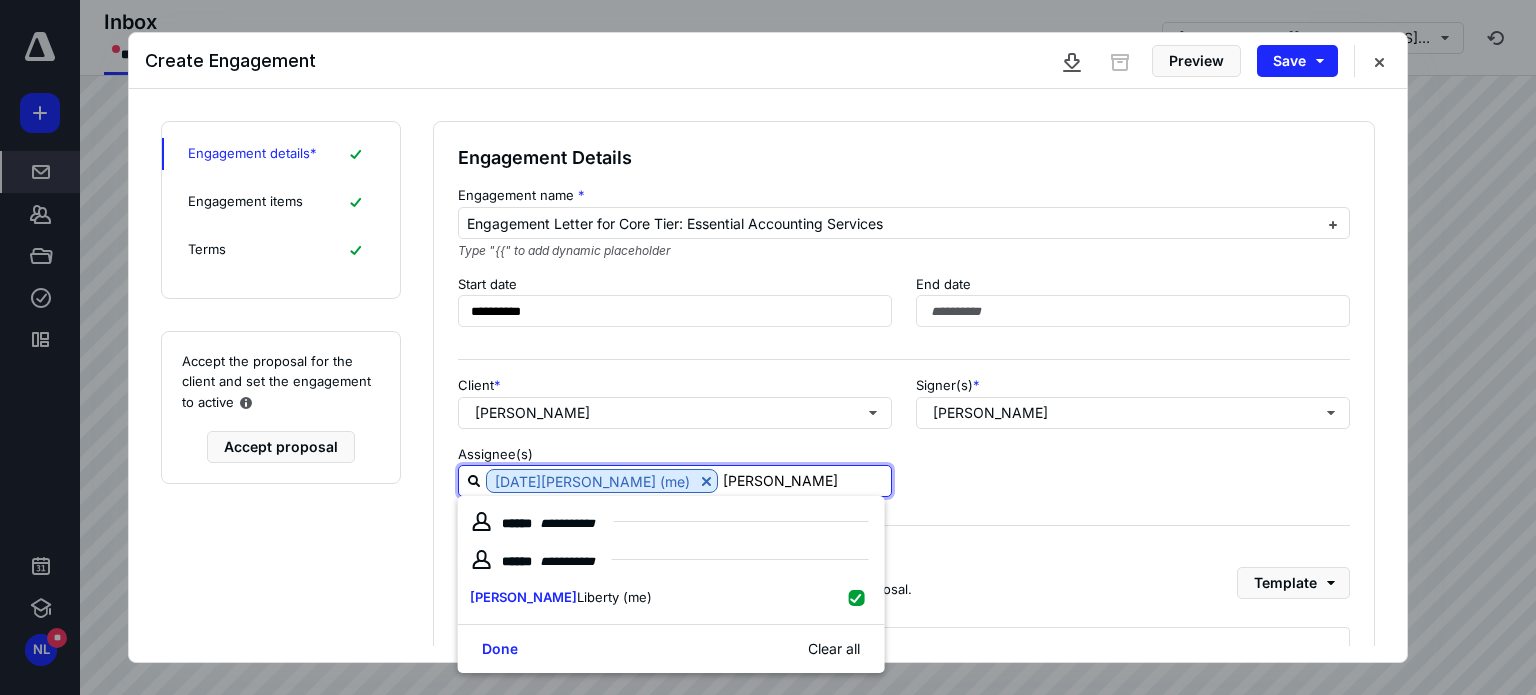 type on "[PERSON_NAME]" 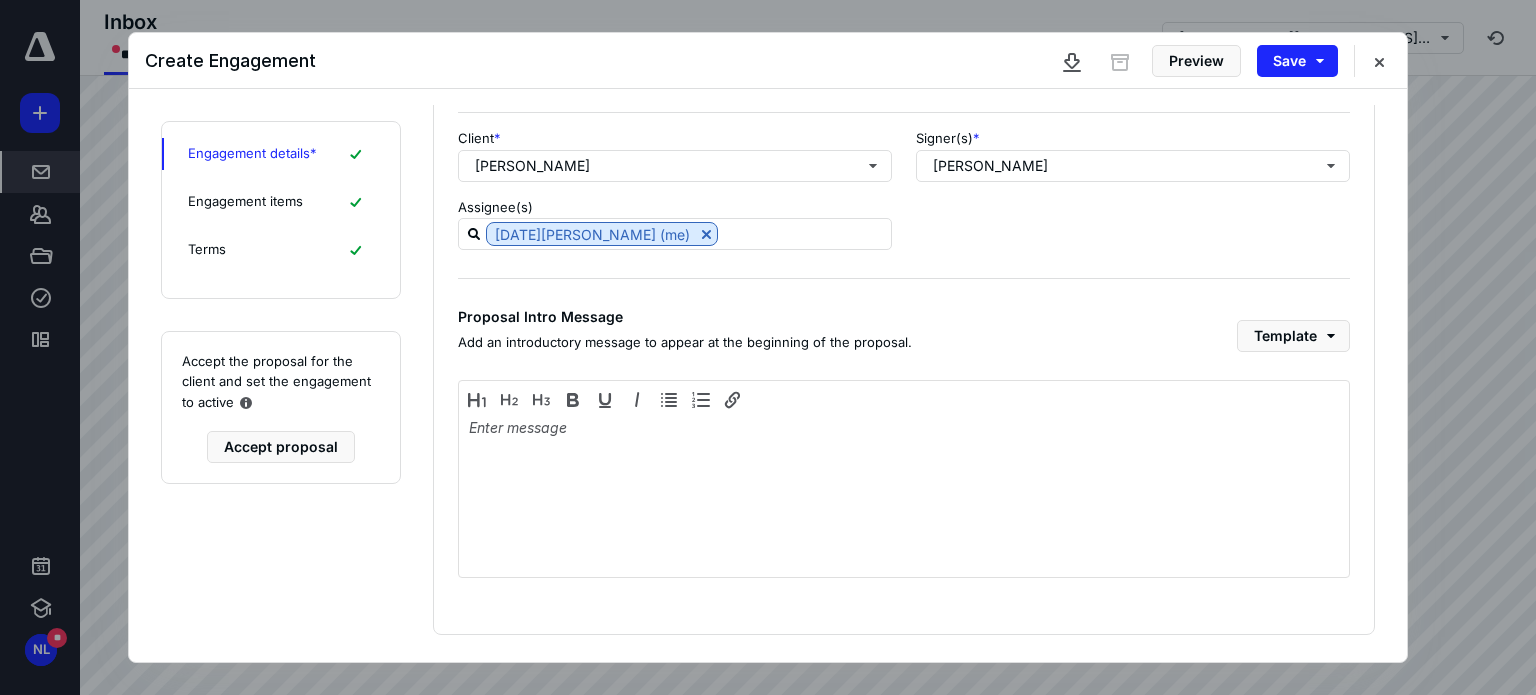scroll, scrollTop: 251, scrollLeft: 0, axis: vertical 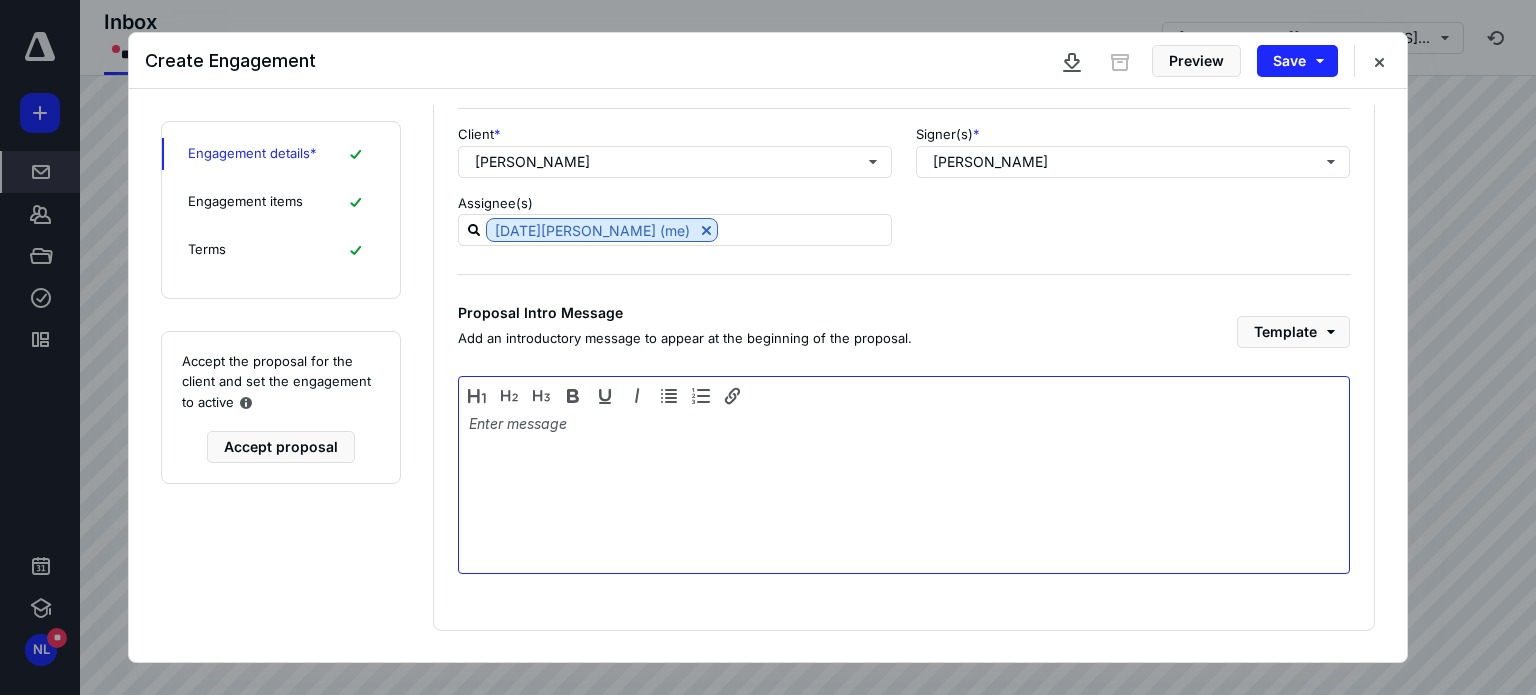 click at bounding box center (904, 490) 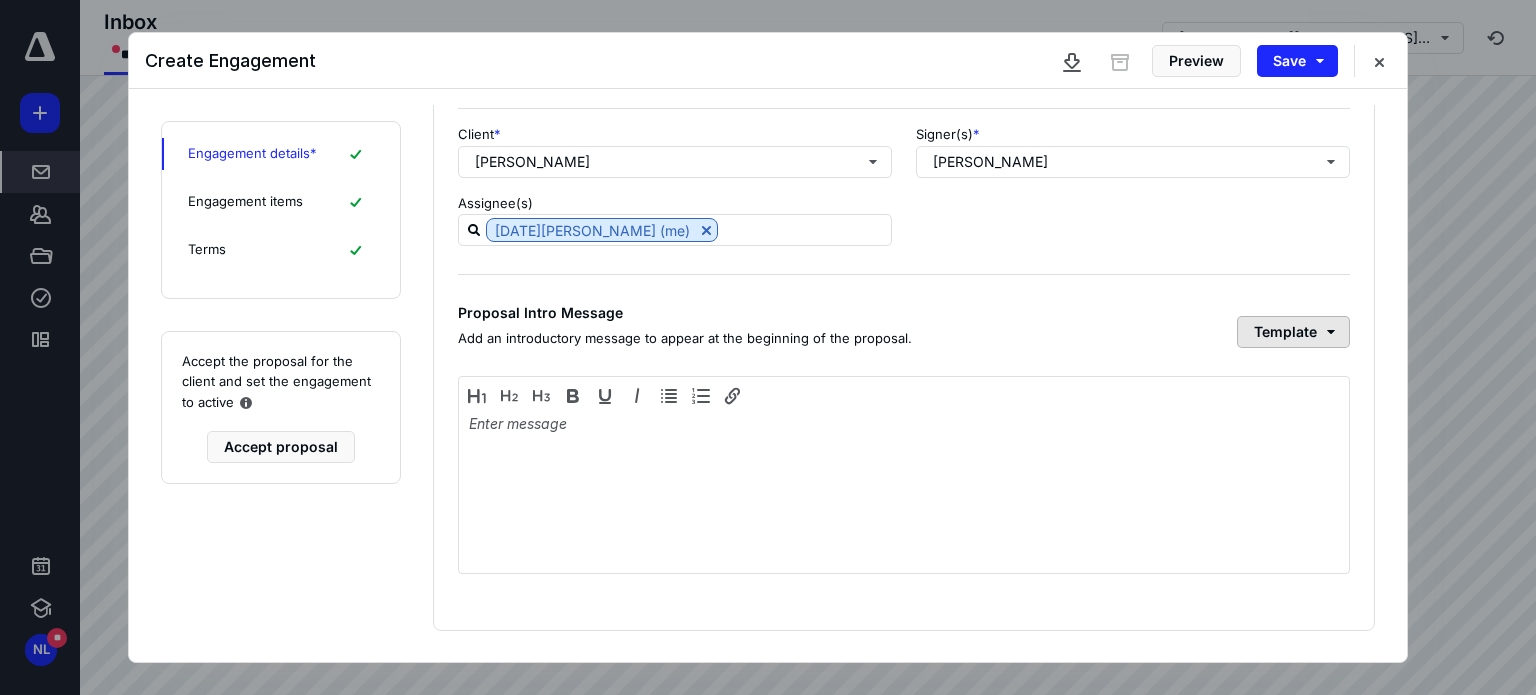 click on "Template" at bounding box center [1293, 332] 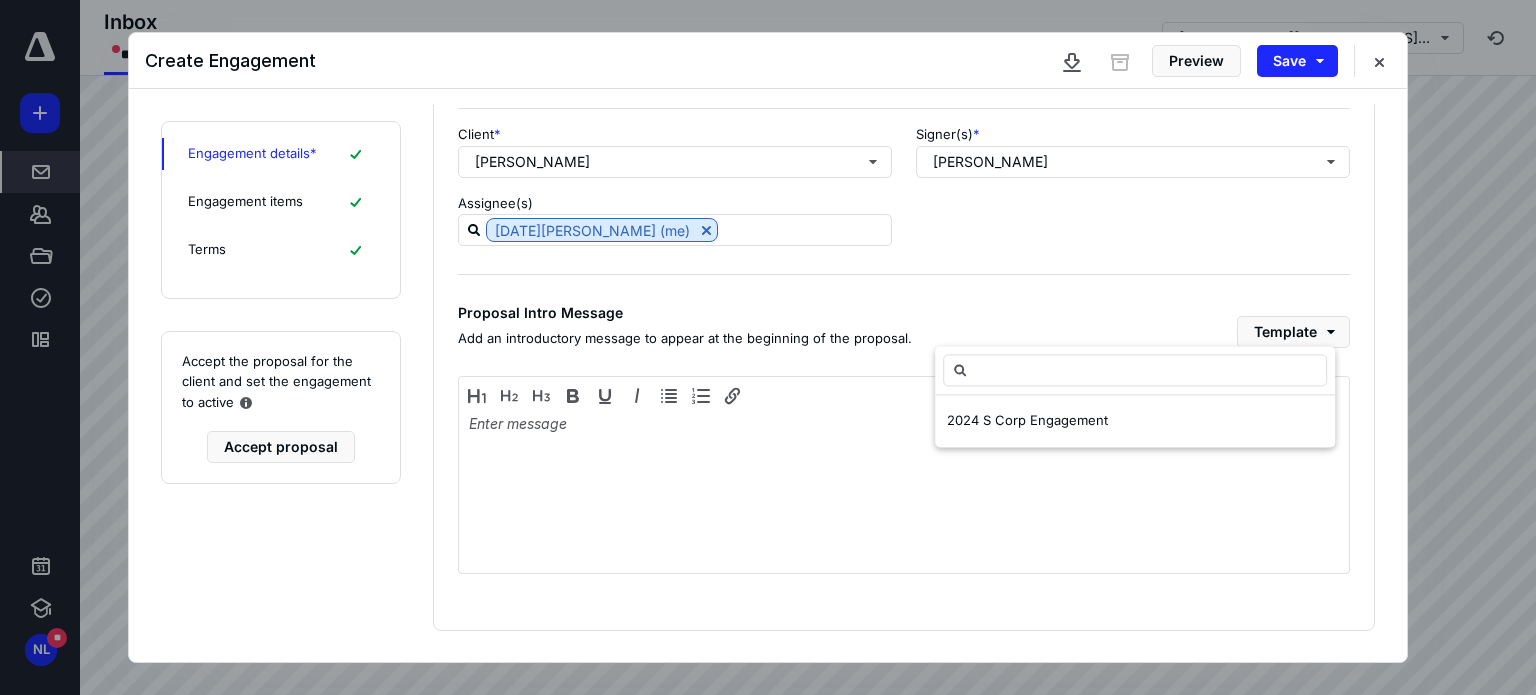 click on "Engagement details  * Engagement items Terms" at bounding box center [281, 210] 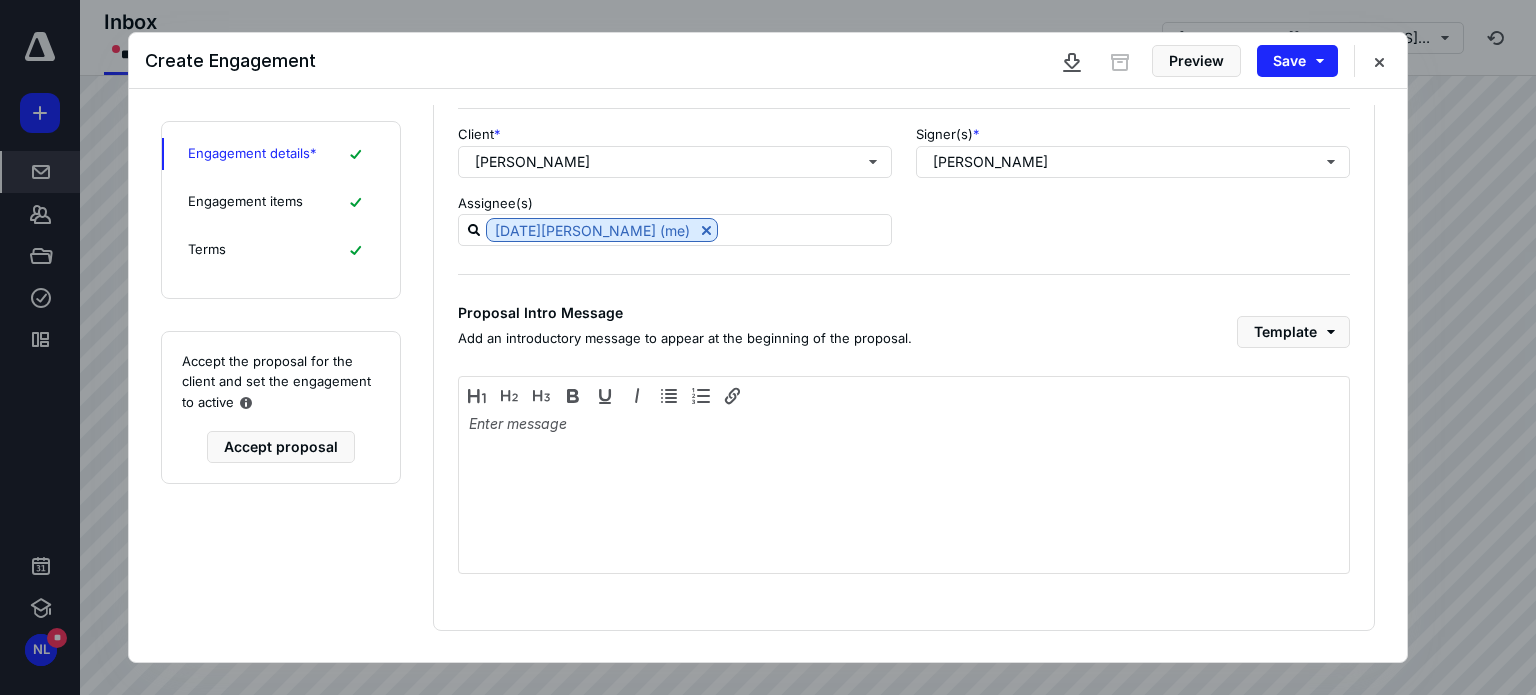 click on "Engagement items" at bounding box center (245, 202) 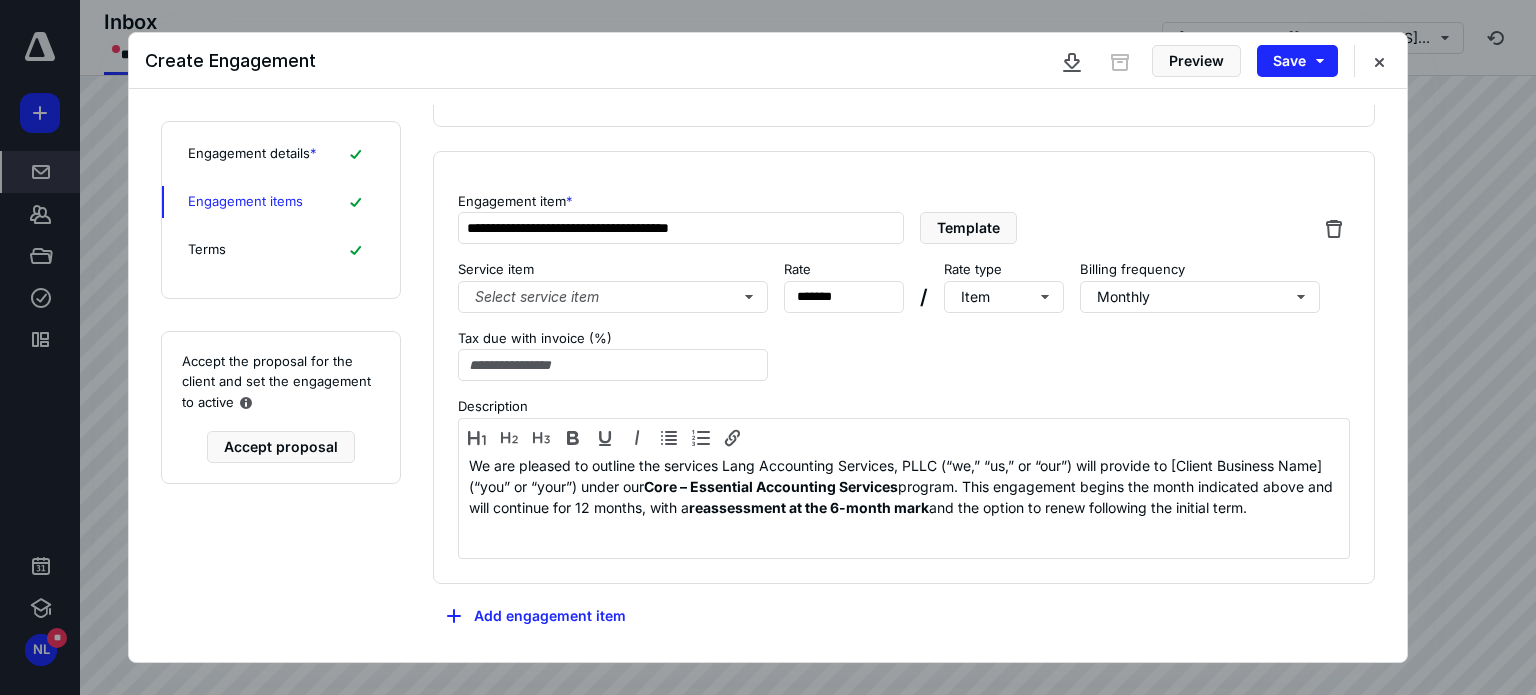 click on "Terms" at bounding box center (281, 250) 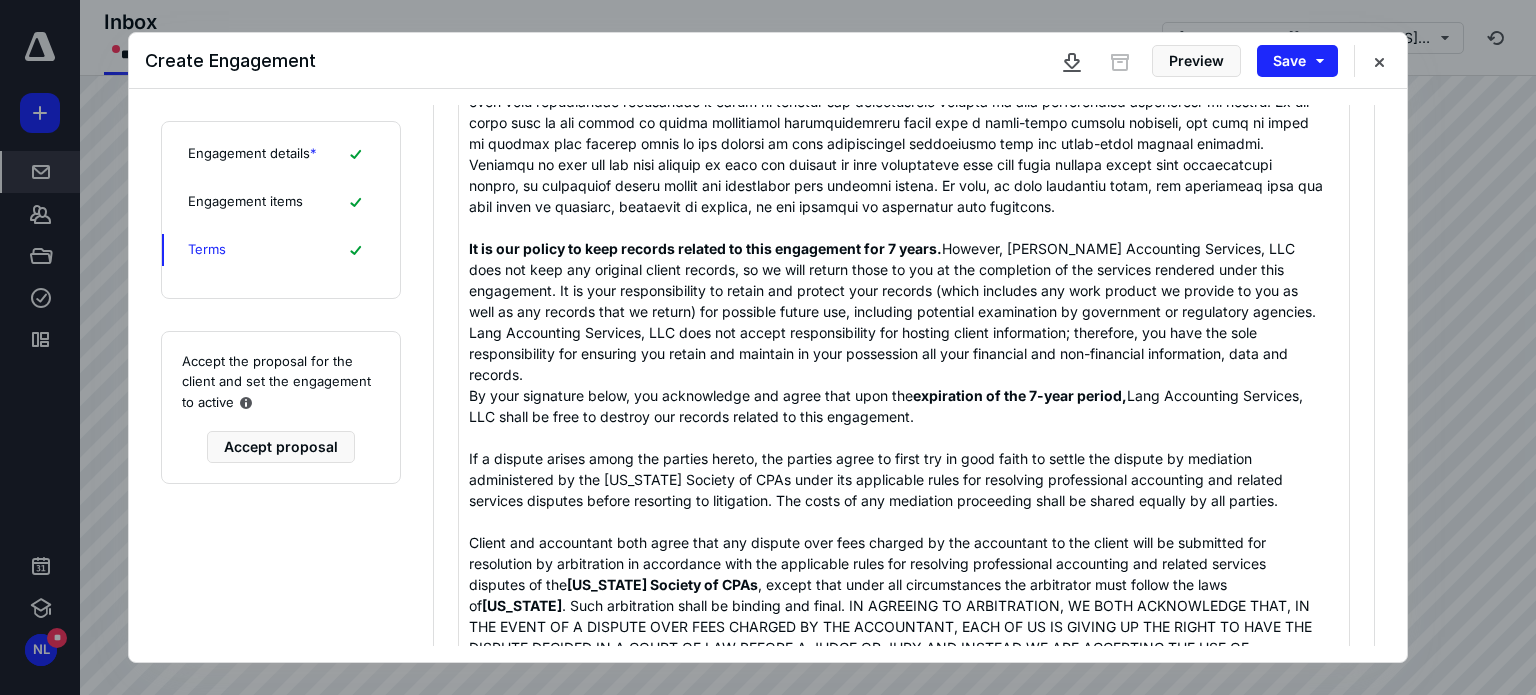 scroll, scrollTop: 1398, scrollLeft: 0, axis: vertical 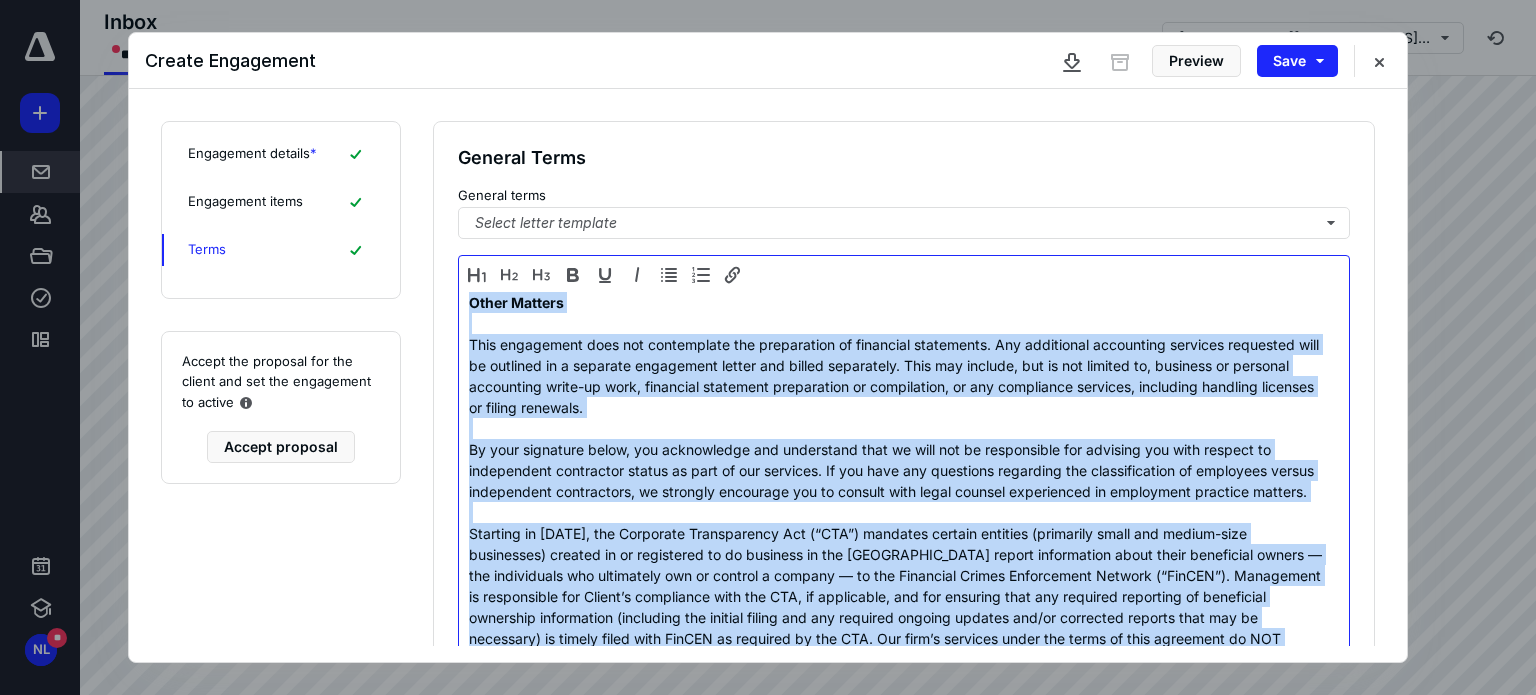 drag, startPoint x: 764, startPoint y: 463, endPoint x: 468, endPoint y: 106, distance: 463.751 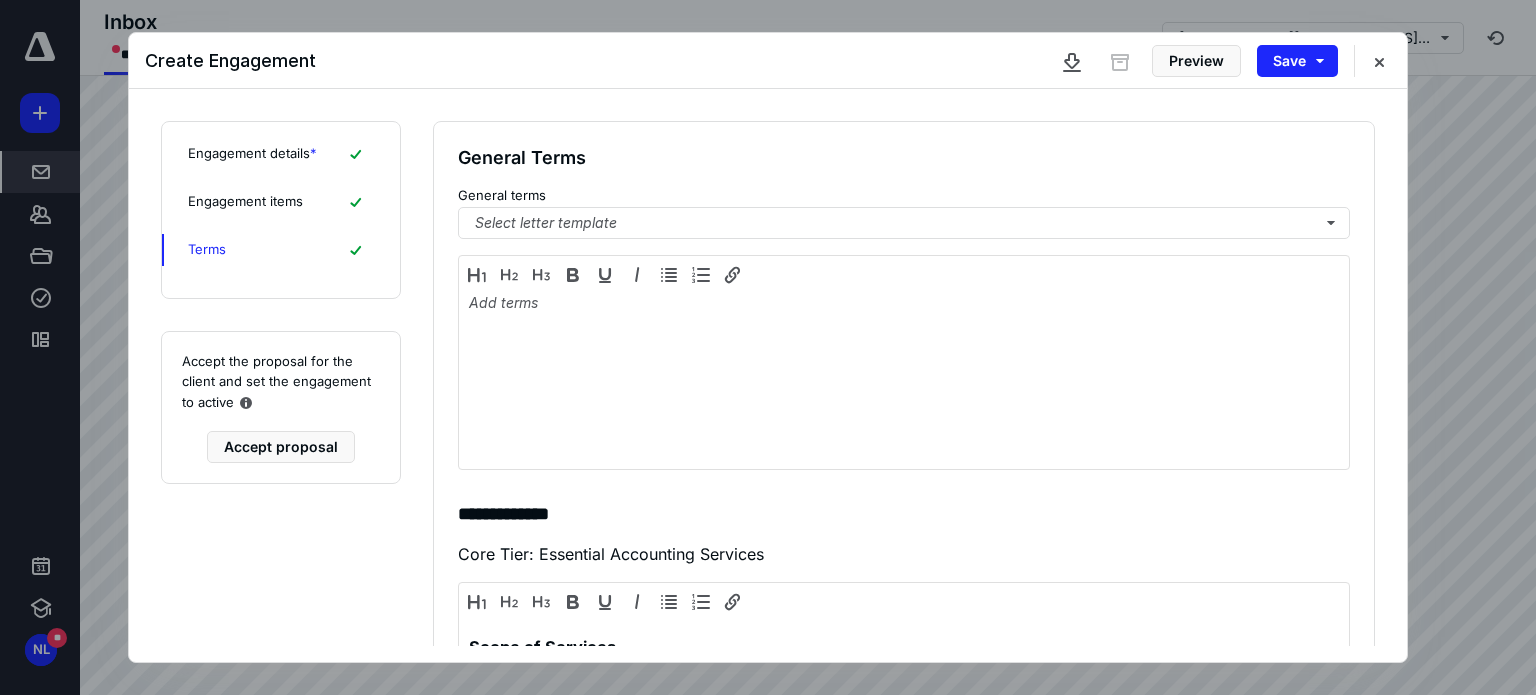 click on "**********" at bounding box center (897, 514) 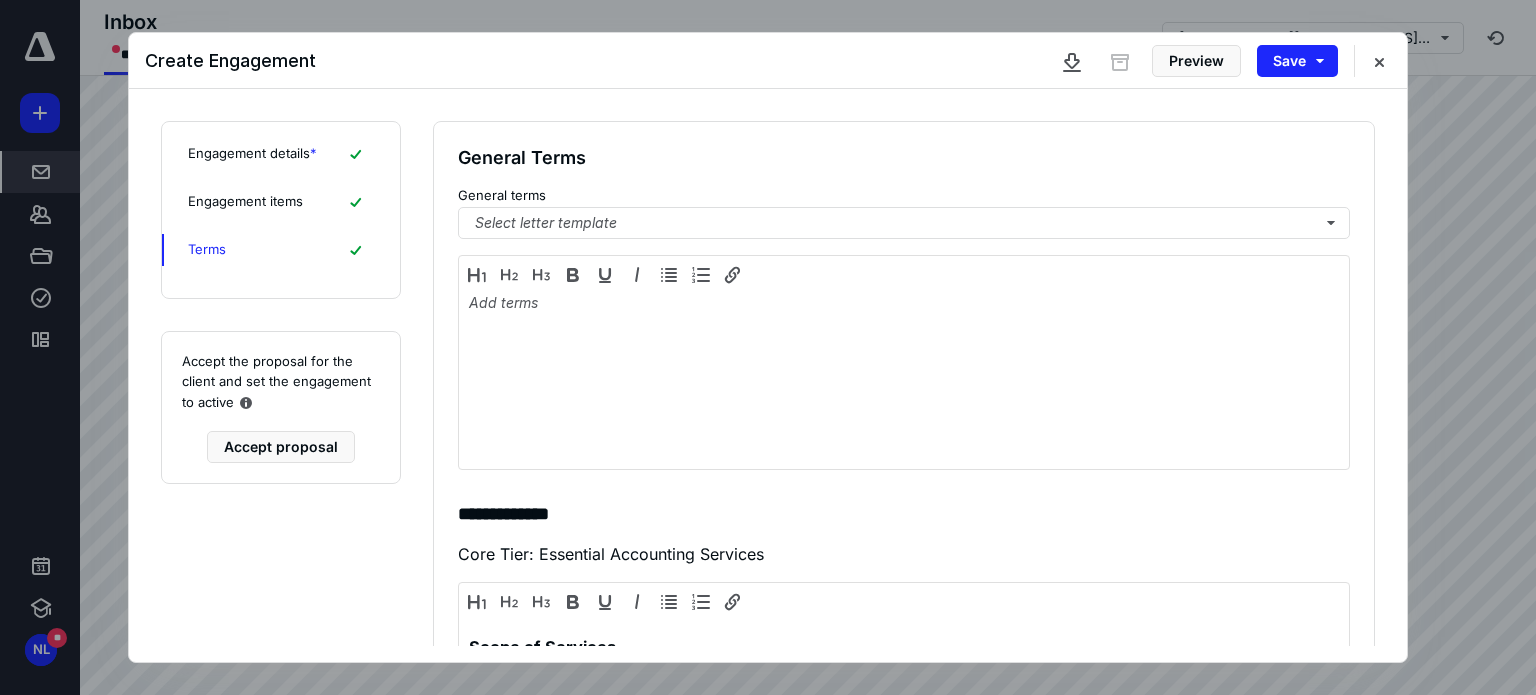 click on "Engagement items" at bounding box center (245, 202) 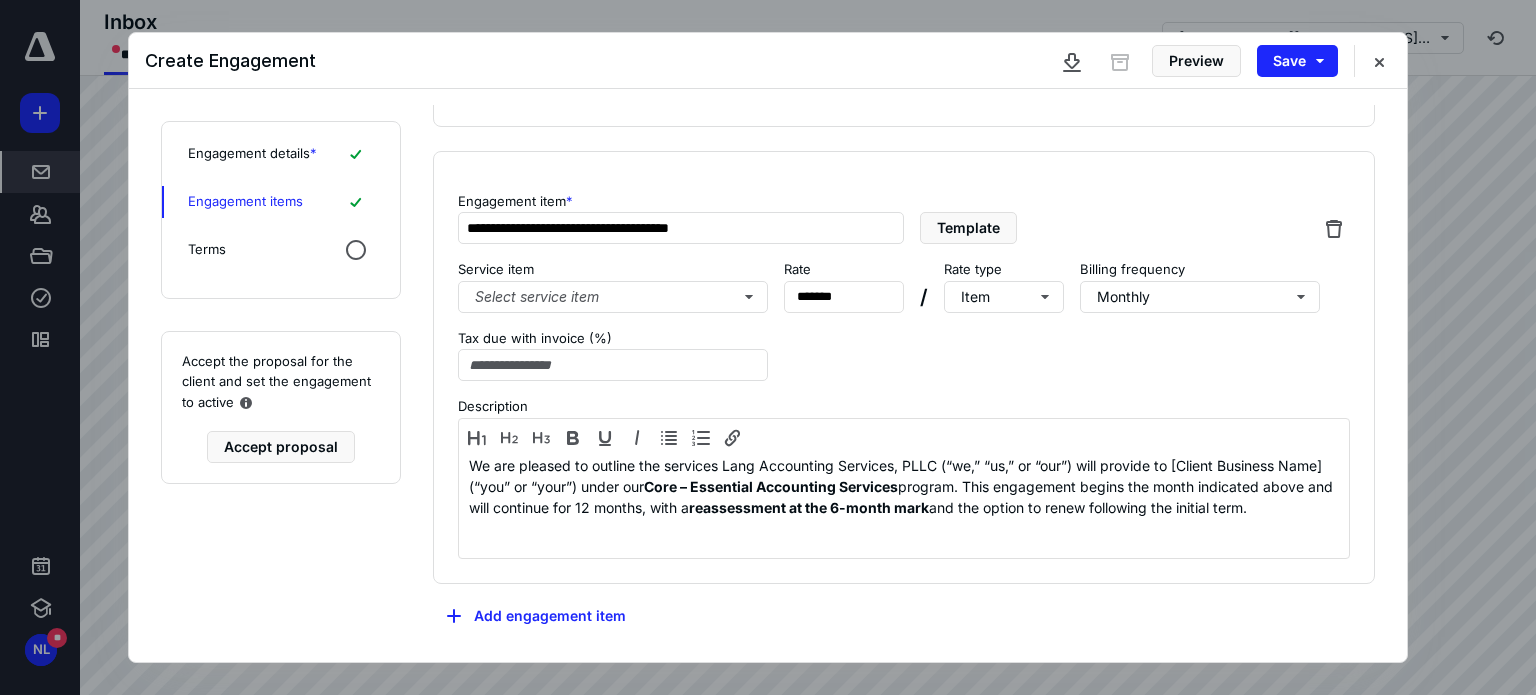 scroll, scrollTop: 112, scrollLeft: 0, axis: vertical 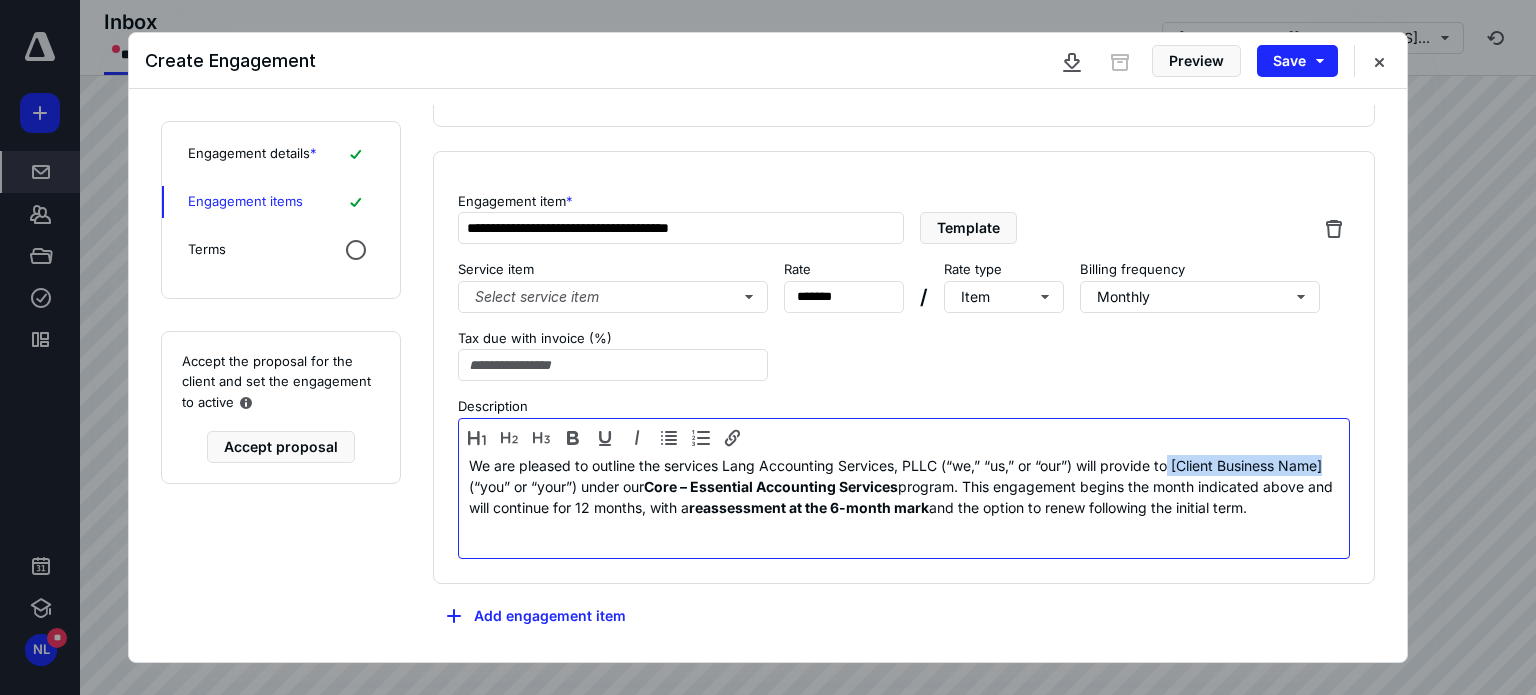 drag, startPoint x: 1177, startPoint y: 462, endPoint x: 512, endPoint y: 485, distance: 665.39764 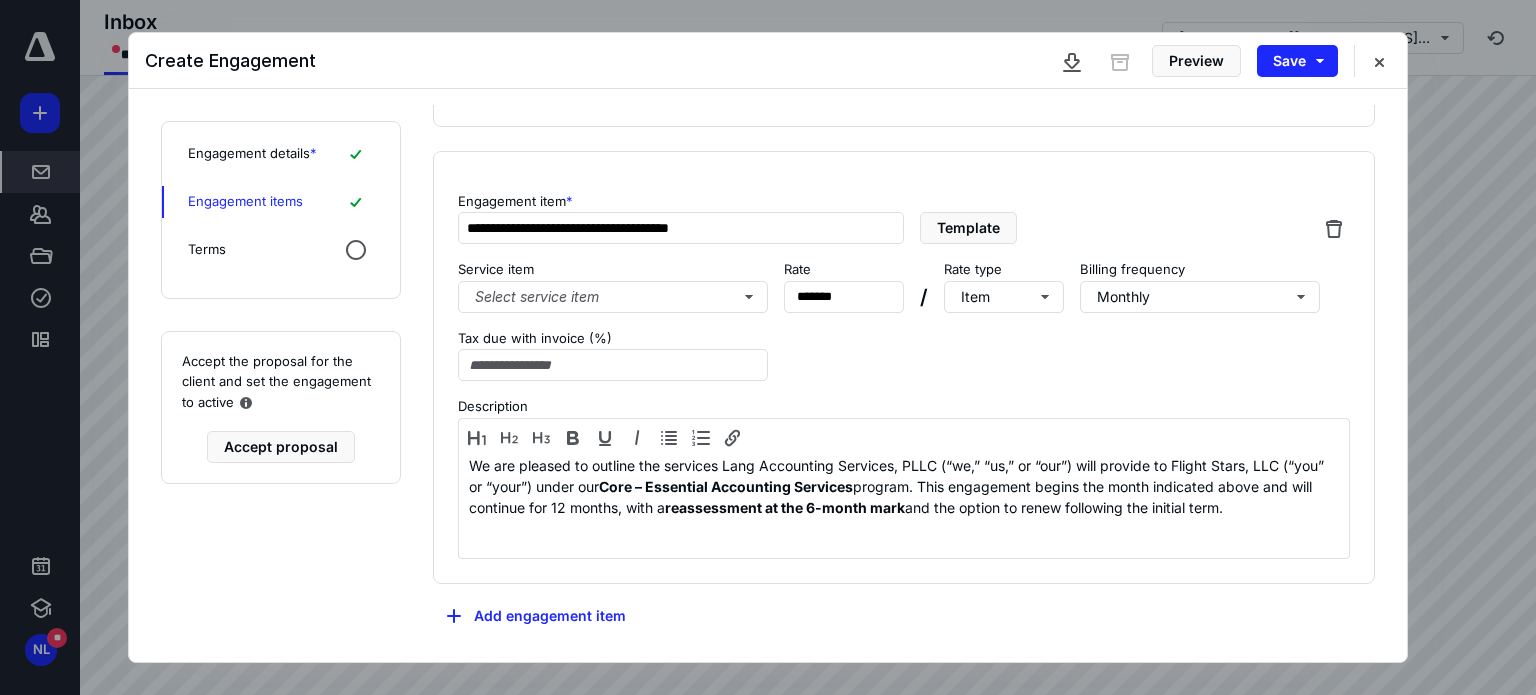 click on "Engagement details  *" at bounding box center [252, 154] 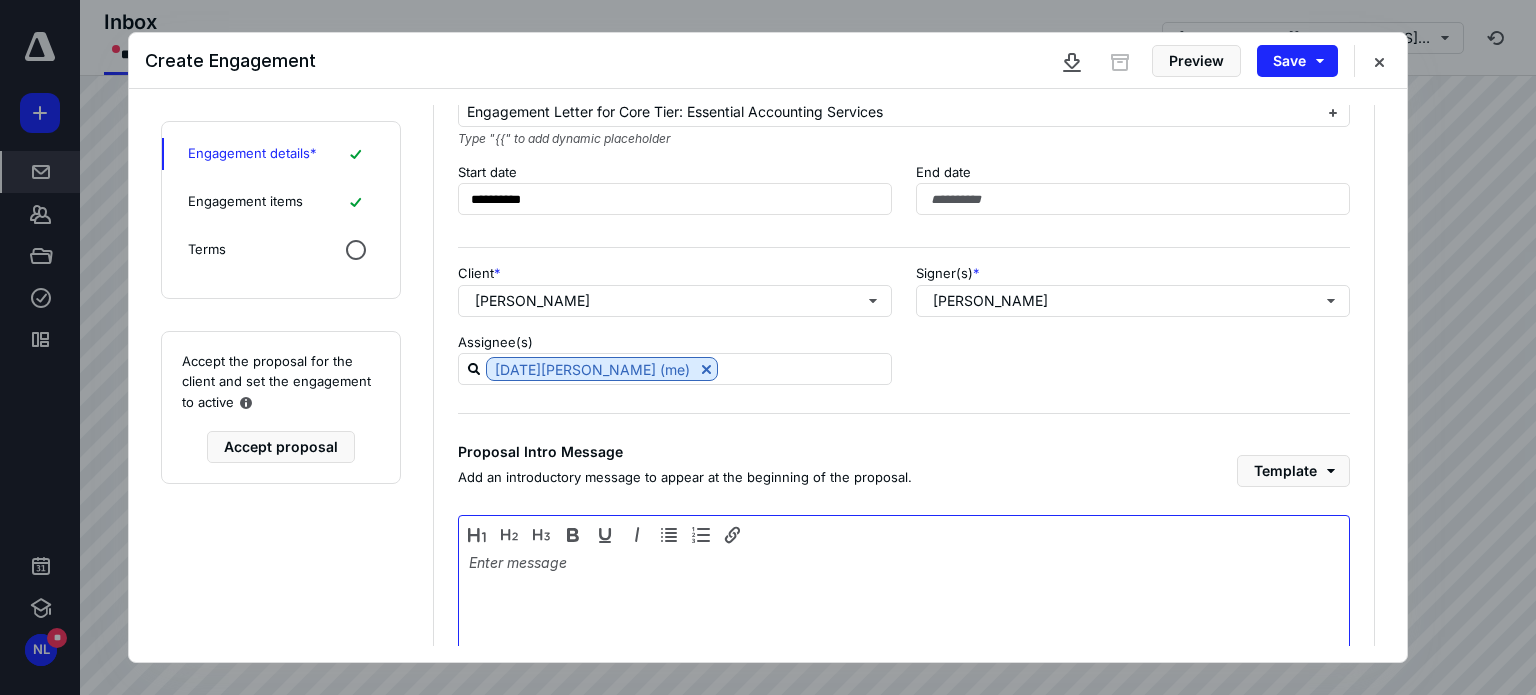 click at bounding box center (904, 629) 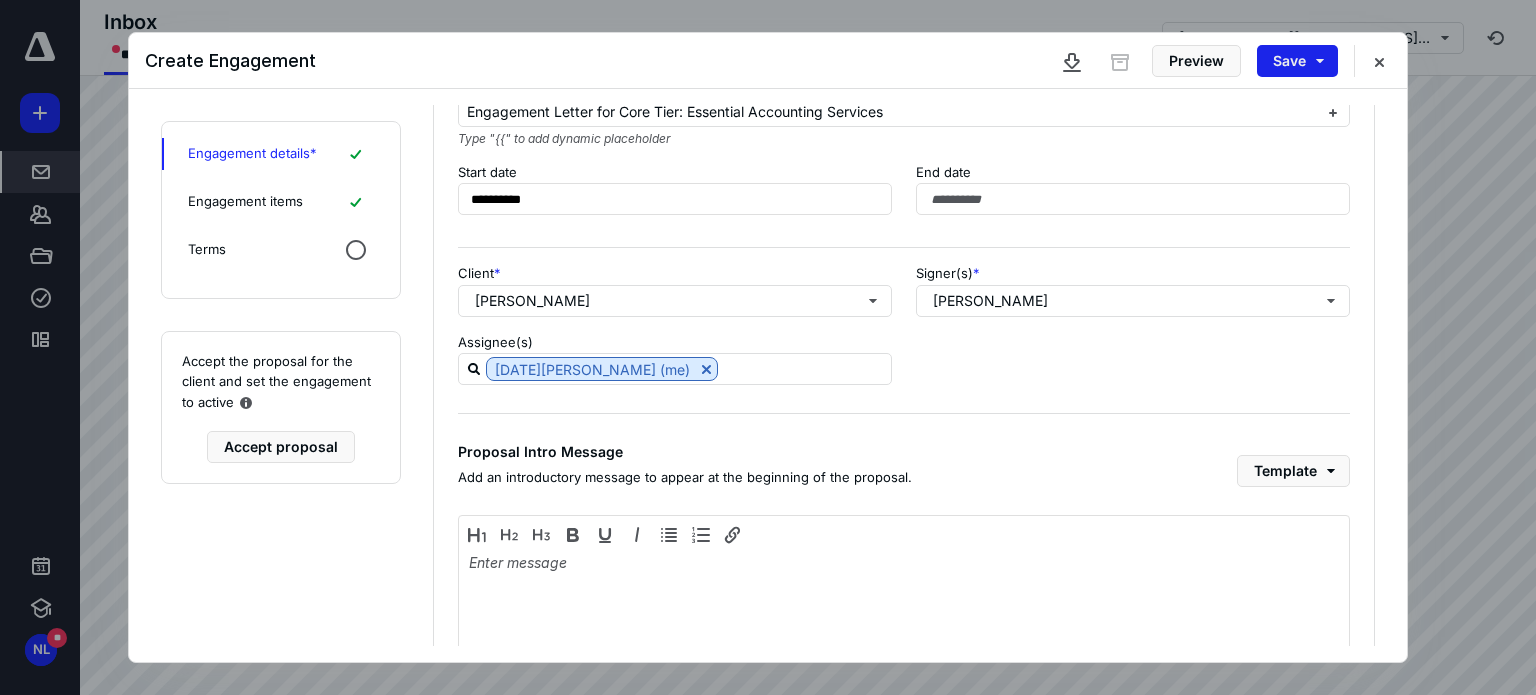 click on "Save" at bounding box center [1297, 61] 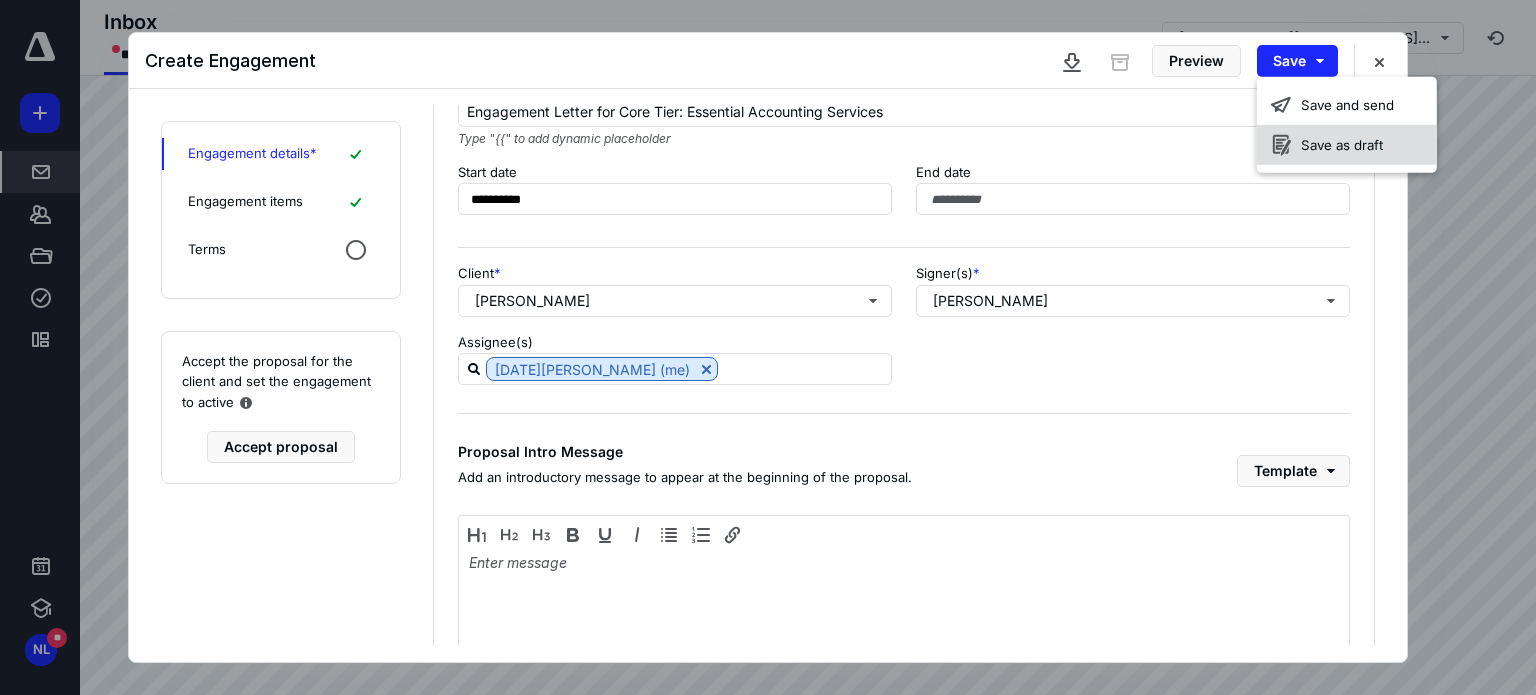 click on "Save as draft" at bounding box center (1347, 145) 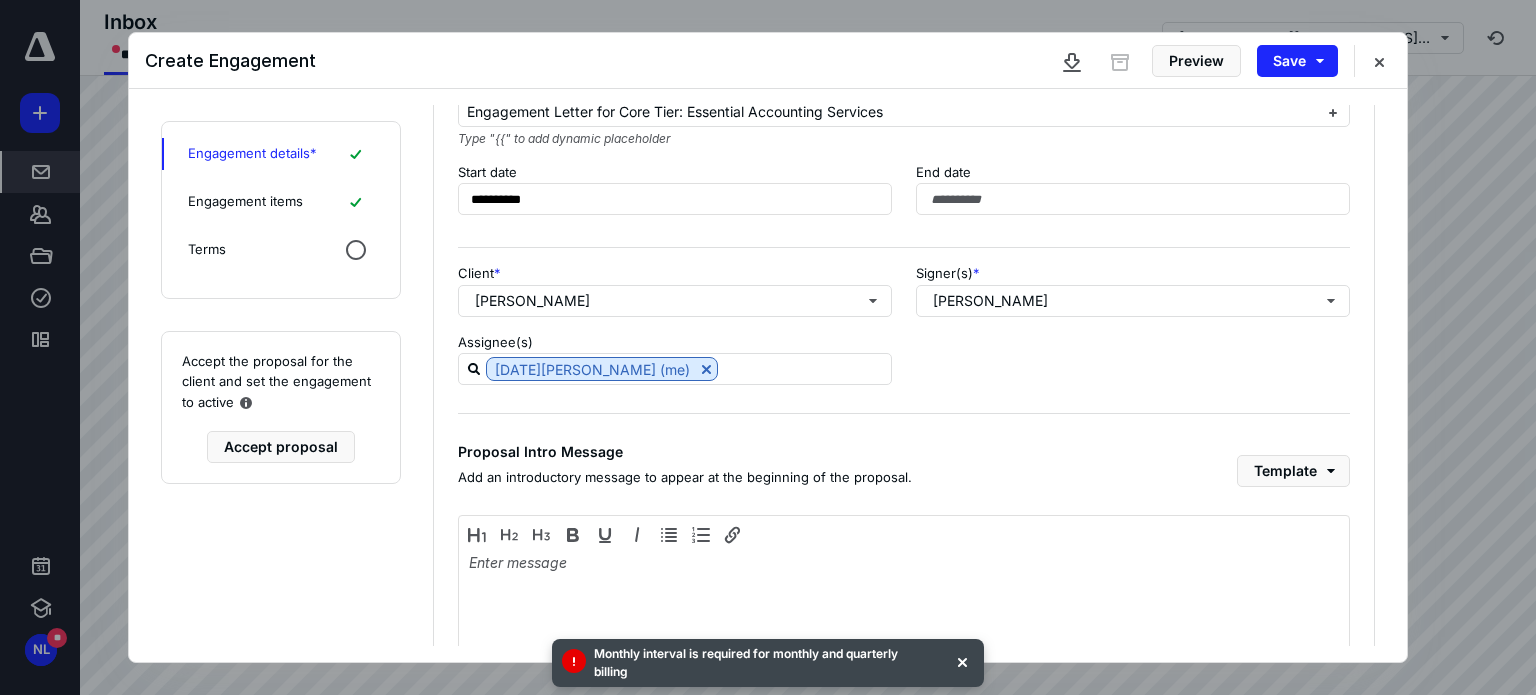 click 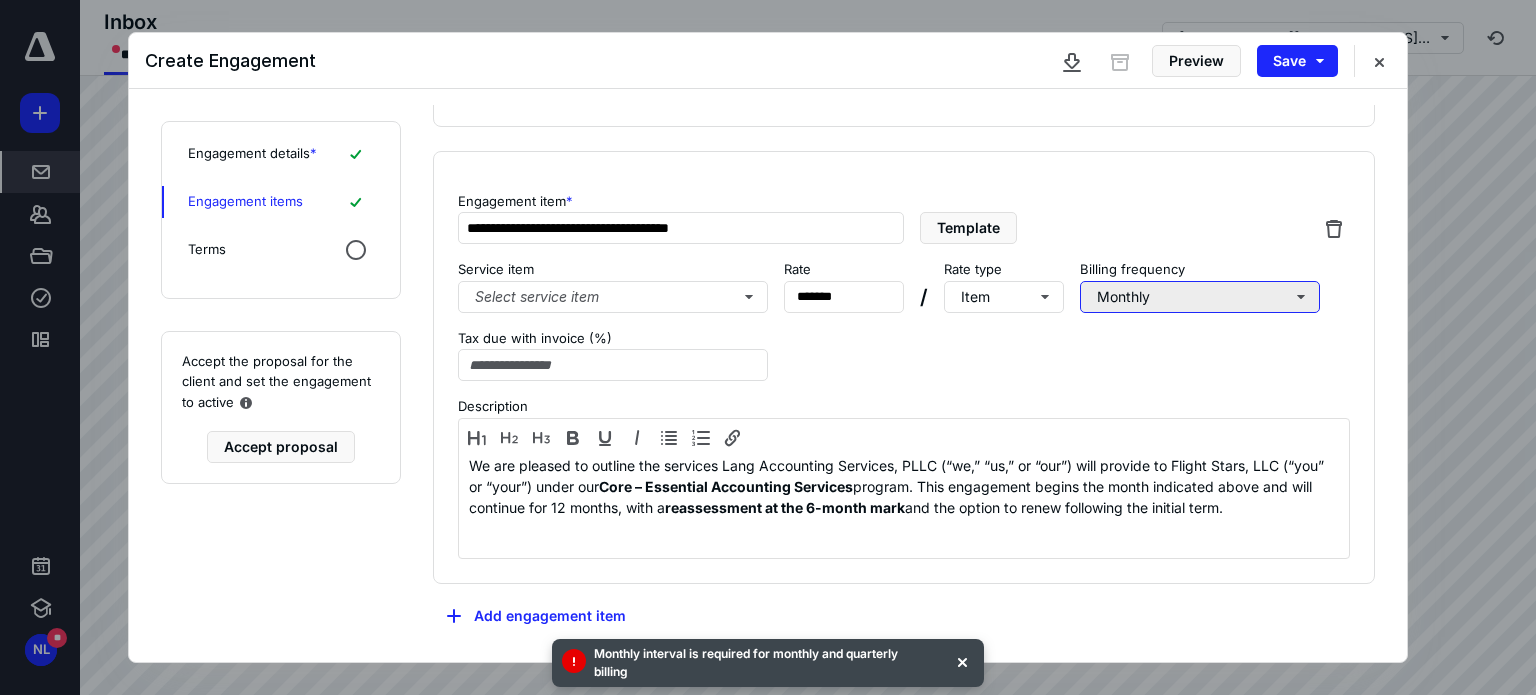 click on "Monthly" at bounding box center [1200, 297] 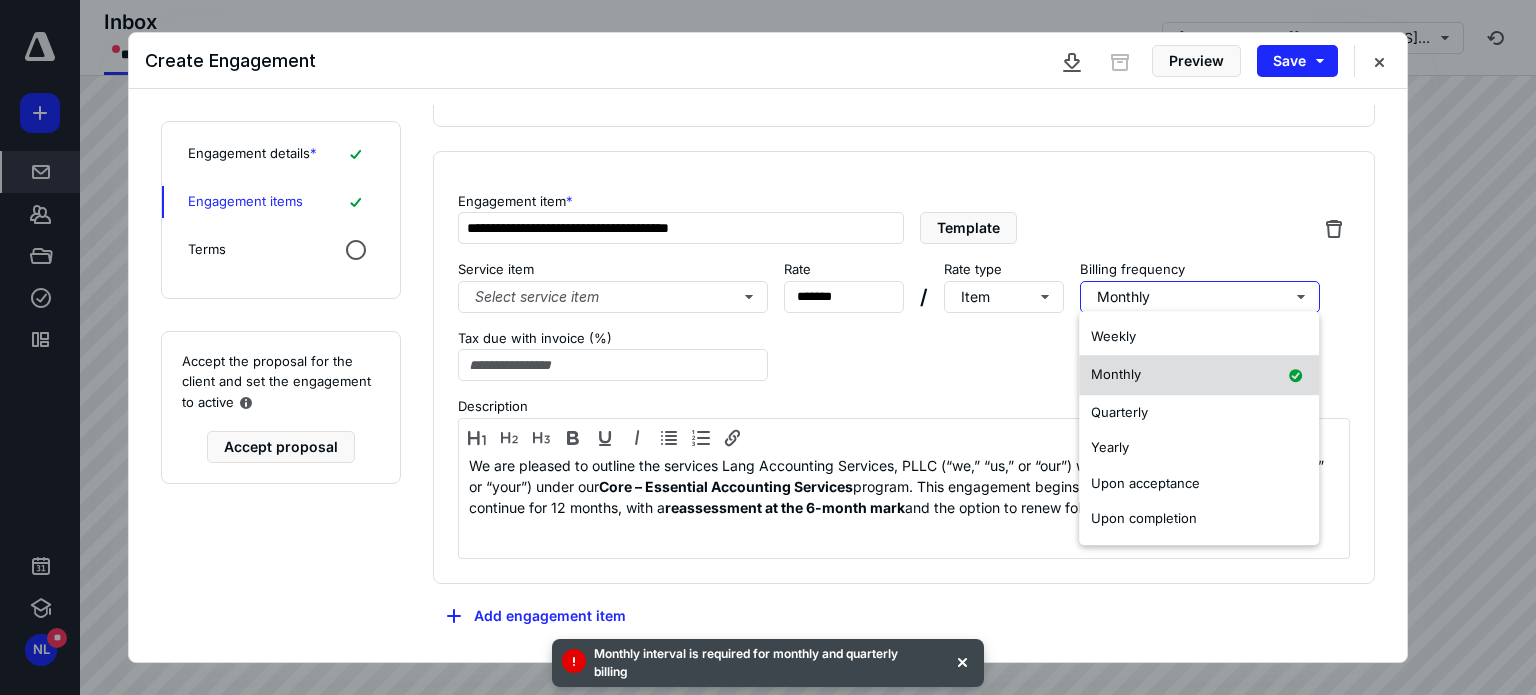 click on "Monthly" at bounding box center [1199, 375] 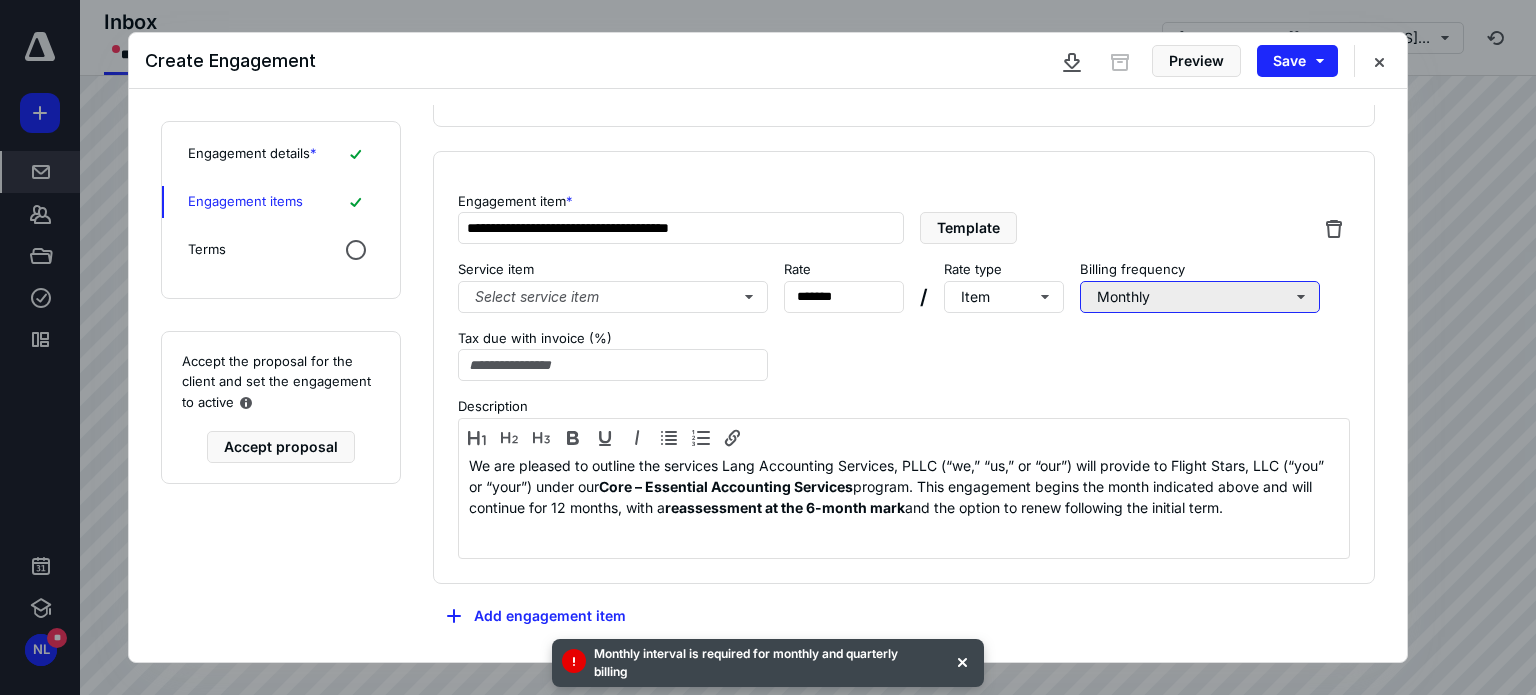 click on "Monthly" at bounding box center (1200, 297) 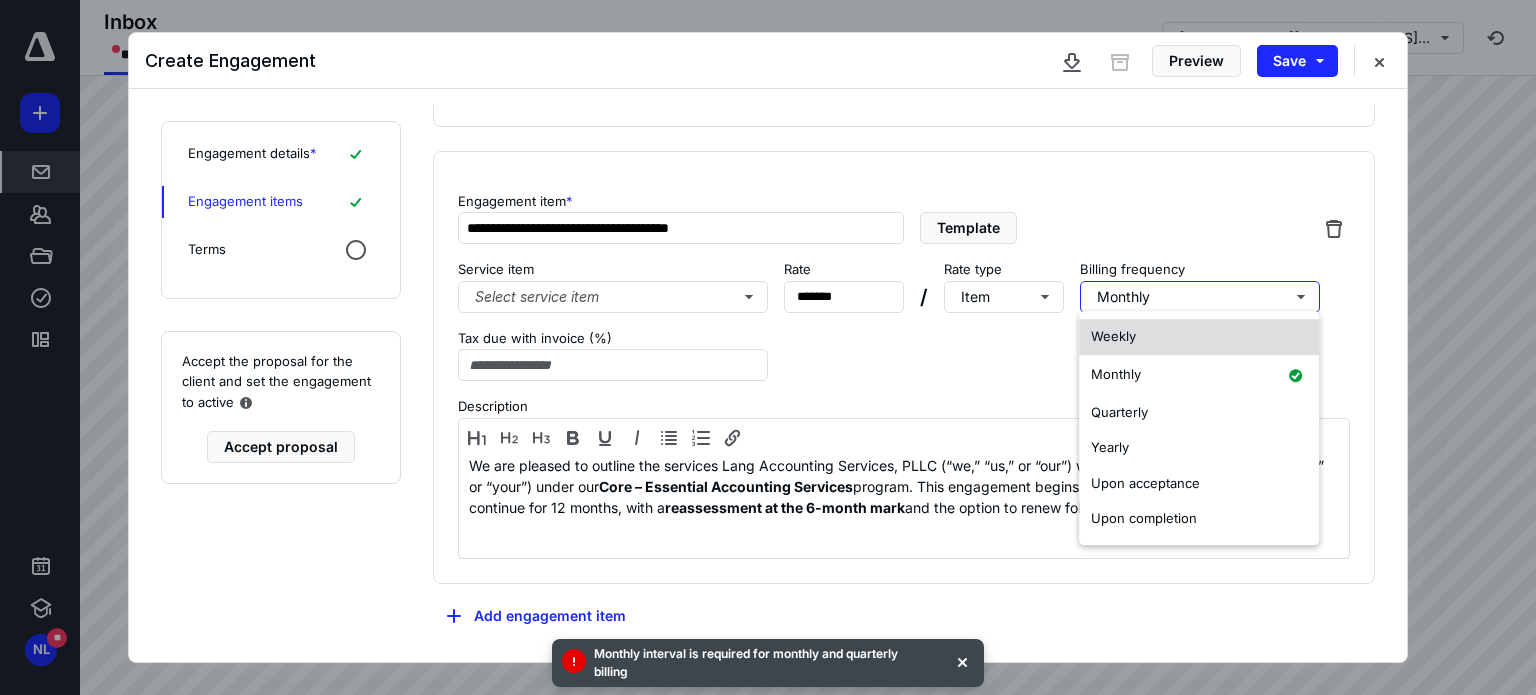 click on "Weekly" at bounding box center [1199, 337] 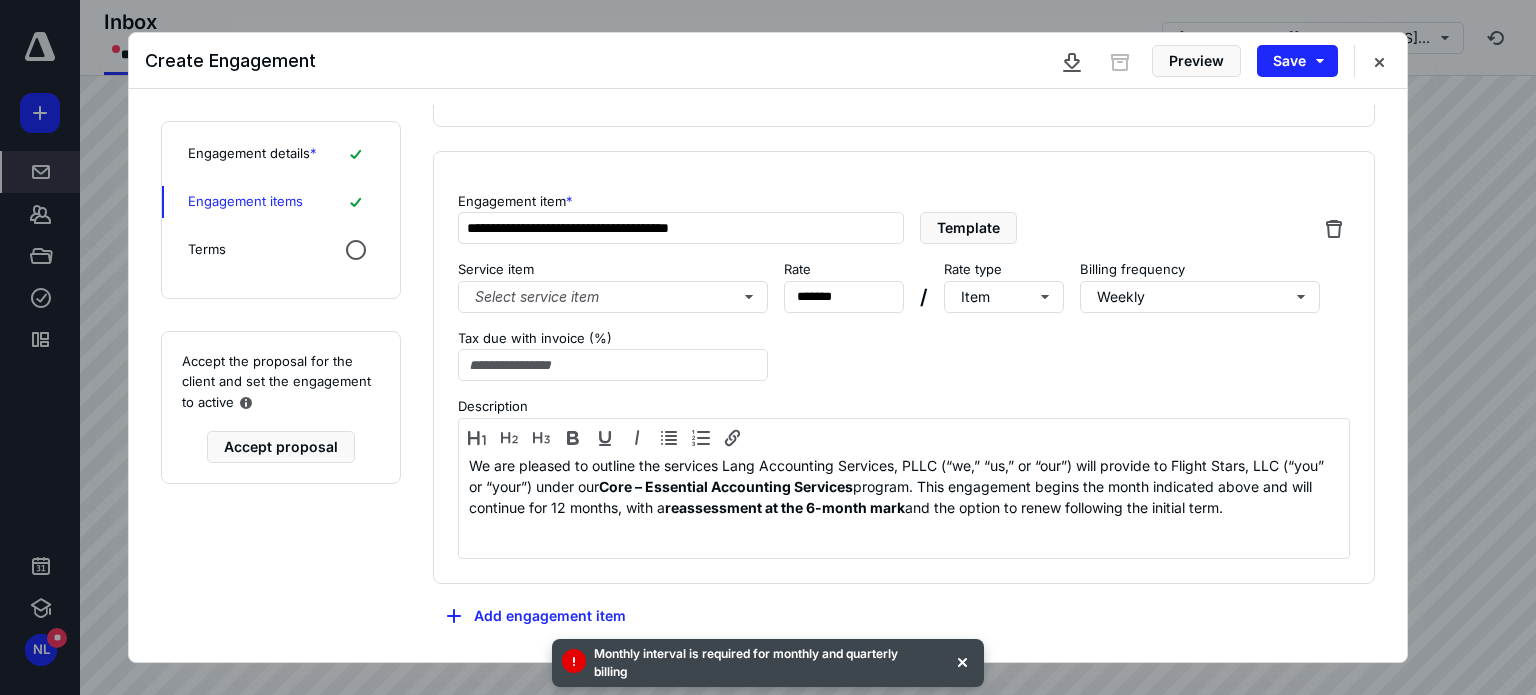 click on "**********" at bounding box center [904, 368] 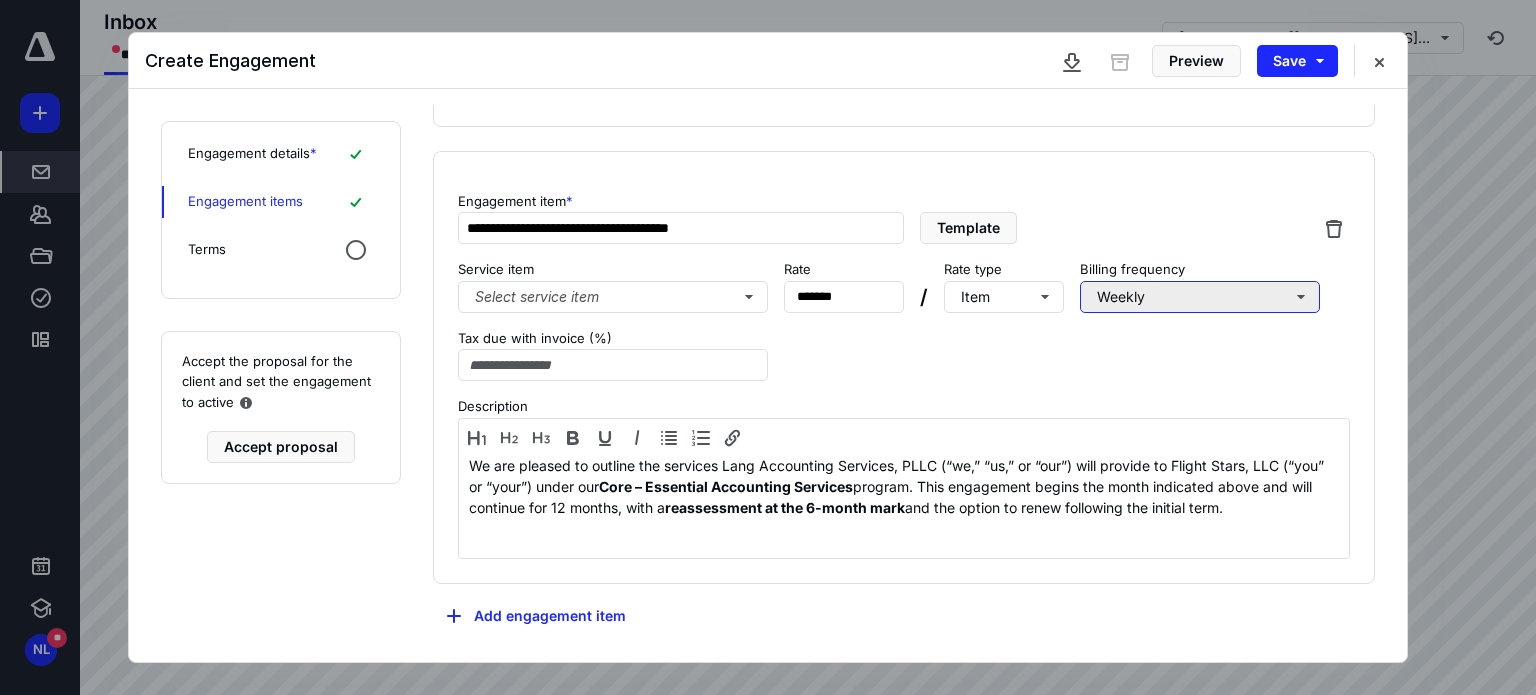 click on "Weekly" at bounding box center (1200, 297) 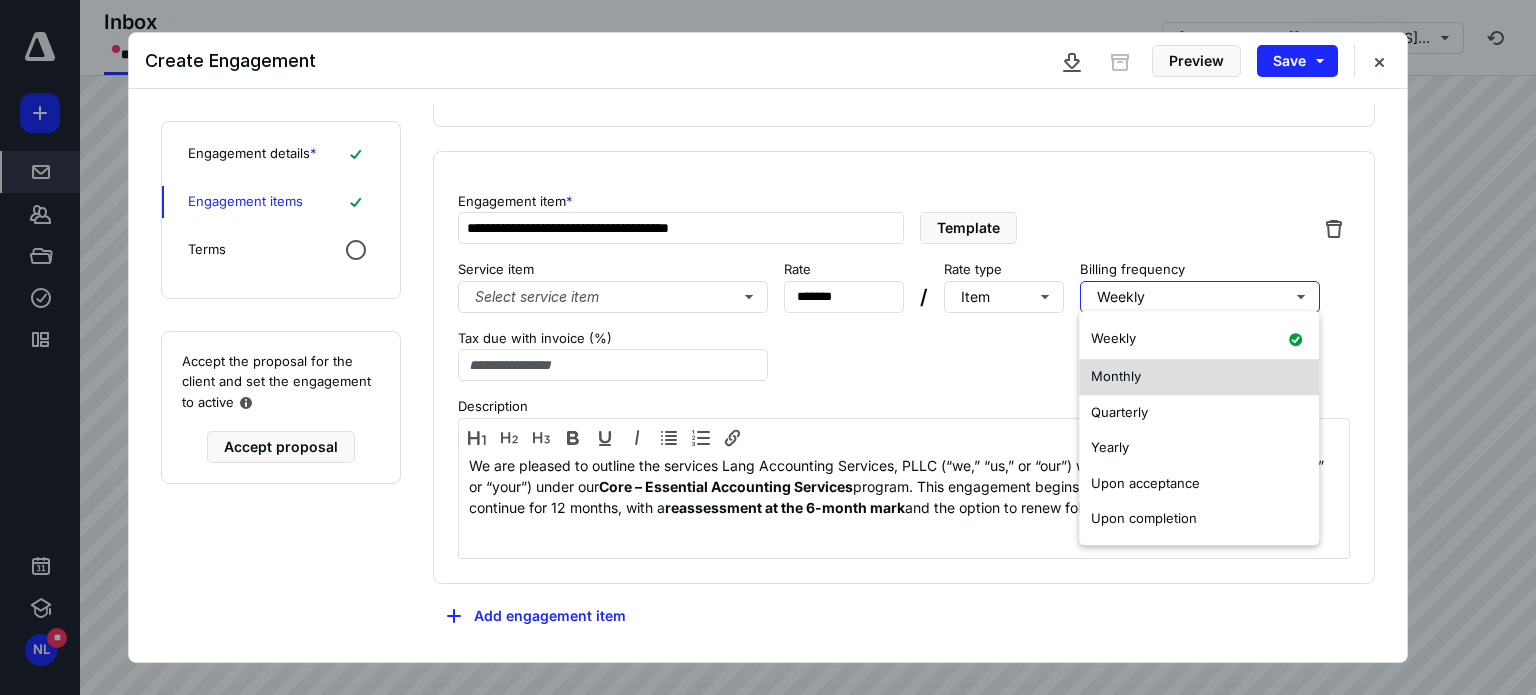 click on "Monthly" at bounding box center [1199, 377] 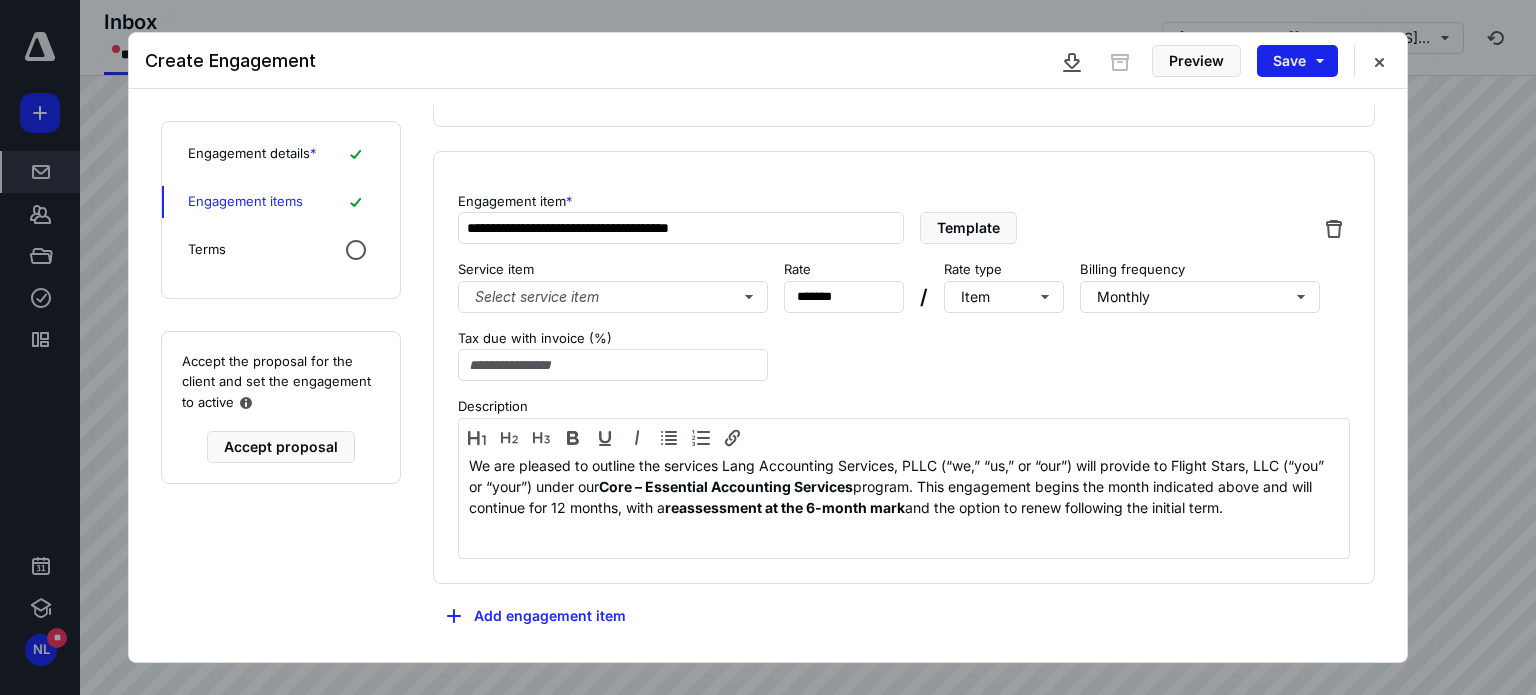 click on "Save" at bounding box center (1297, 61) 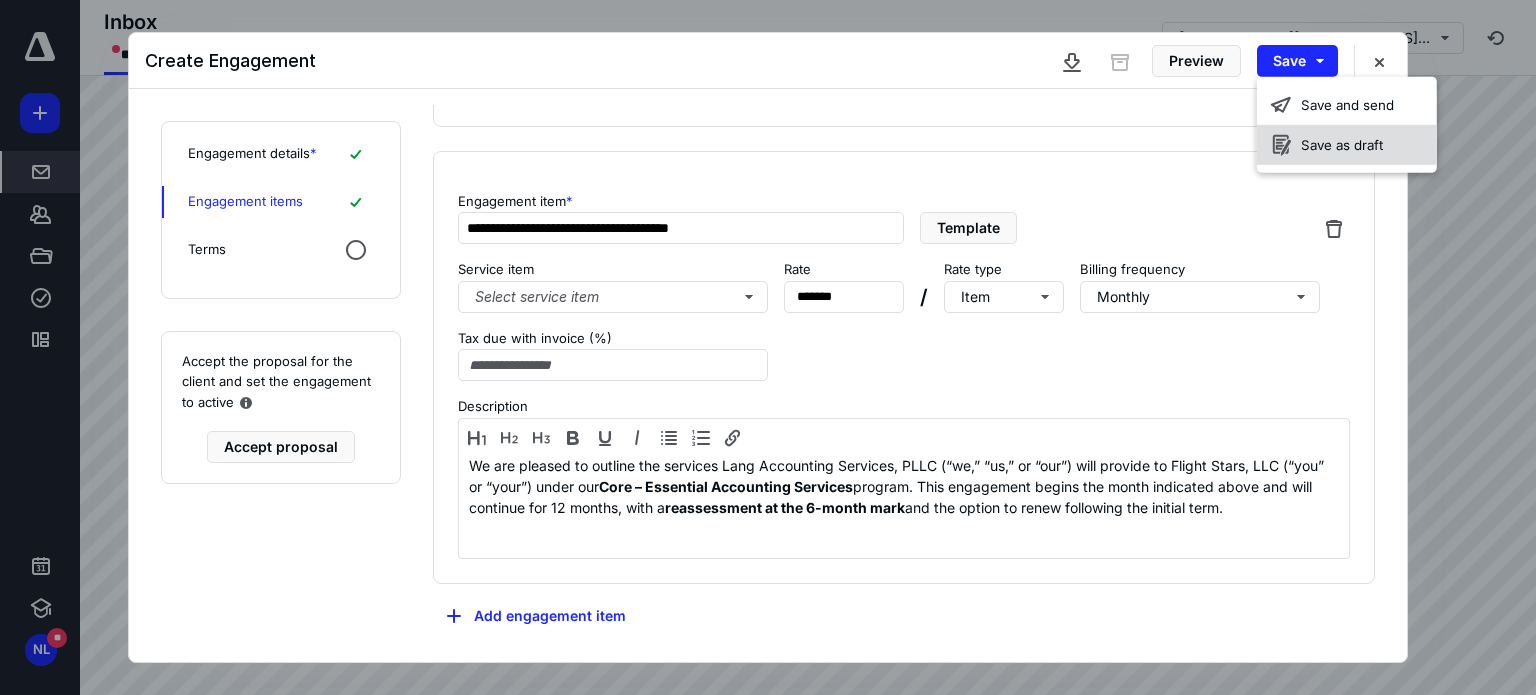 click on "Save as draft" at bounding box center [1347, 145] 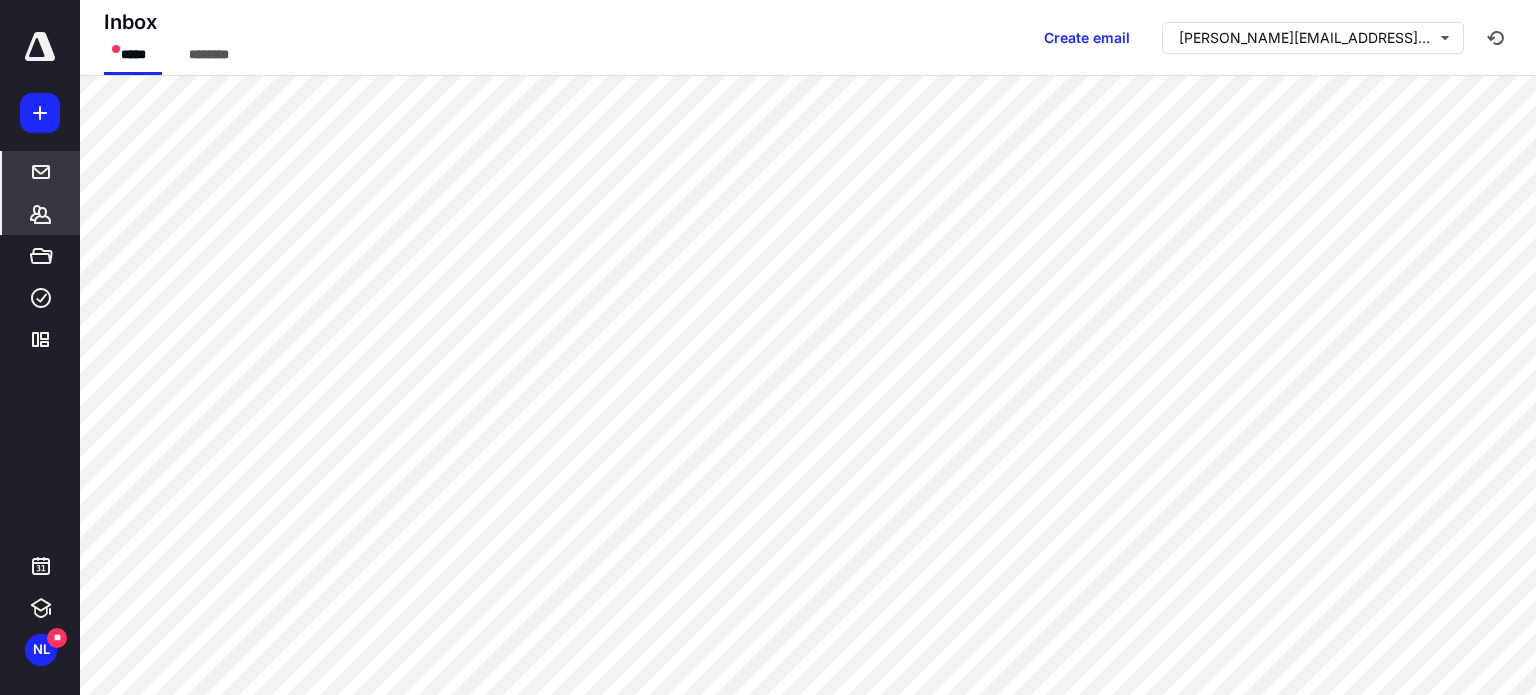 click on "*******" at bounding box center (41, 214) 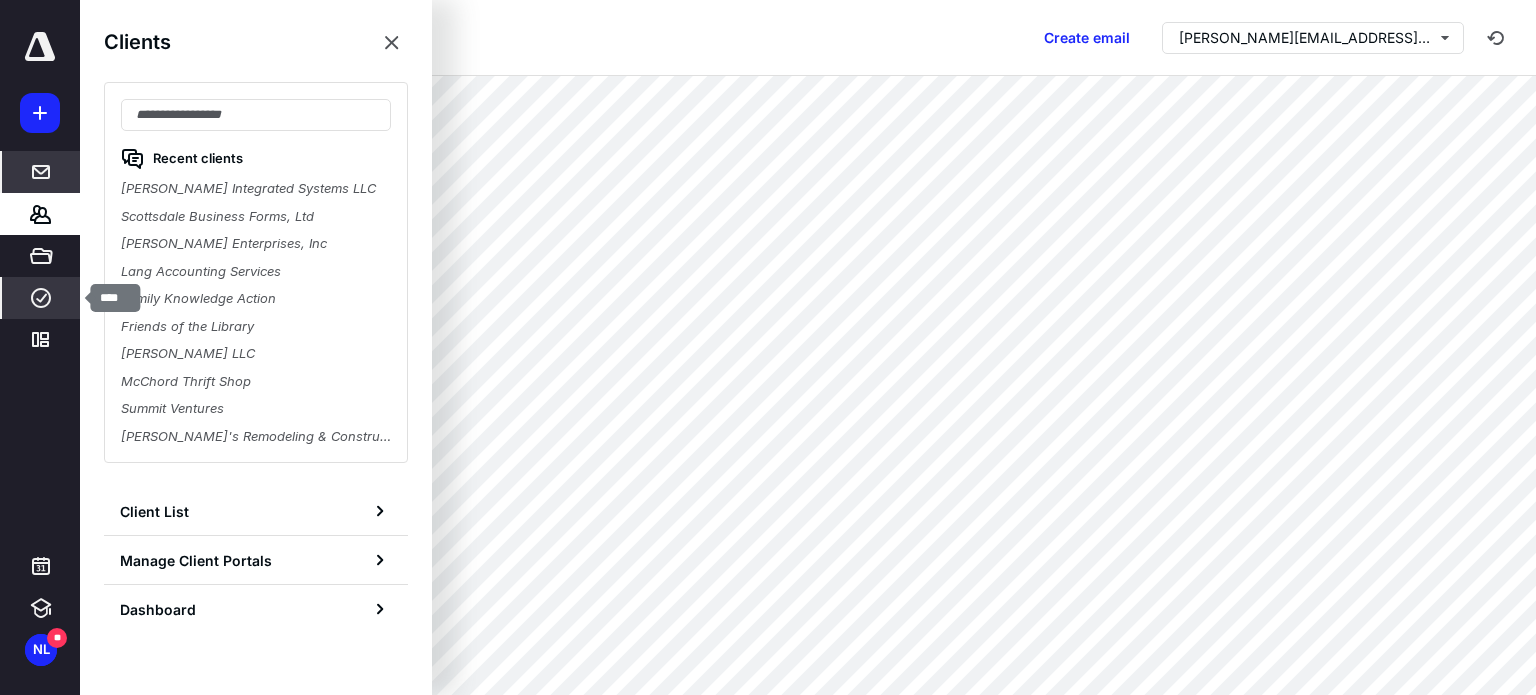 click 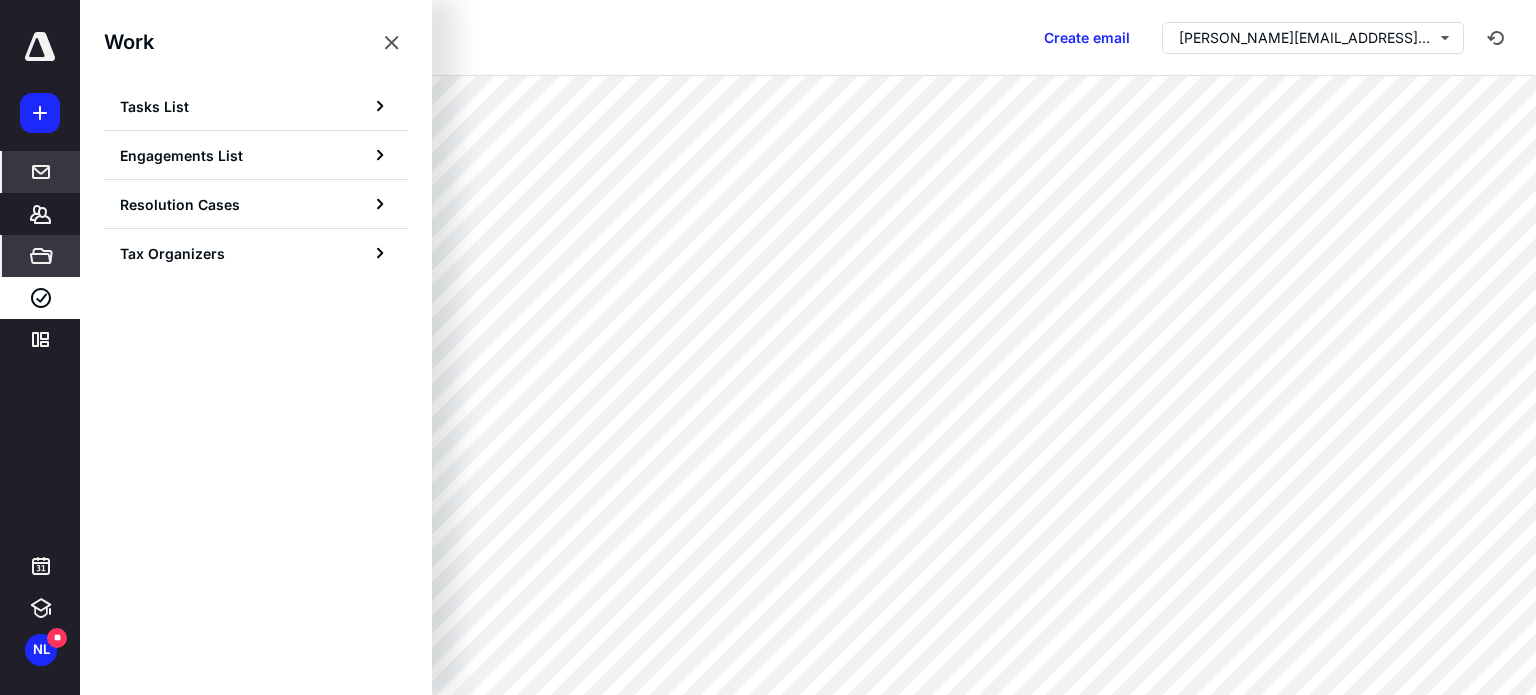 click 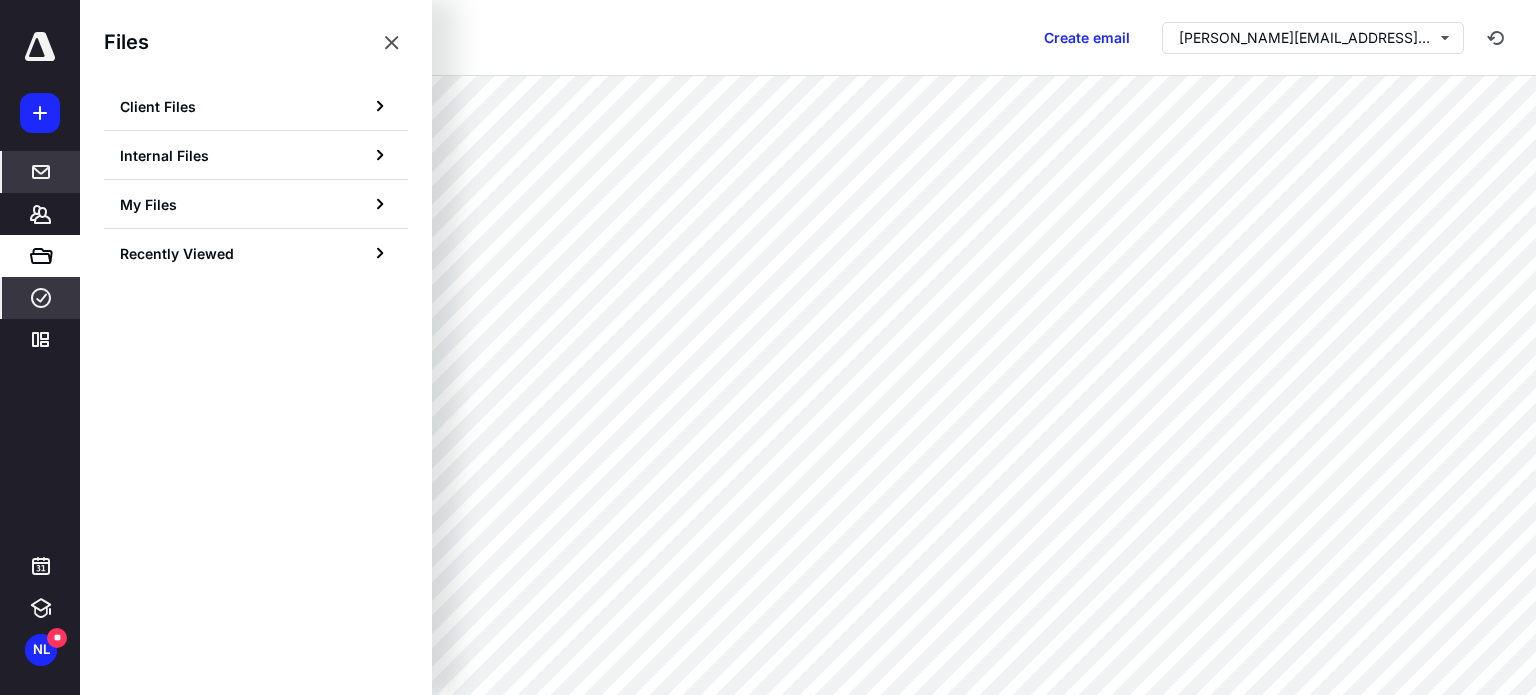 click 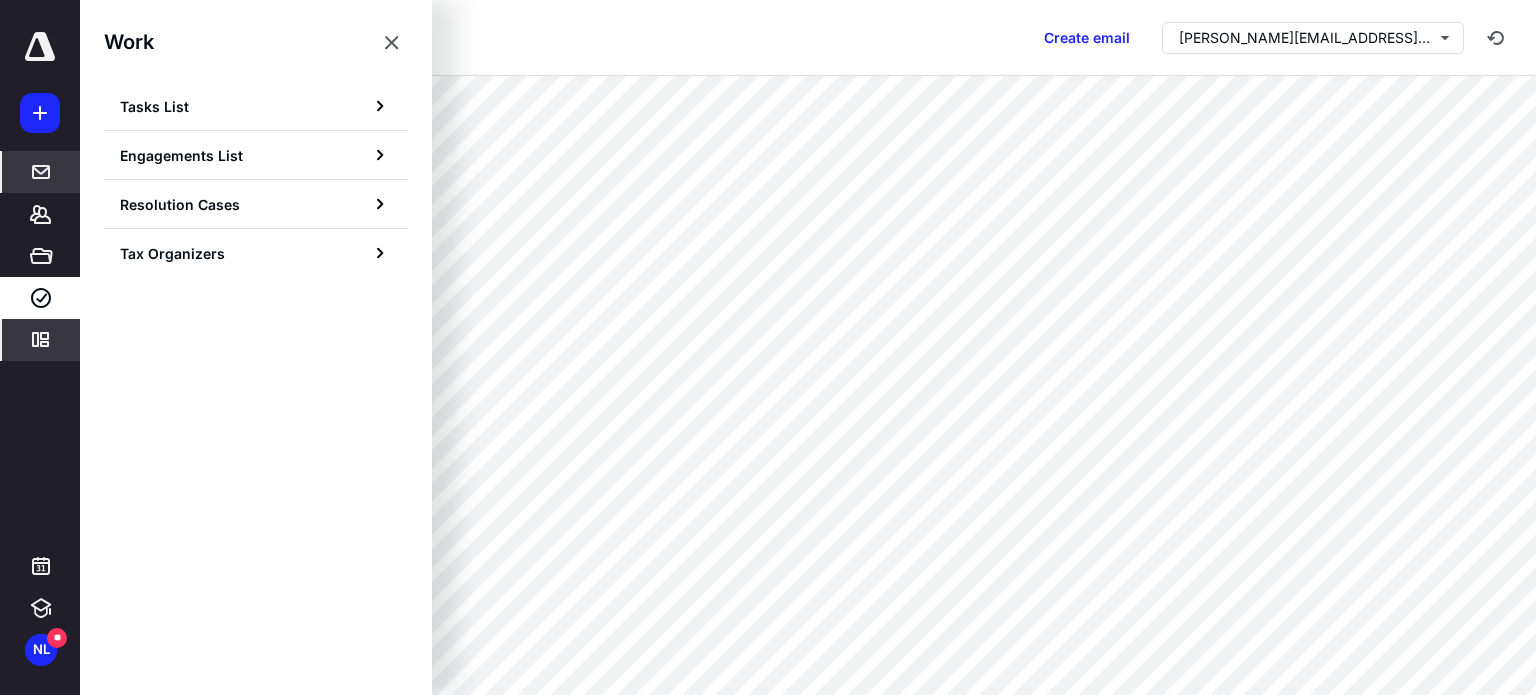click 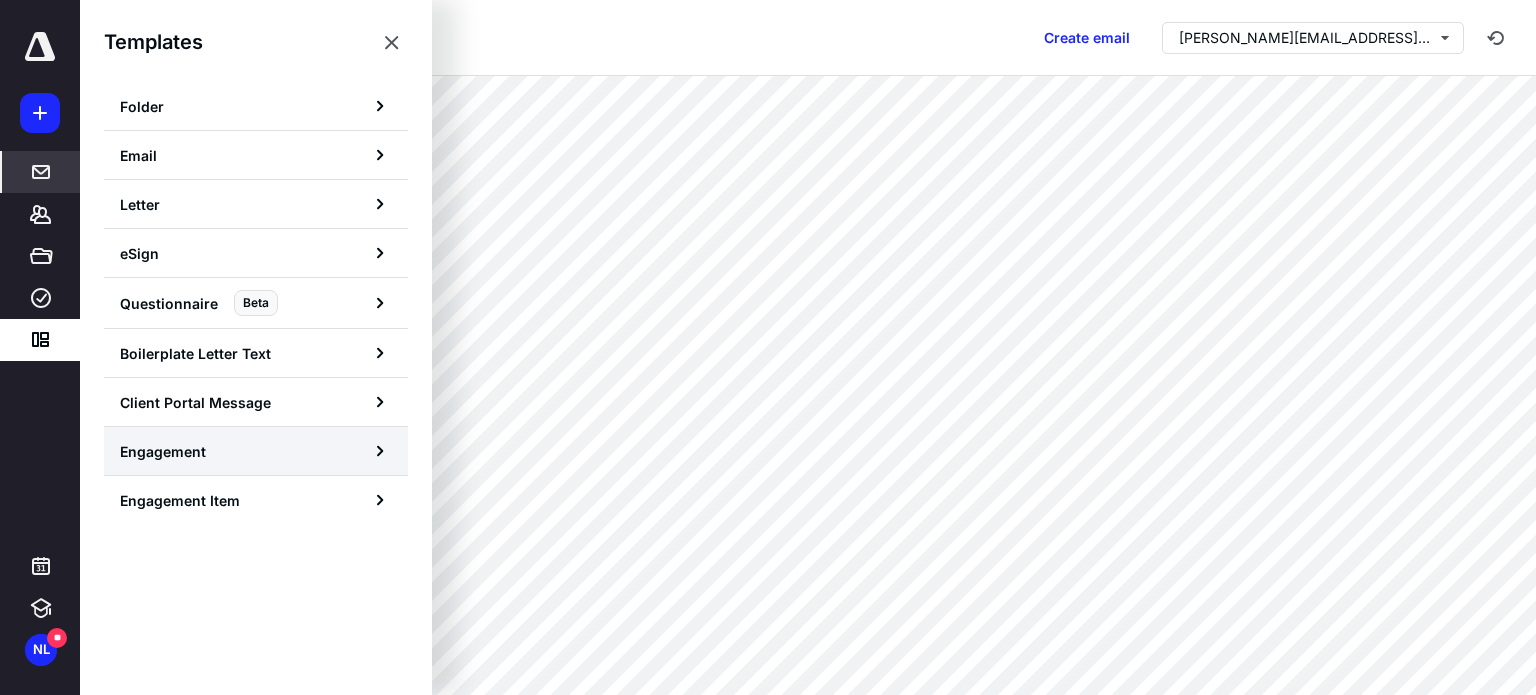 click on "Engagement" at bounding box center (256, 451) 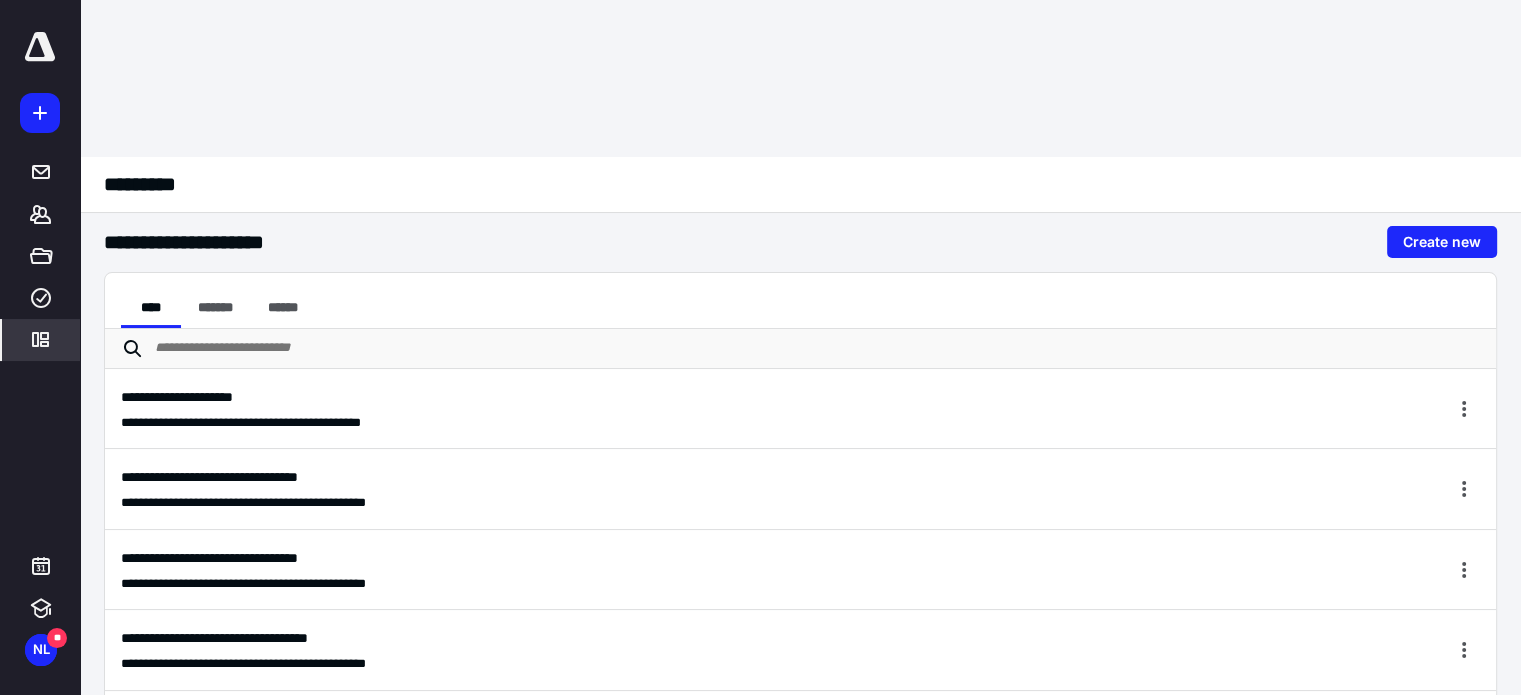 click on "**********" at bounding box center (725, 503) 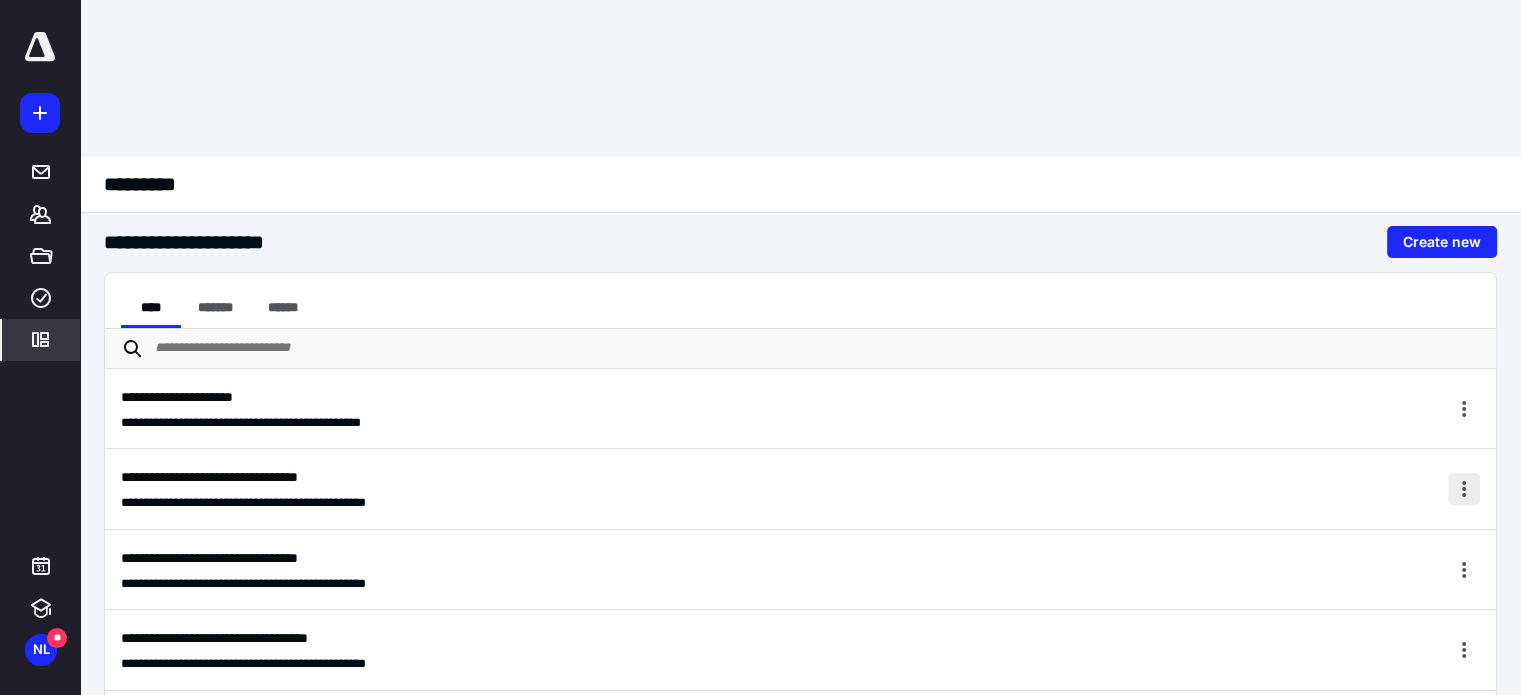 click at bounding box center (1464, 489) 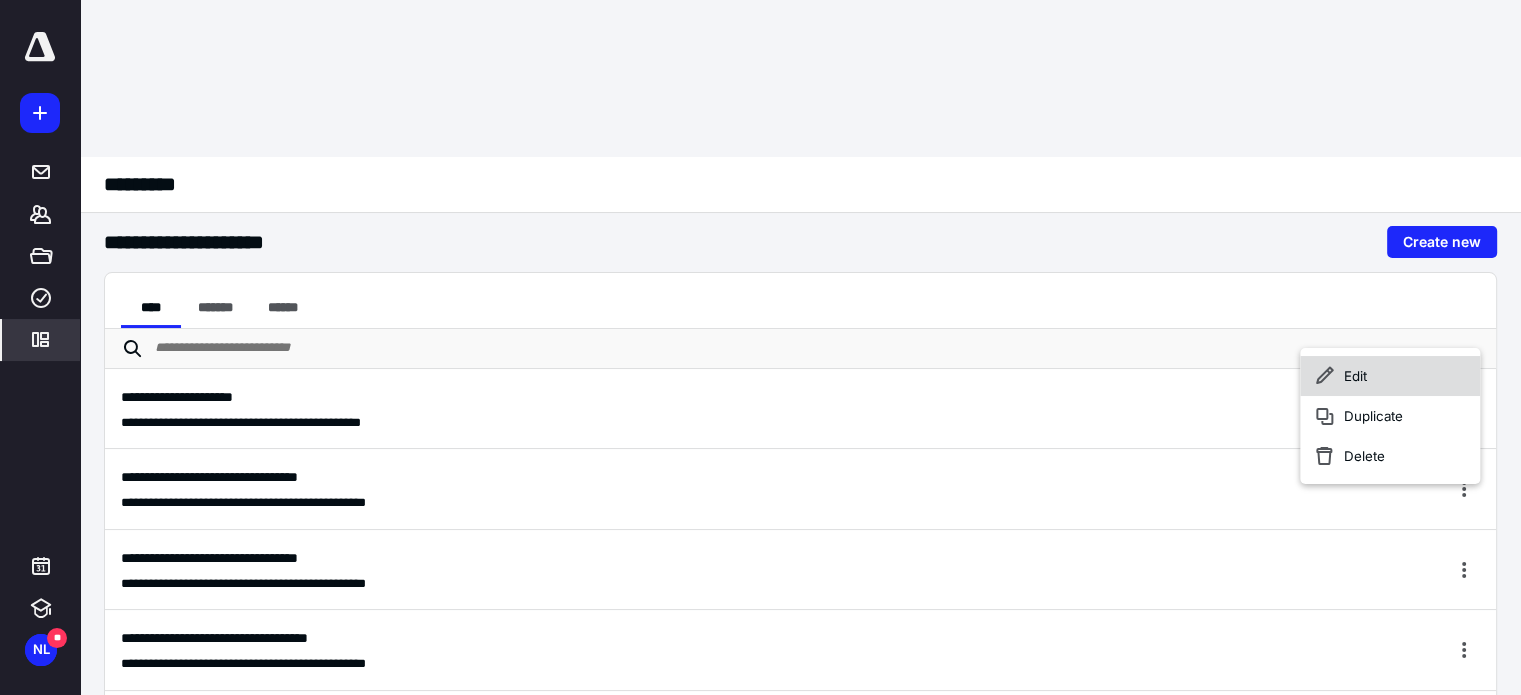 click on "Edit" at bounding box center (1390, 376) 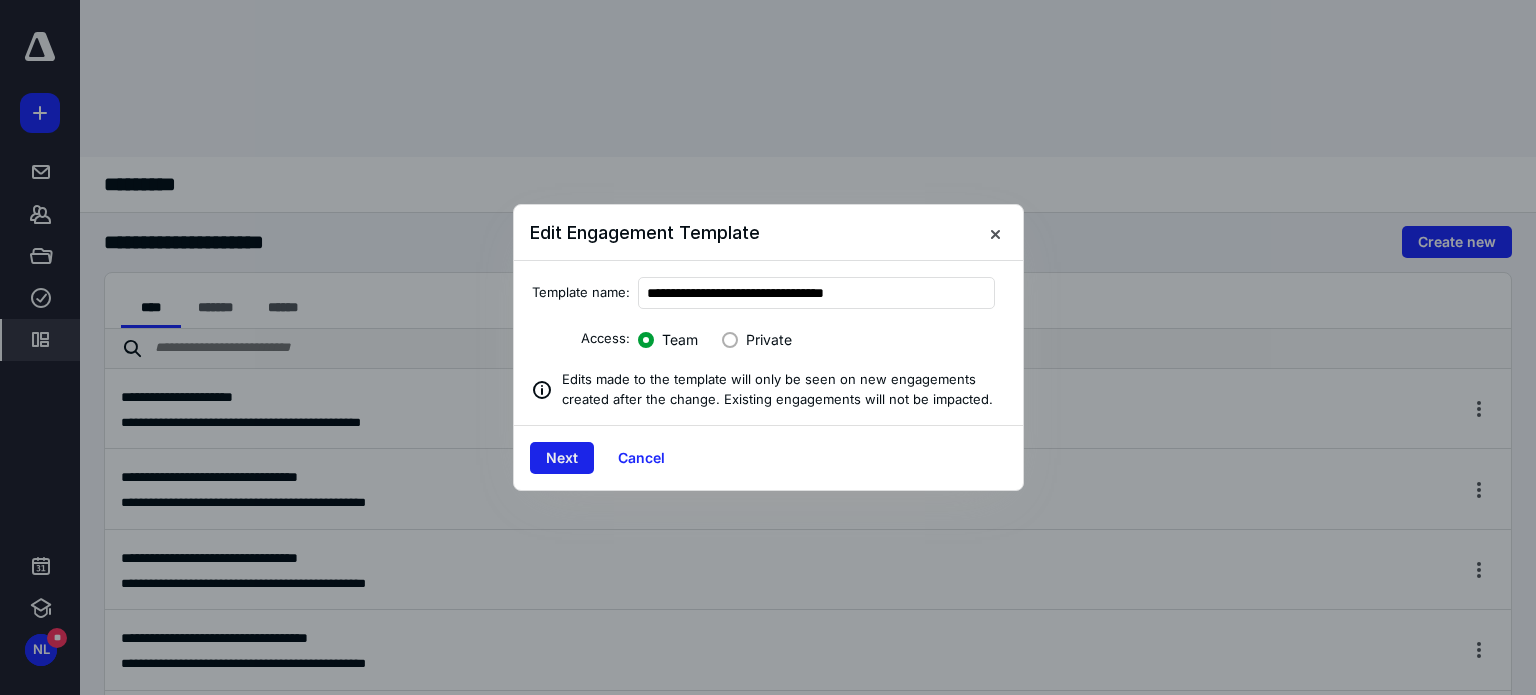 click on "Next" at bounding box center (562, 458) 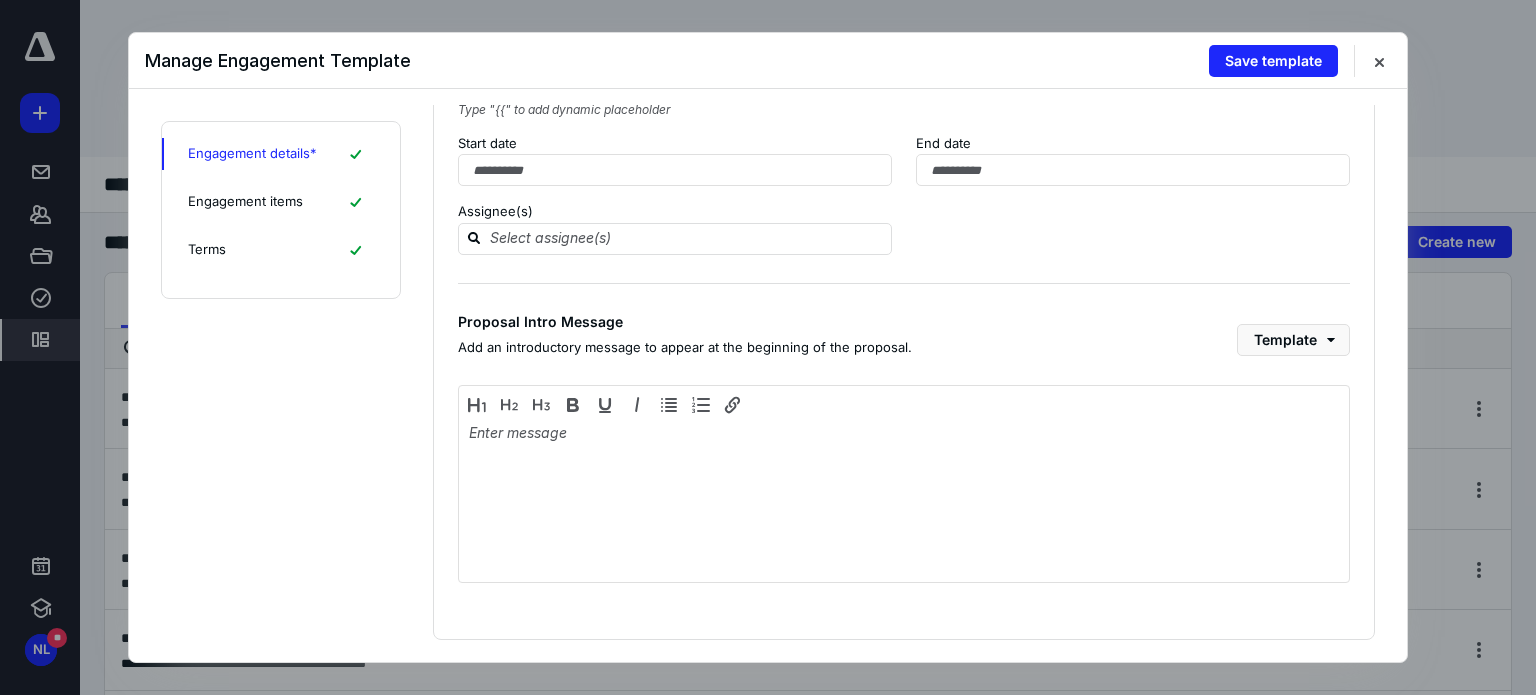 scroll, scrollTop: 149, scrollLeft: 0, axis: vertical 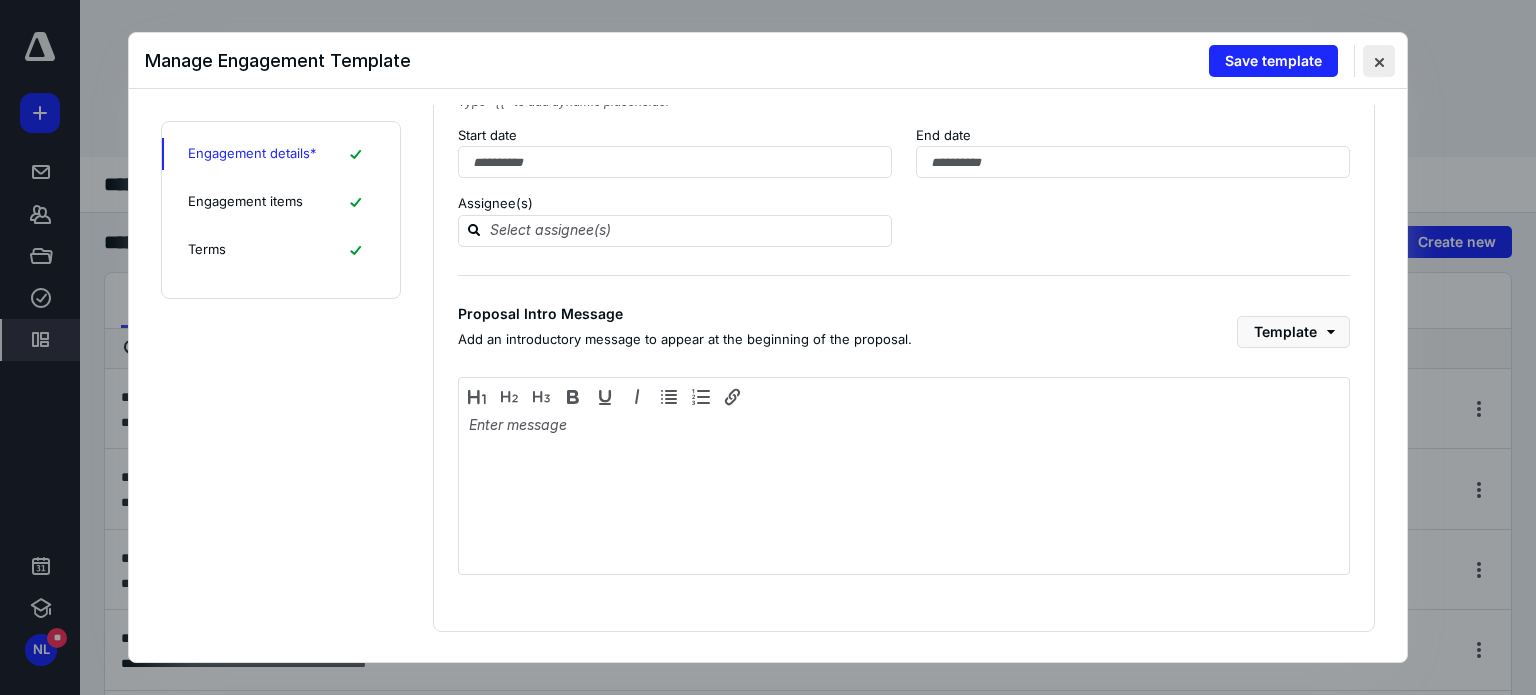 click at bounding box center (1379, 61) 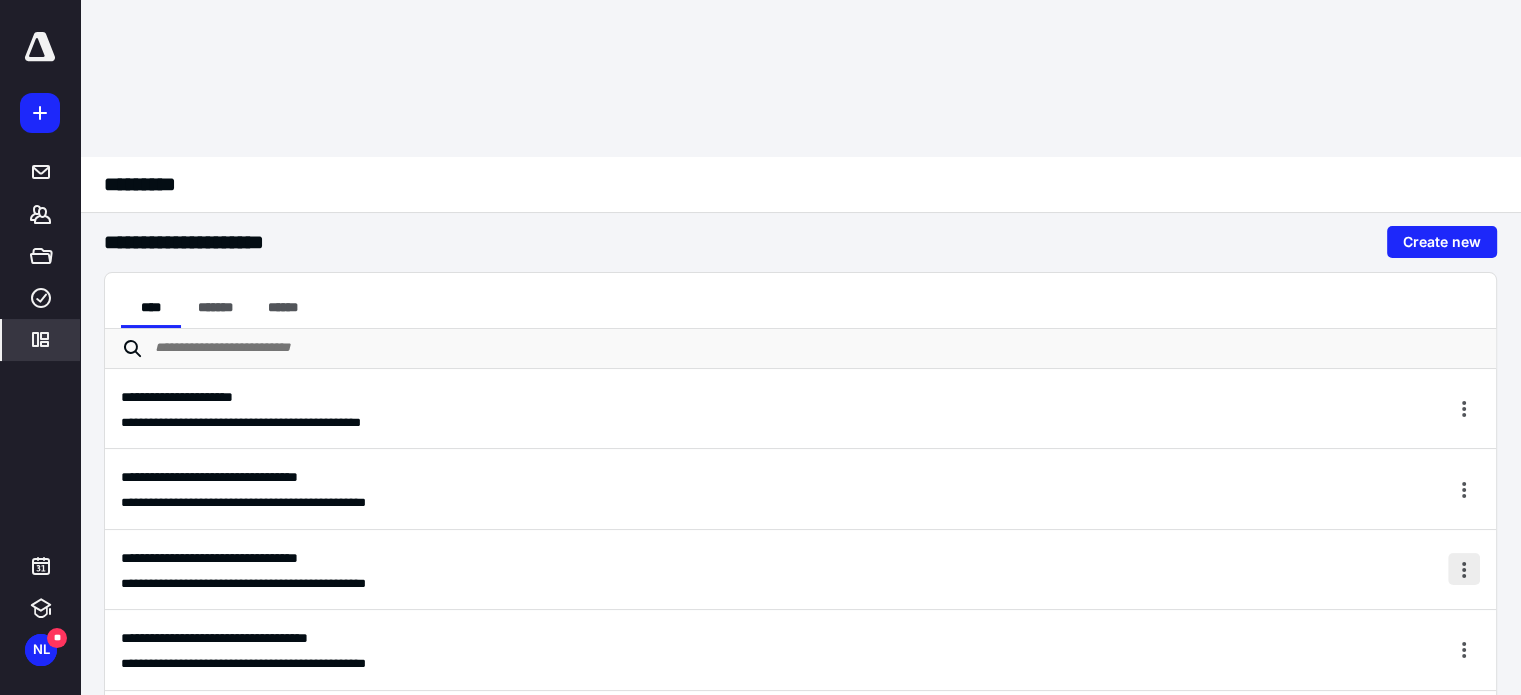 click at bounding box center [1464, 569] 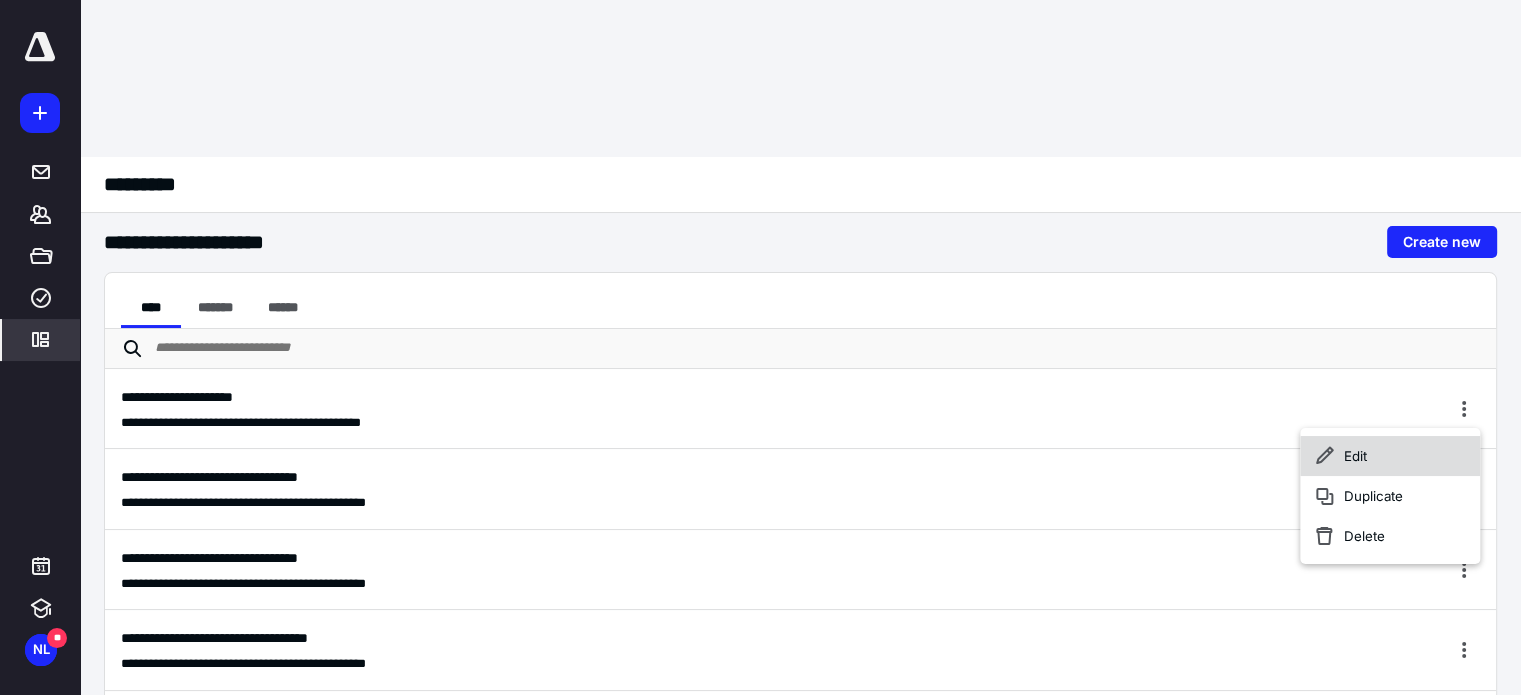 click on "Edit" at bounding box center (1390, 456) 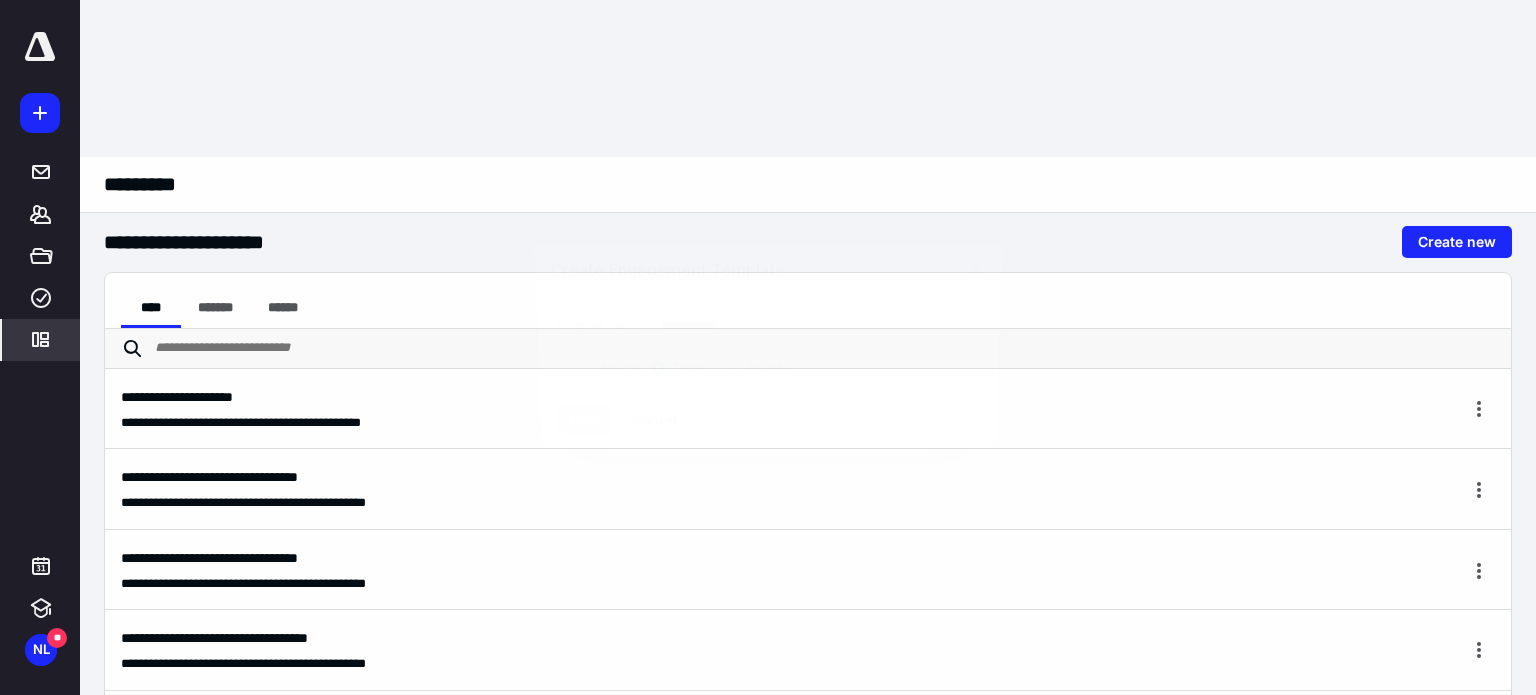 type on "**********" 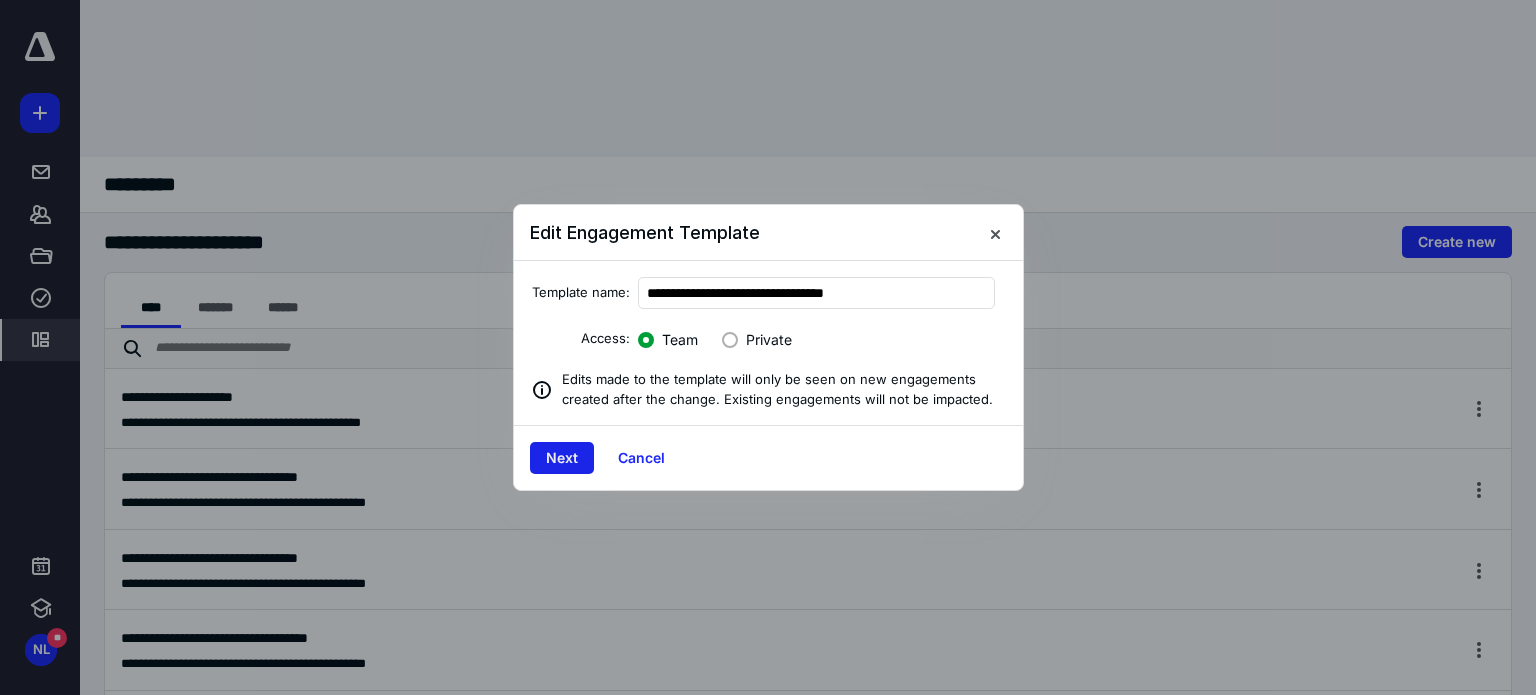 click on "Next" at bounding box center [562, 458] 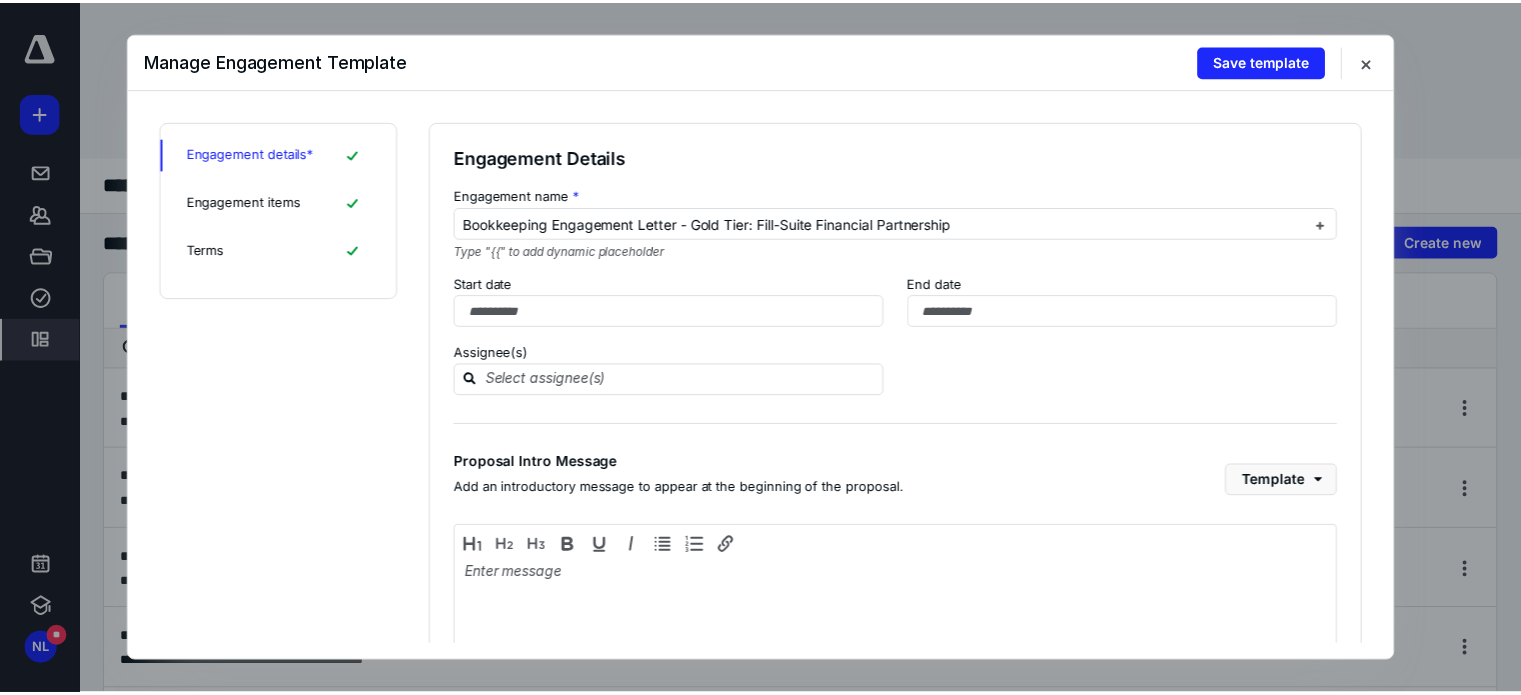 scroll, scrollTop: 149, scrollLeft: 0, axis: vertical 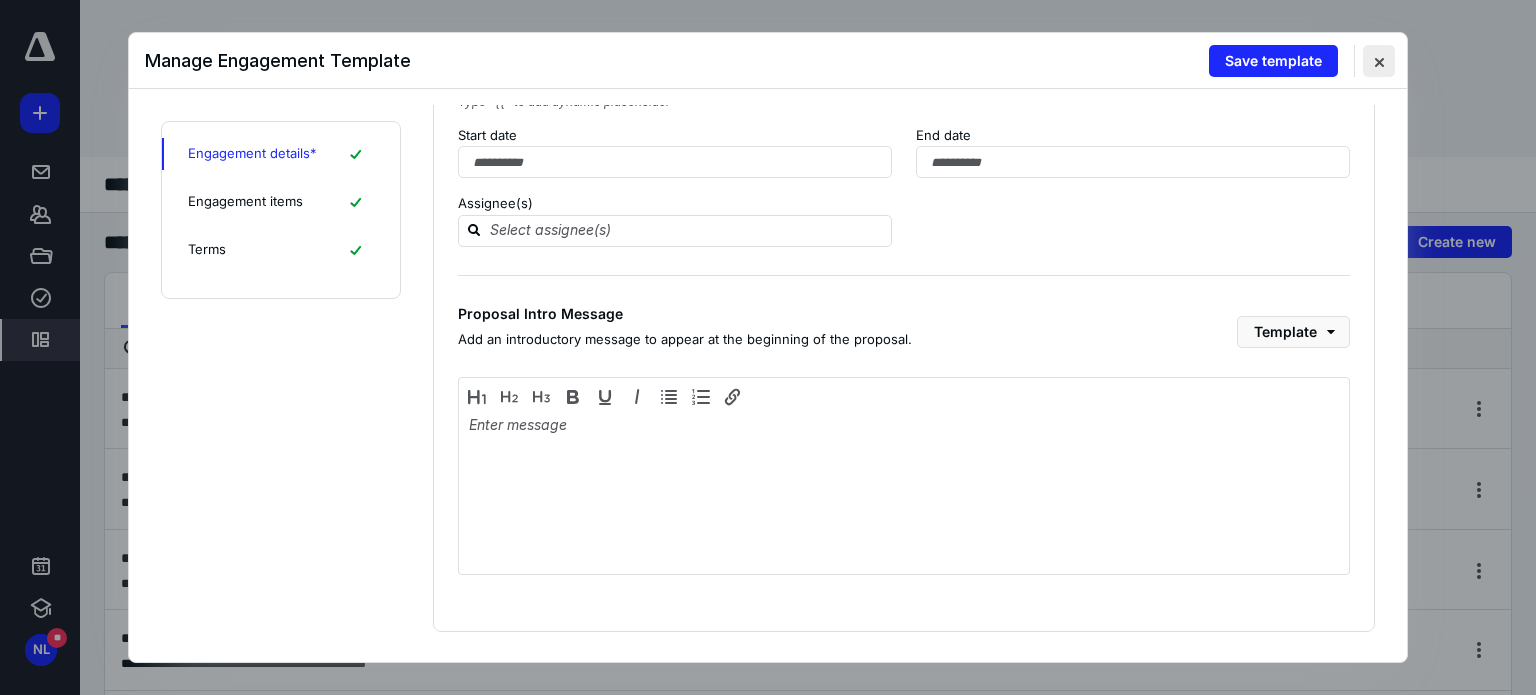 click at bounding box center (1379, 61) 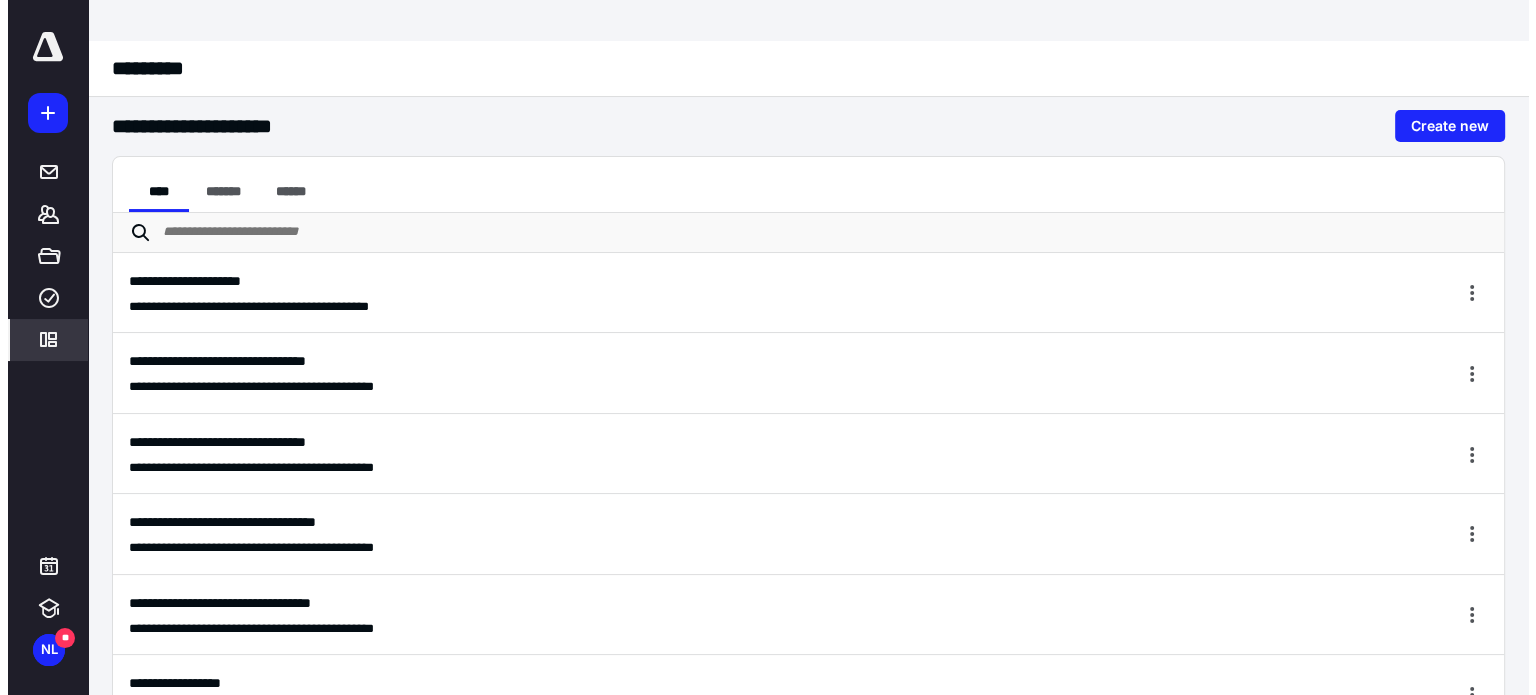 scroll, scrollTop: 44, scrollLeft: 0, axis: vertical 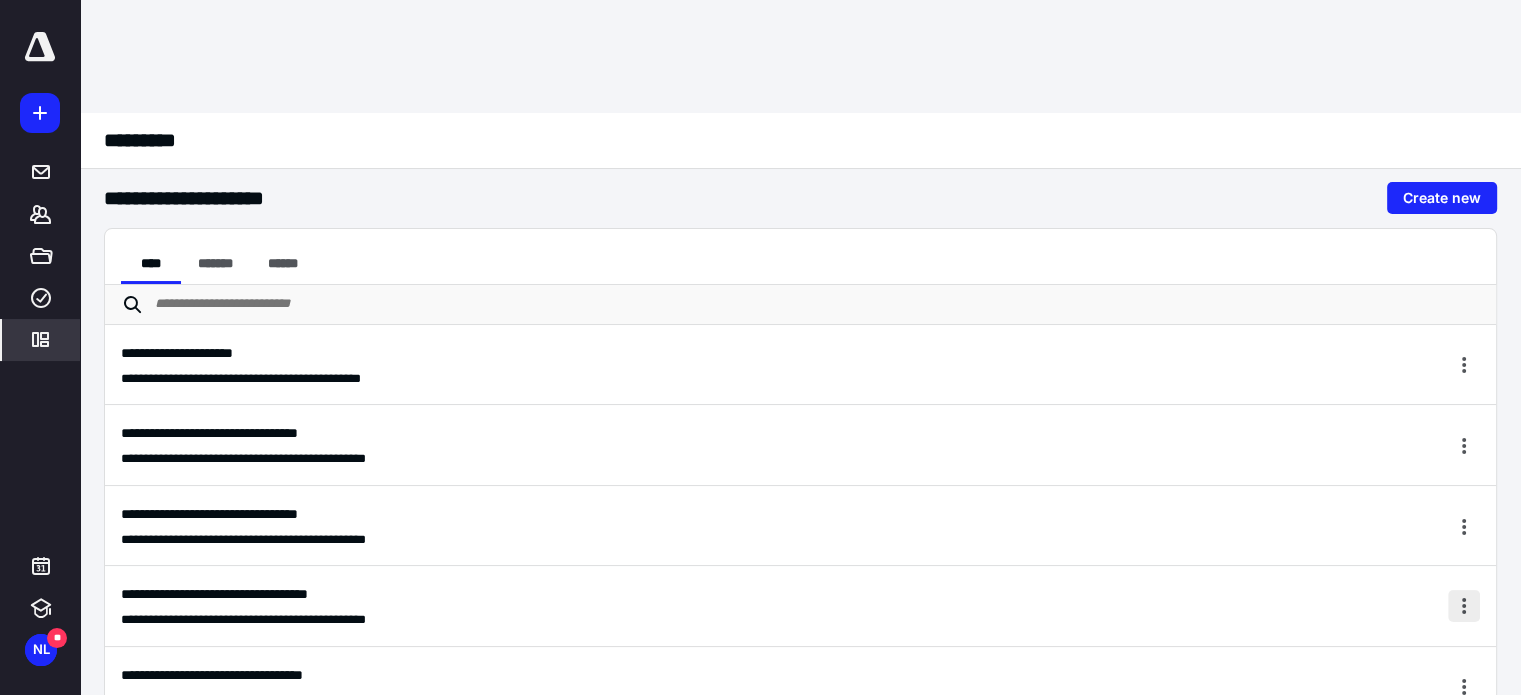 click at bounding box center (1464, 606) 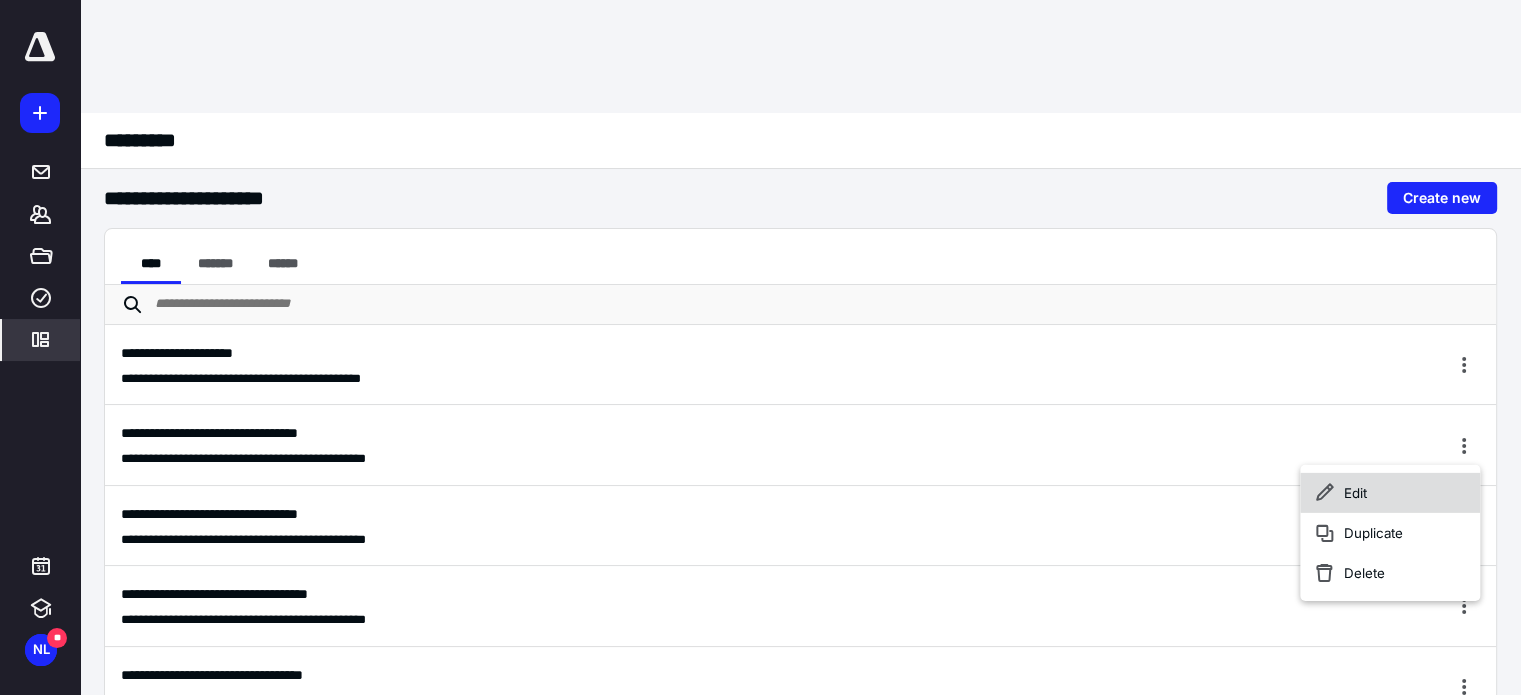 click on "Edit" at bounding box center (1390, 493) 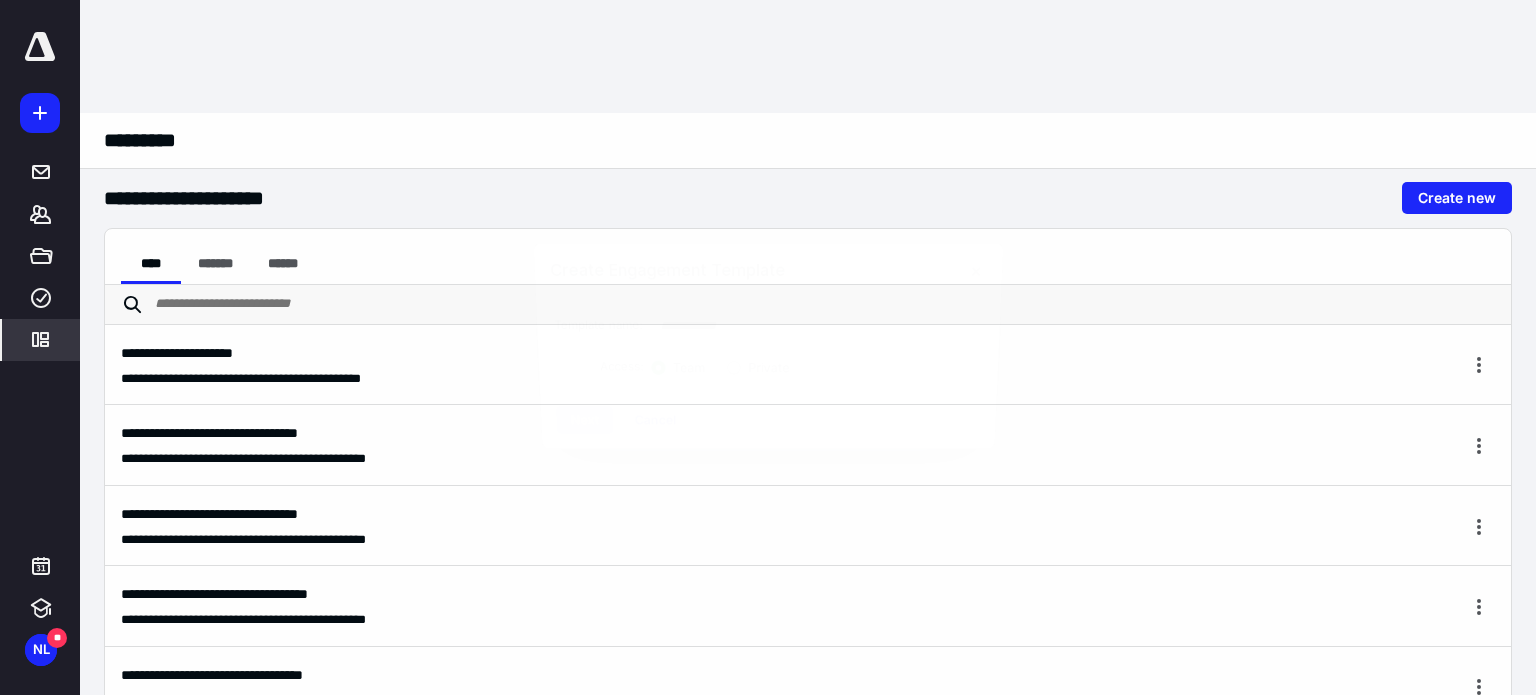 type on "**********" 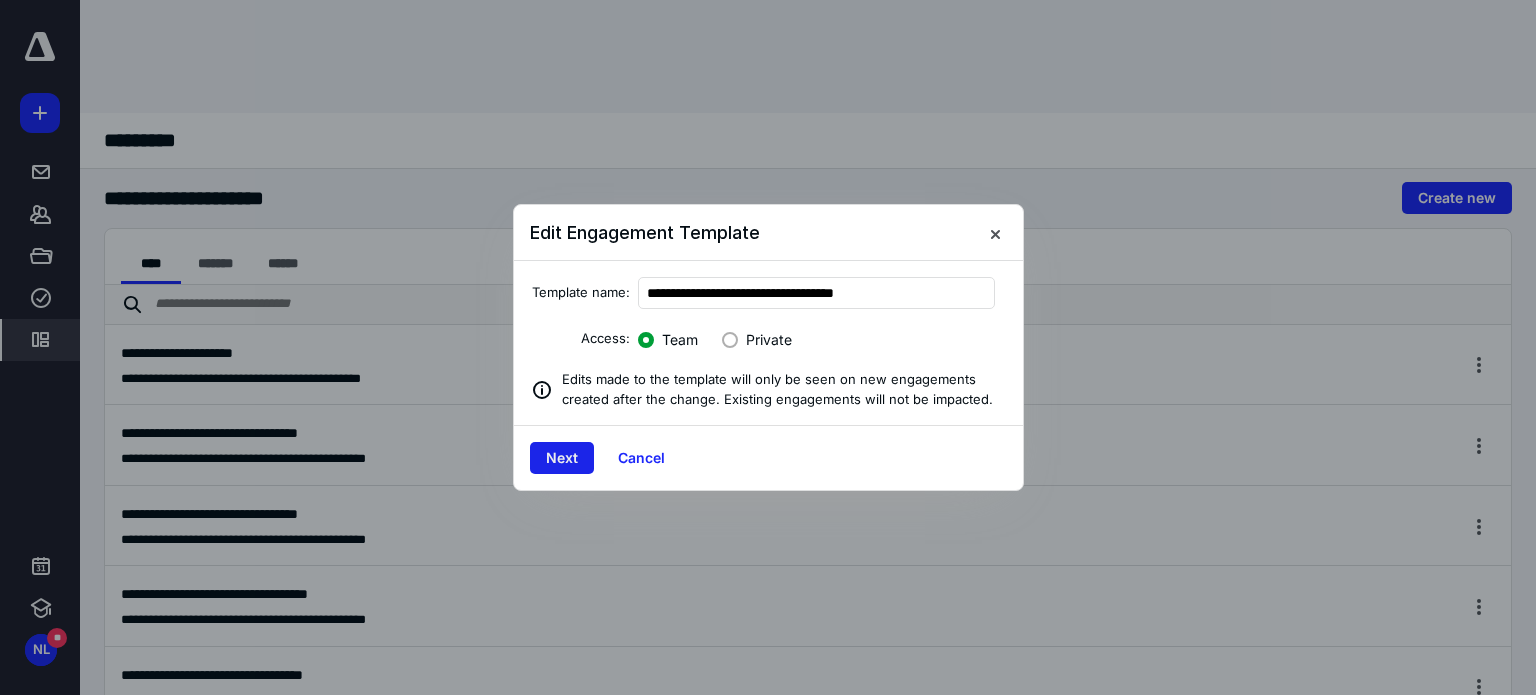 click on "Next" at bounding box center [562, 458] 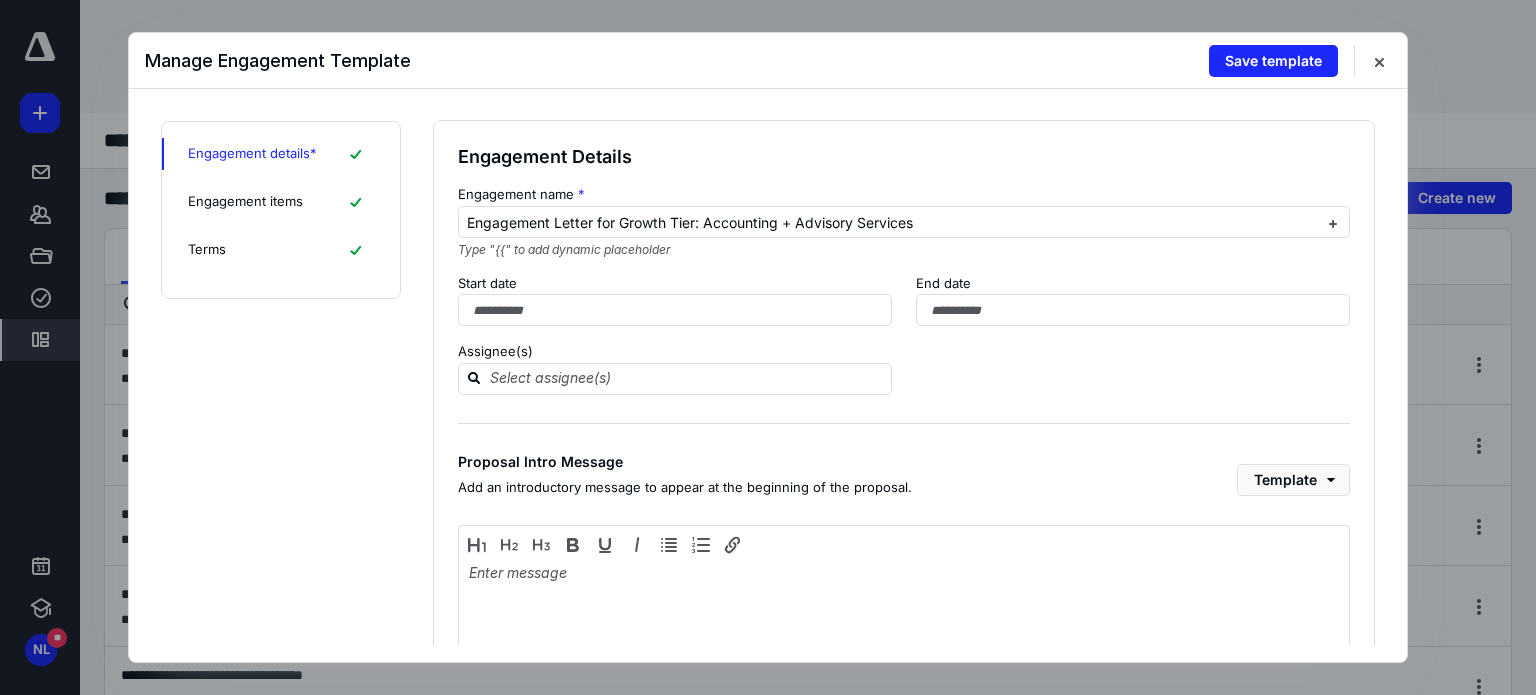 scroll, scrollTop: 0, scrollLeft: 0, axis: both 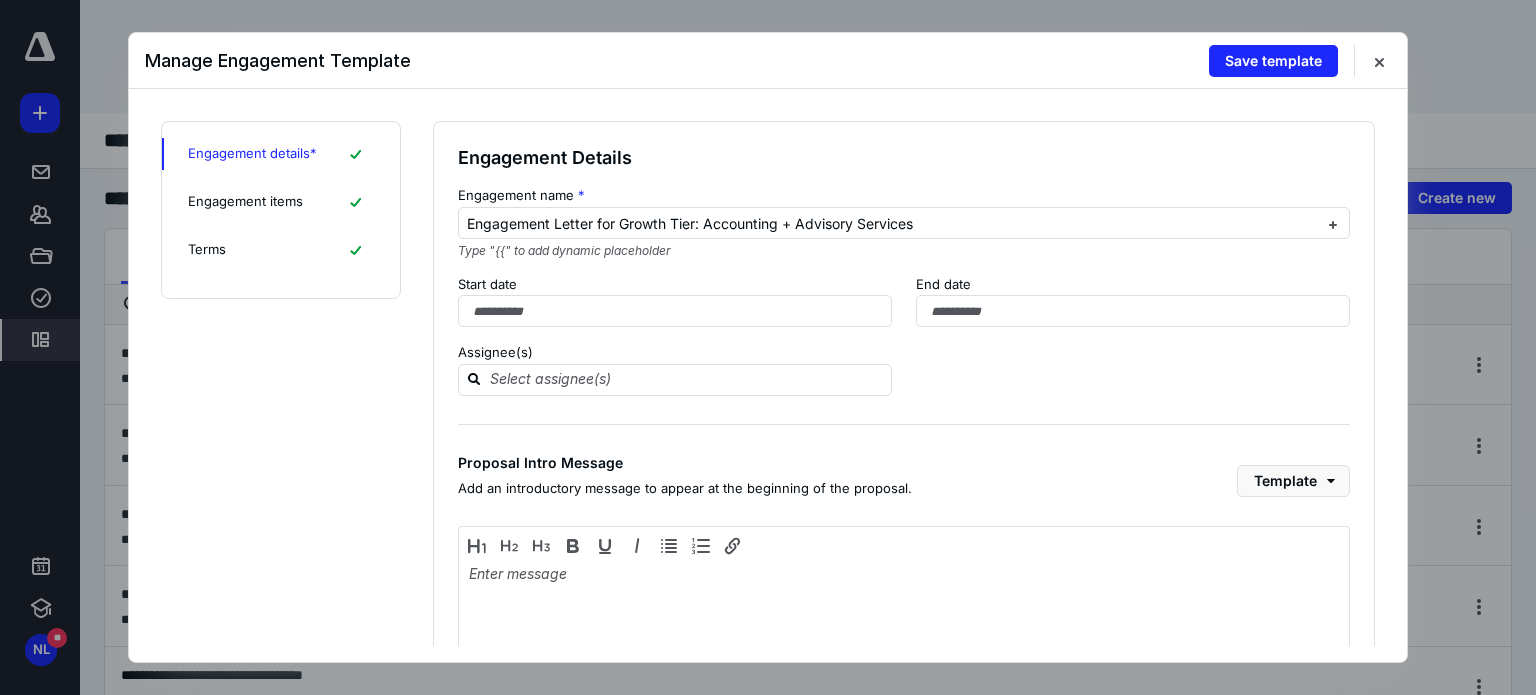 click on "Engagement details  * Engagement items Terms" at bounding box center [281, 210] 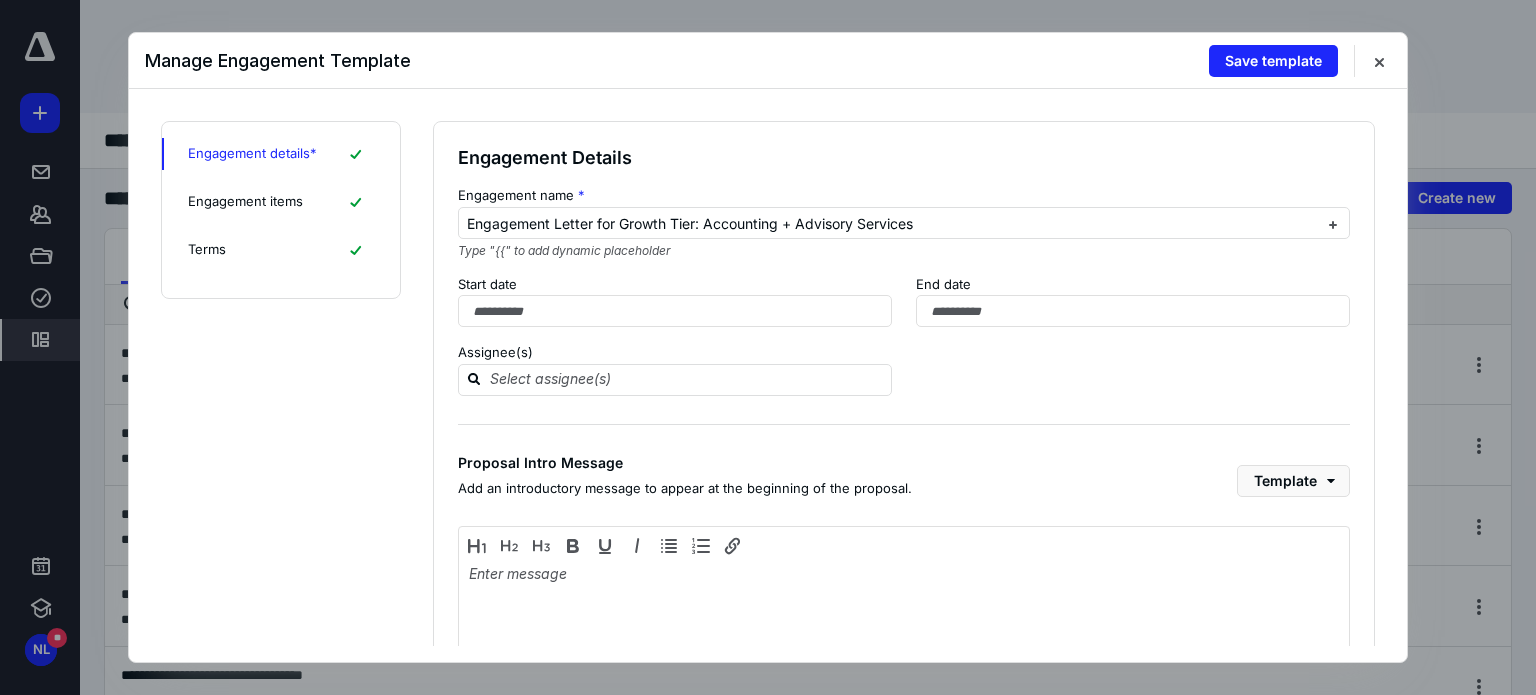 click on "Engagement items" at bounding box center (245, 202) 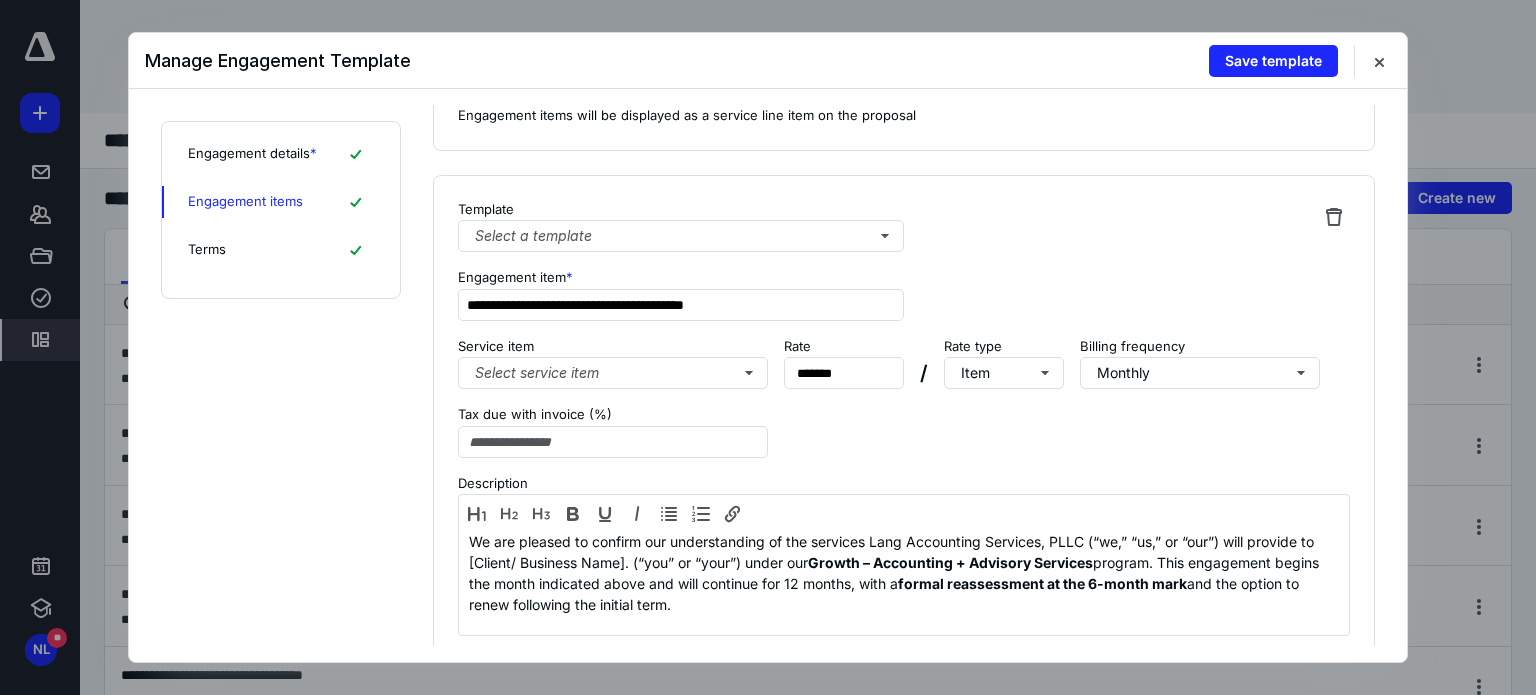 scroll, scrollTop: 164, scrollLeft: 0, axis: vertical 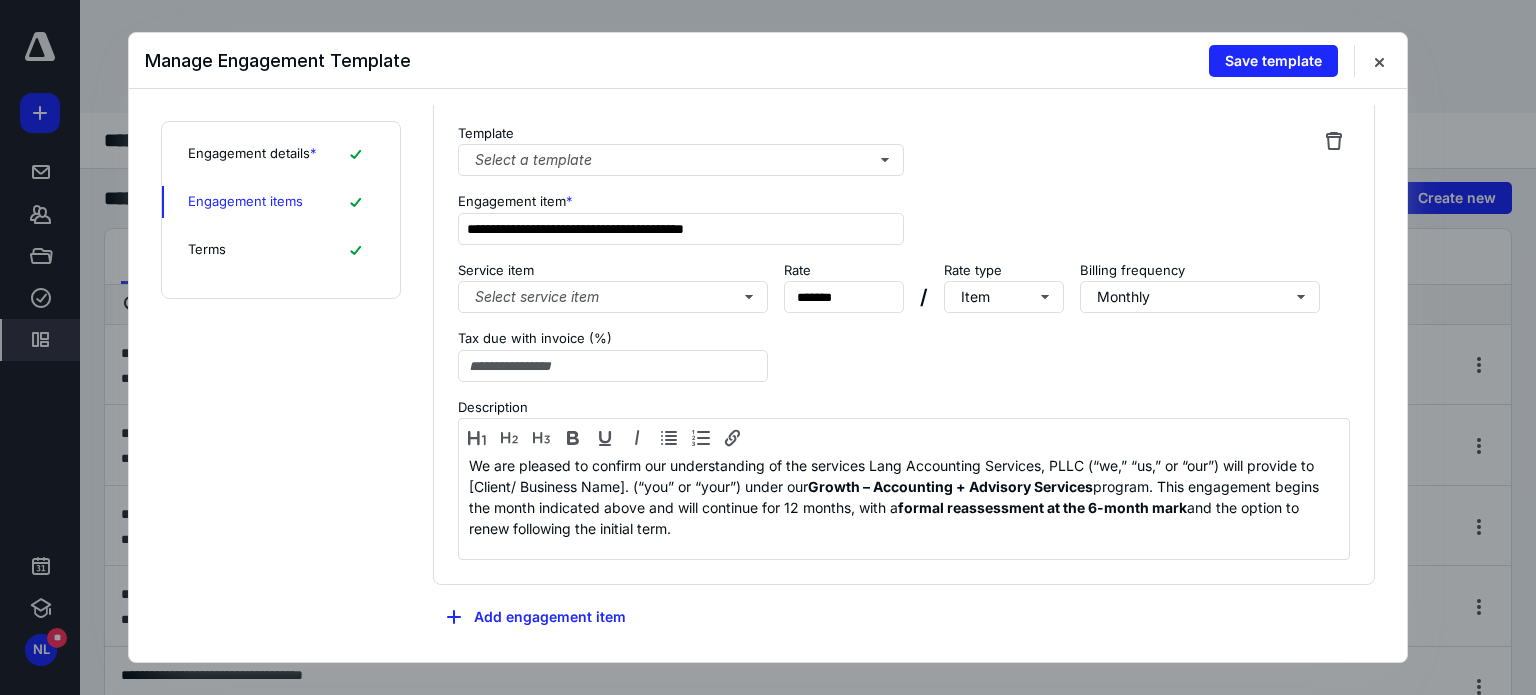 click on "Terms" at bounding box center [281, 250] 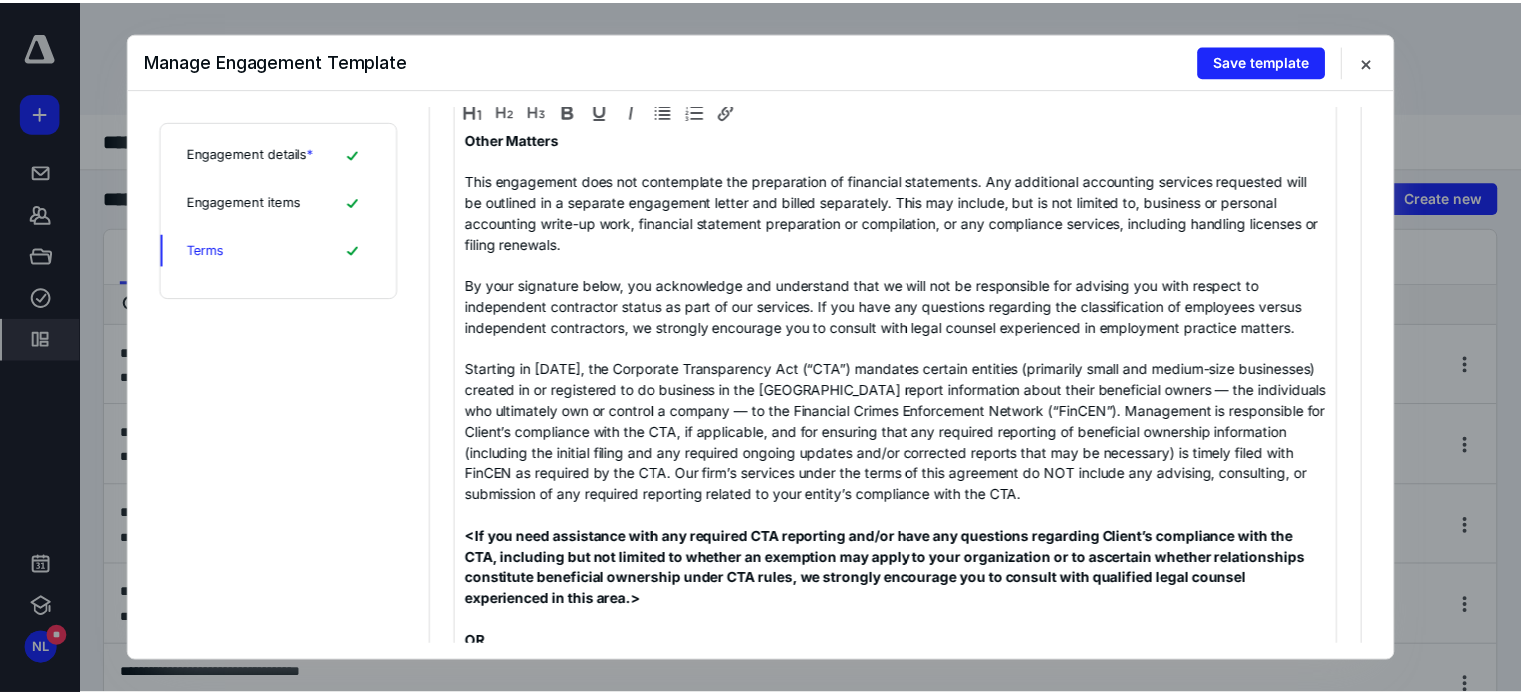 scroll, scrollTop: 400, scrollLeft: 0, axis: vertical 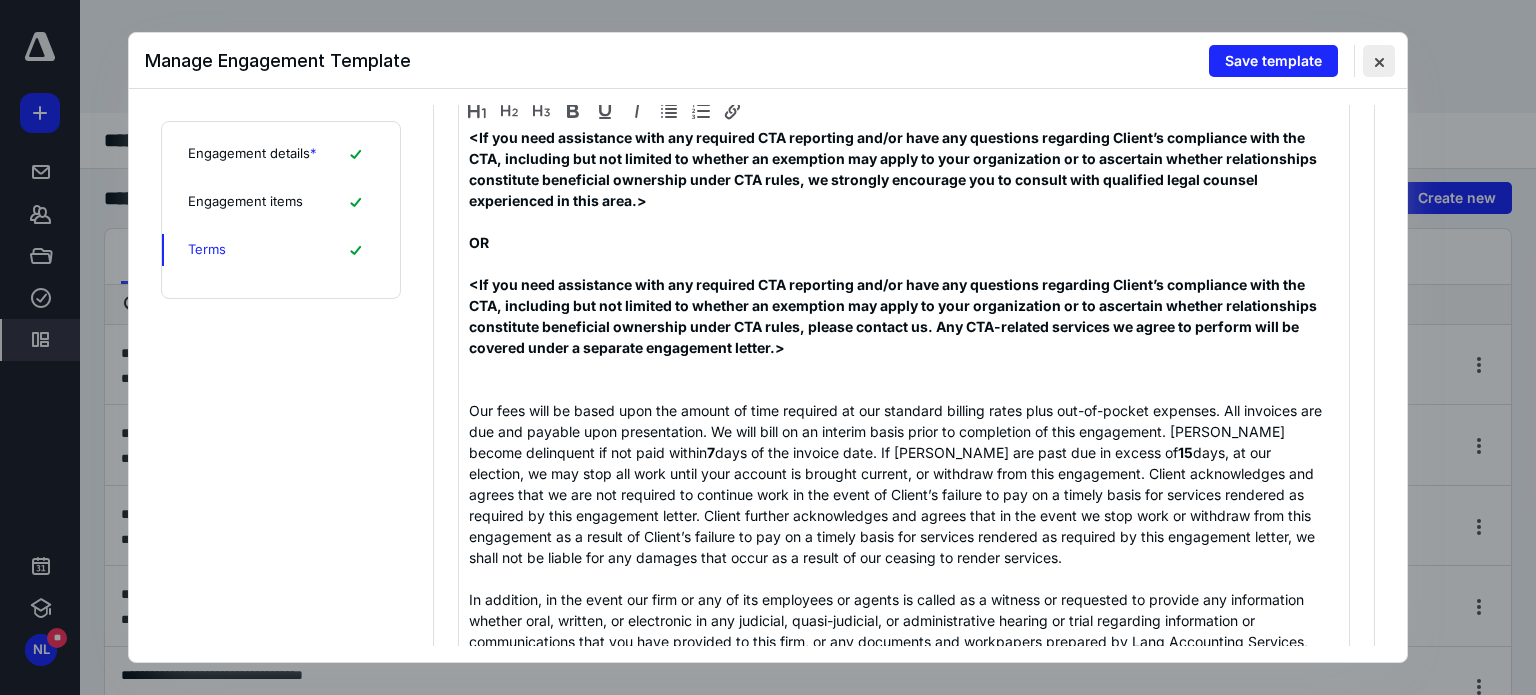 click at bounding box center [1379, 61] 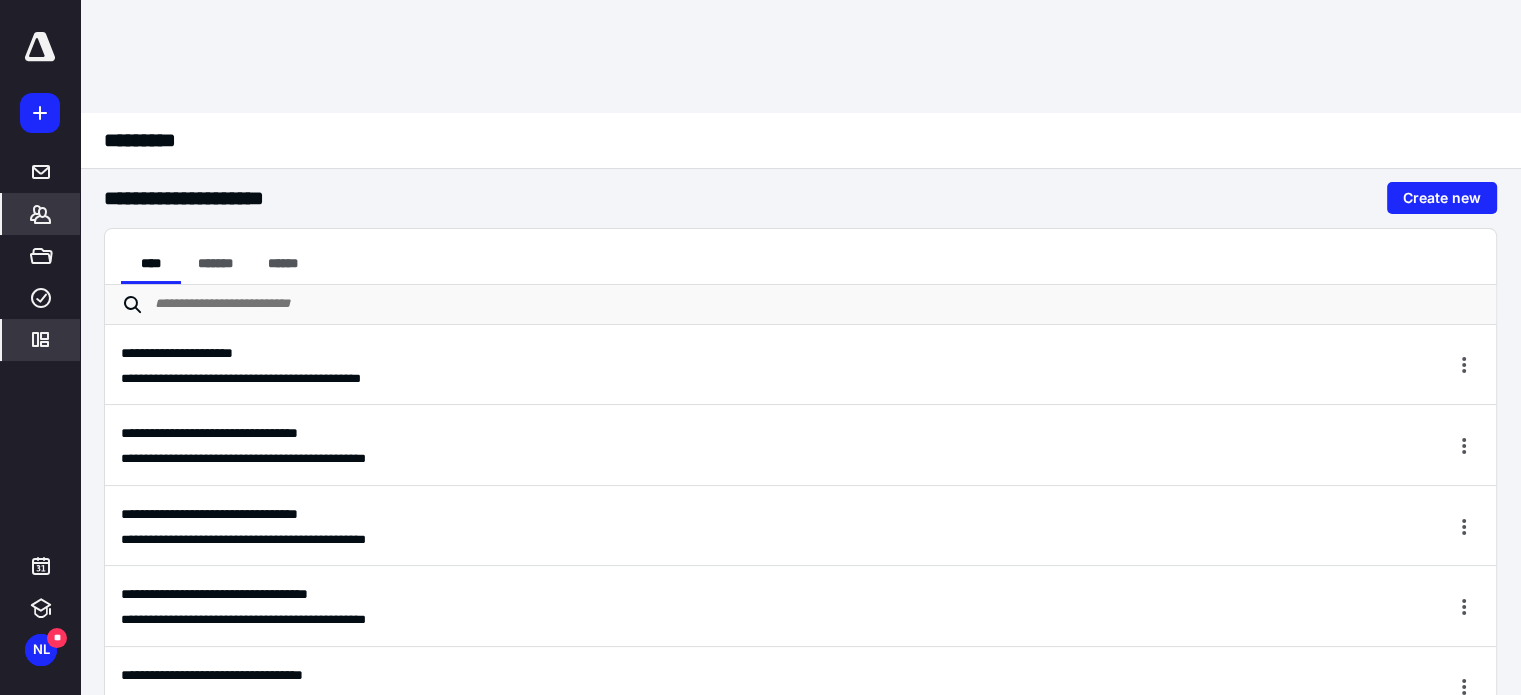 click 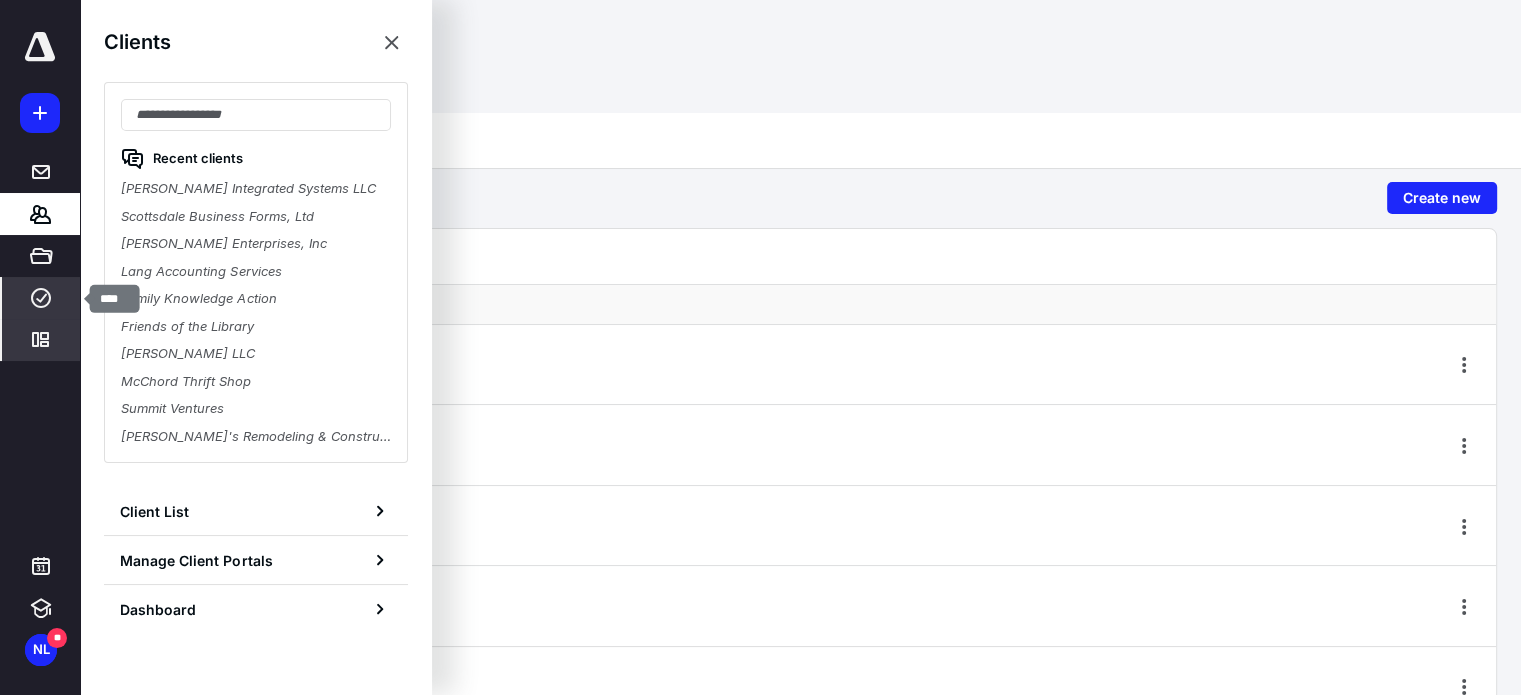 click on "****" at bounding box center [41, 298] 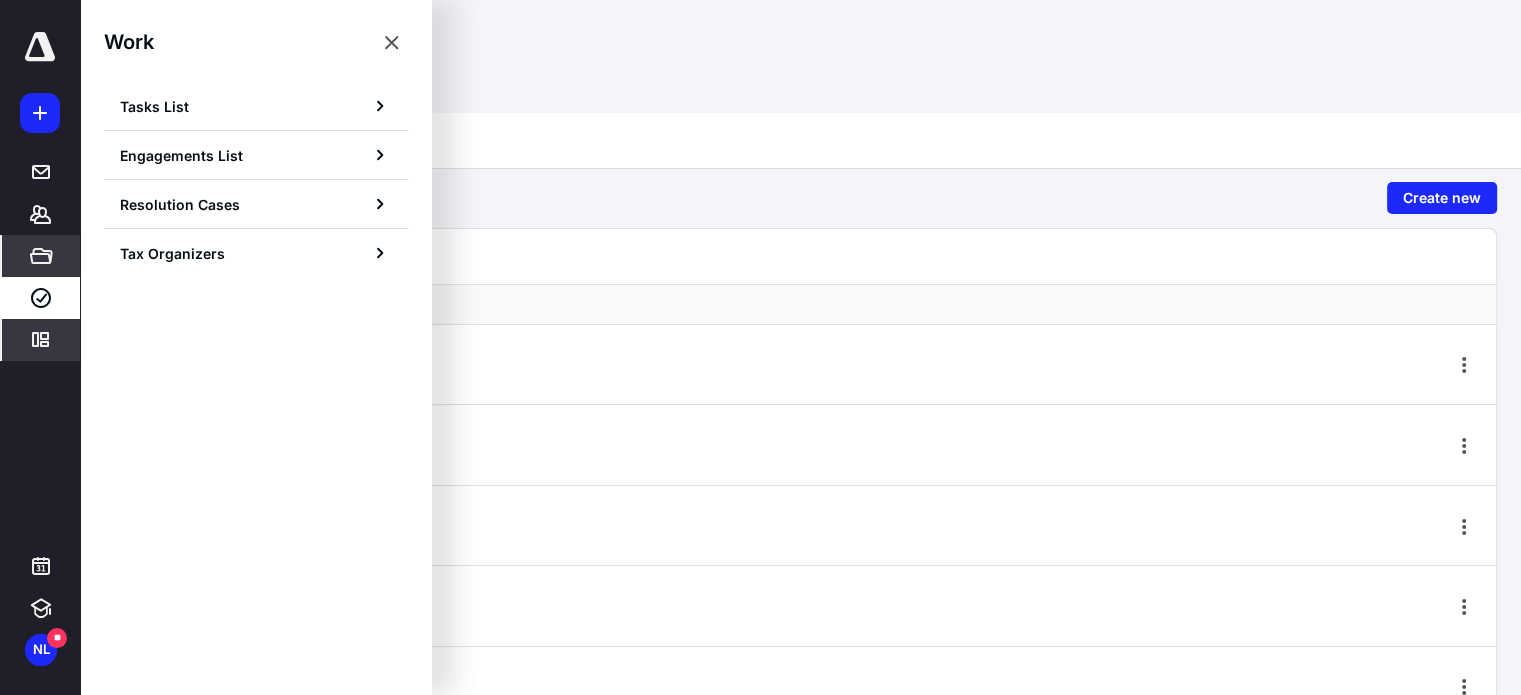 click 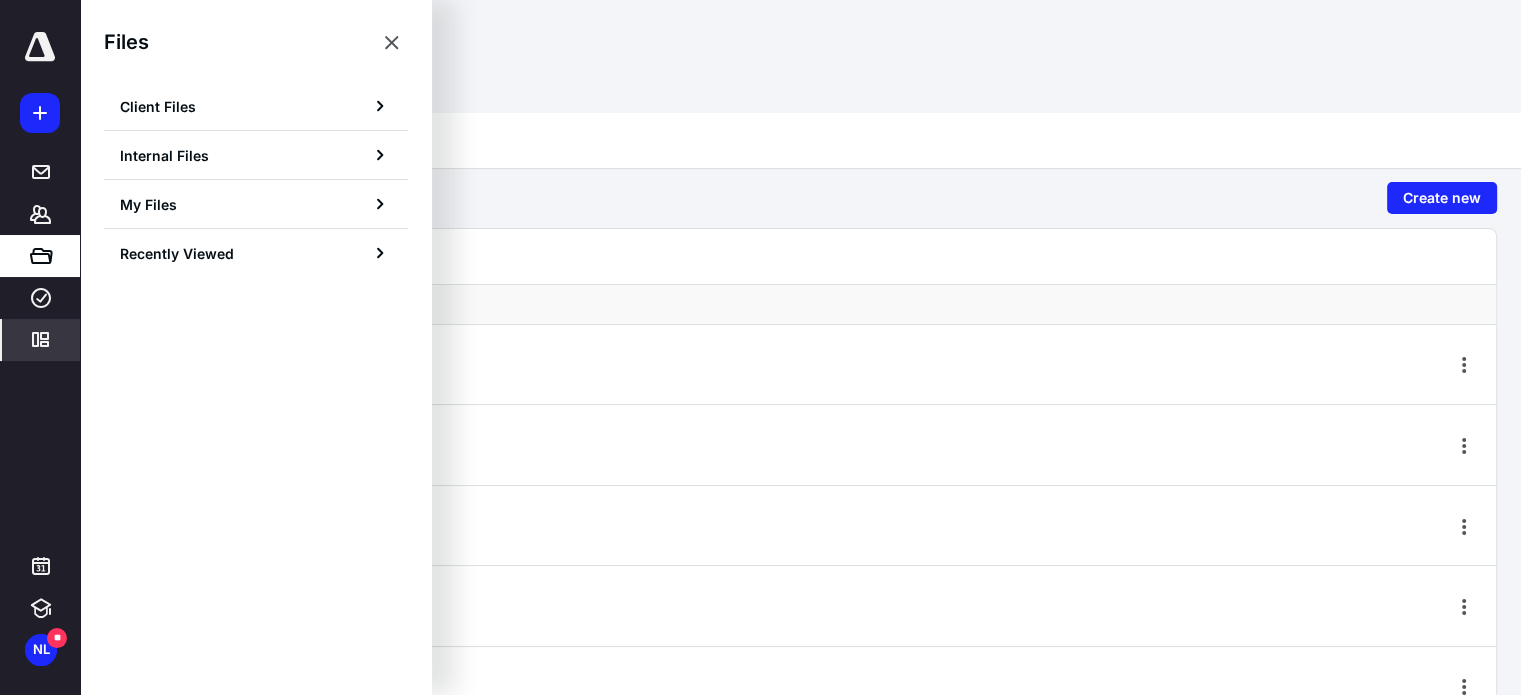 click 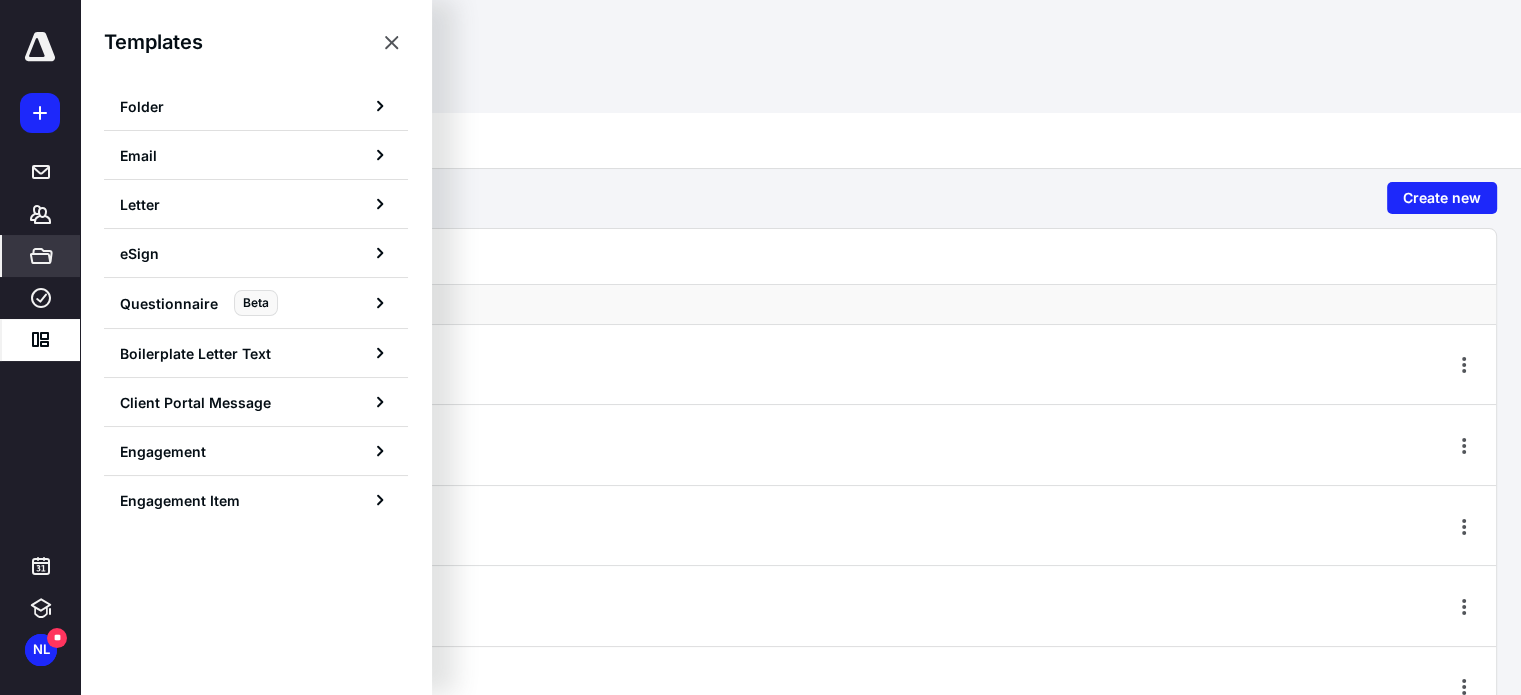 click on "*****" at bounding box center [41, 256] 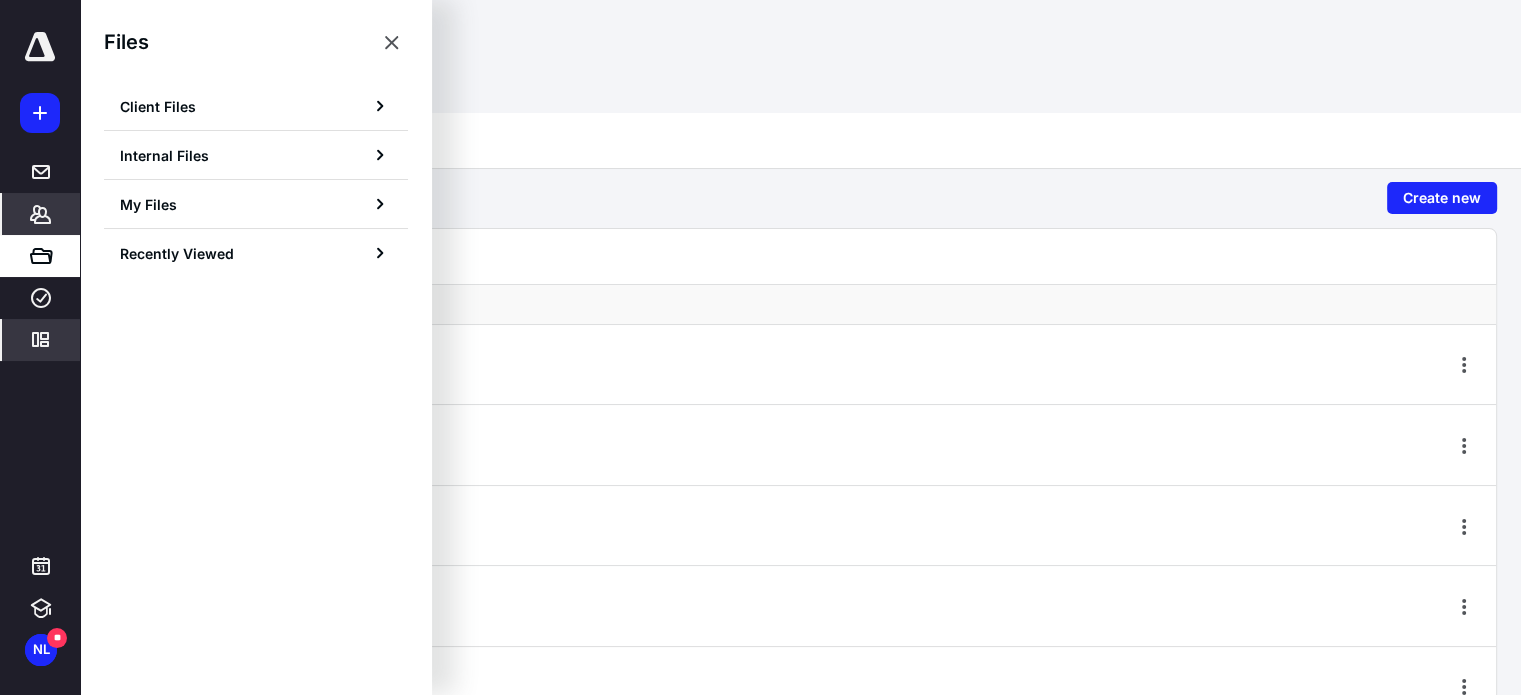 click 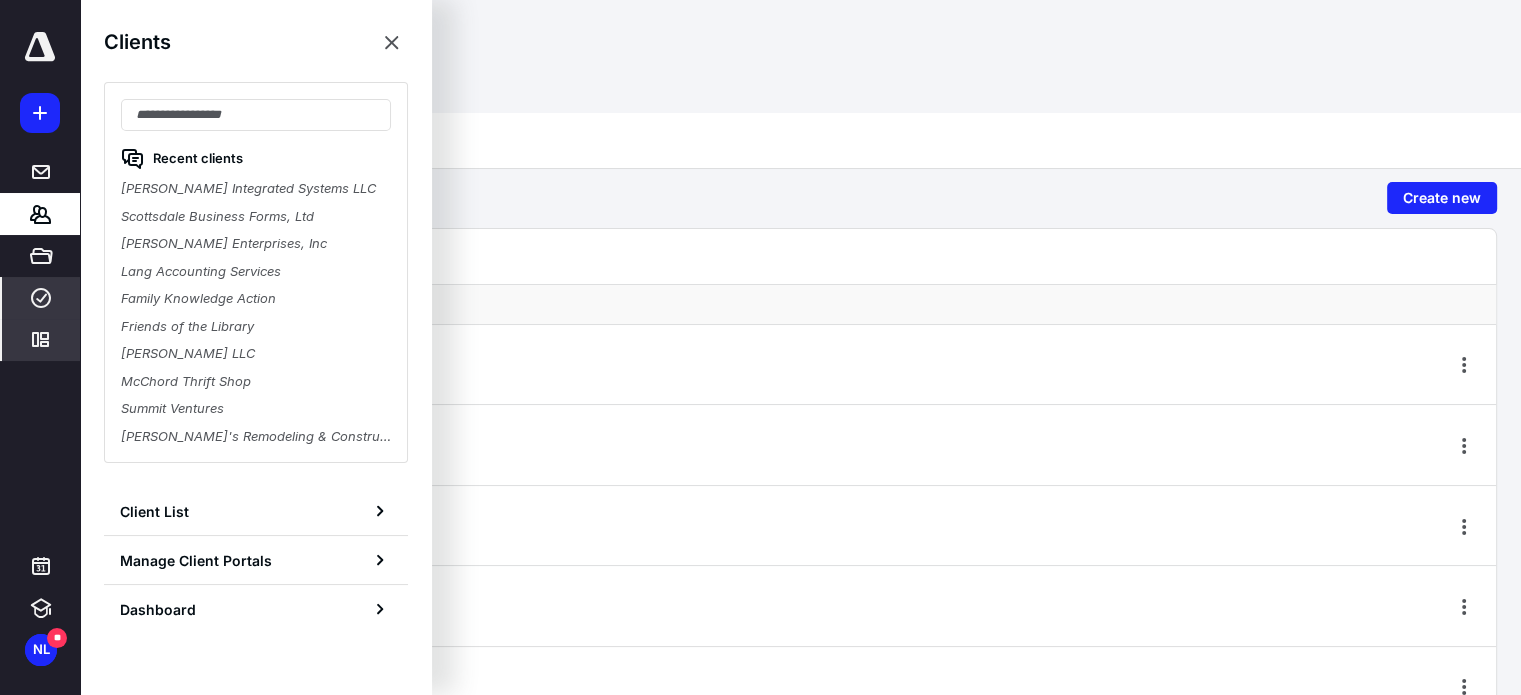 click 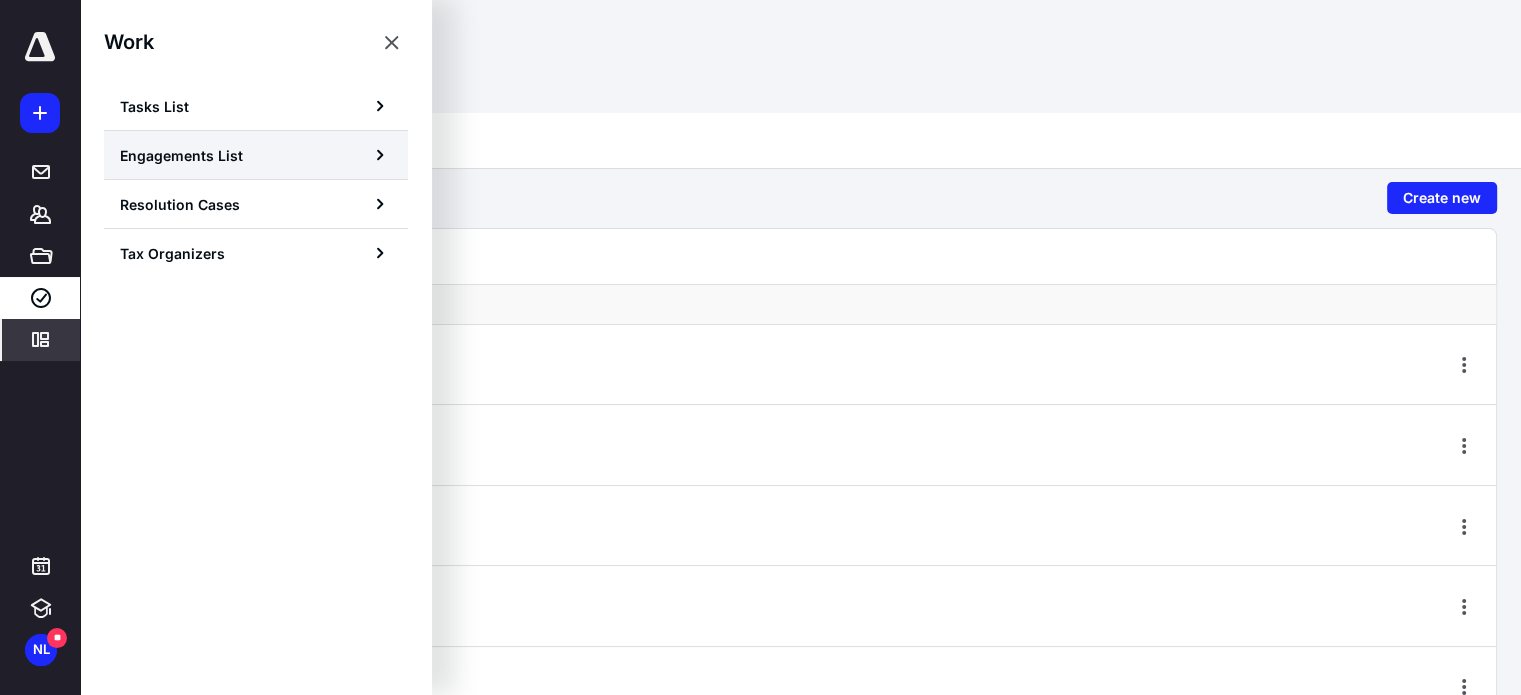 click on "Engagements List" at bounding box center (256, 155) 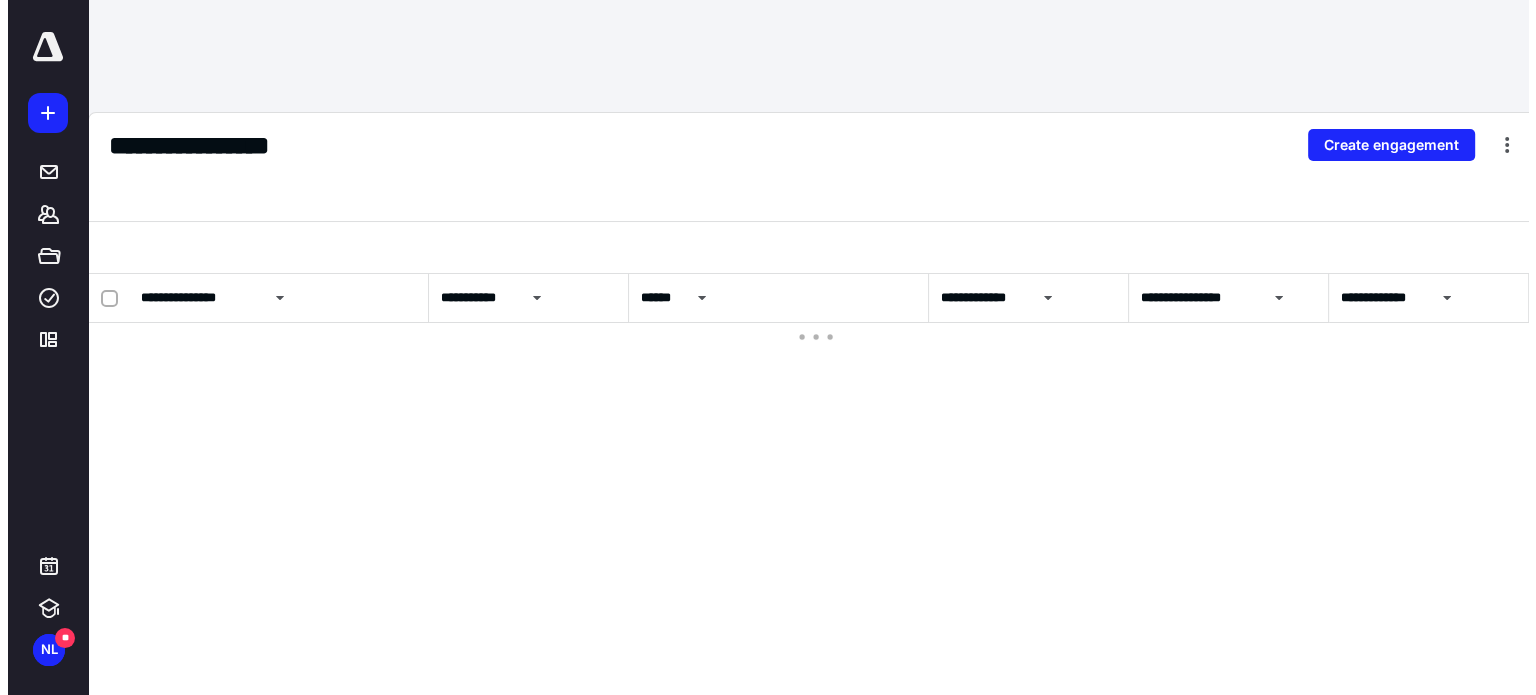 scroll, scrollTop: 0, scrollLeft: 0, axis: both 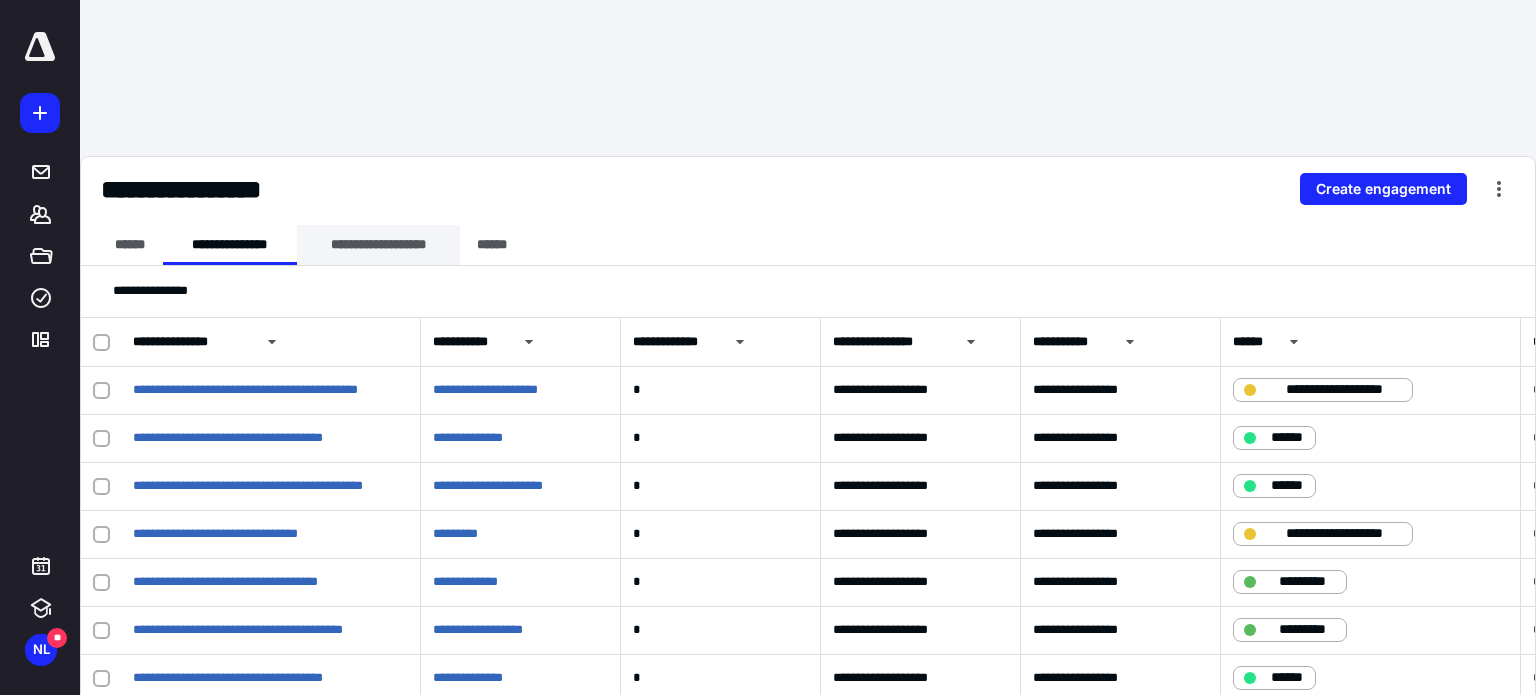 click on "**********" at bounding box center [378, 245] 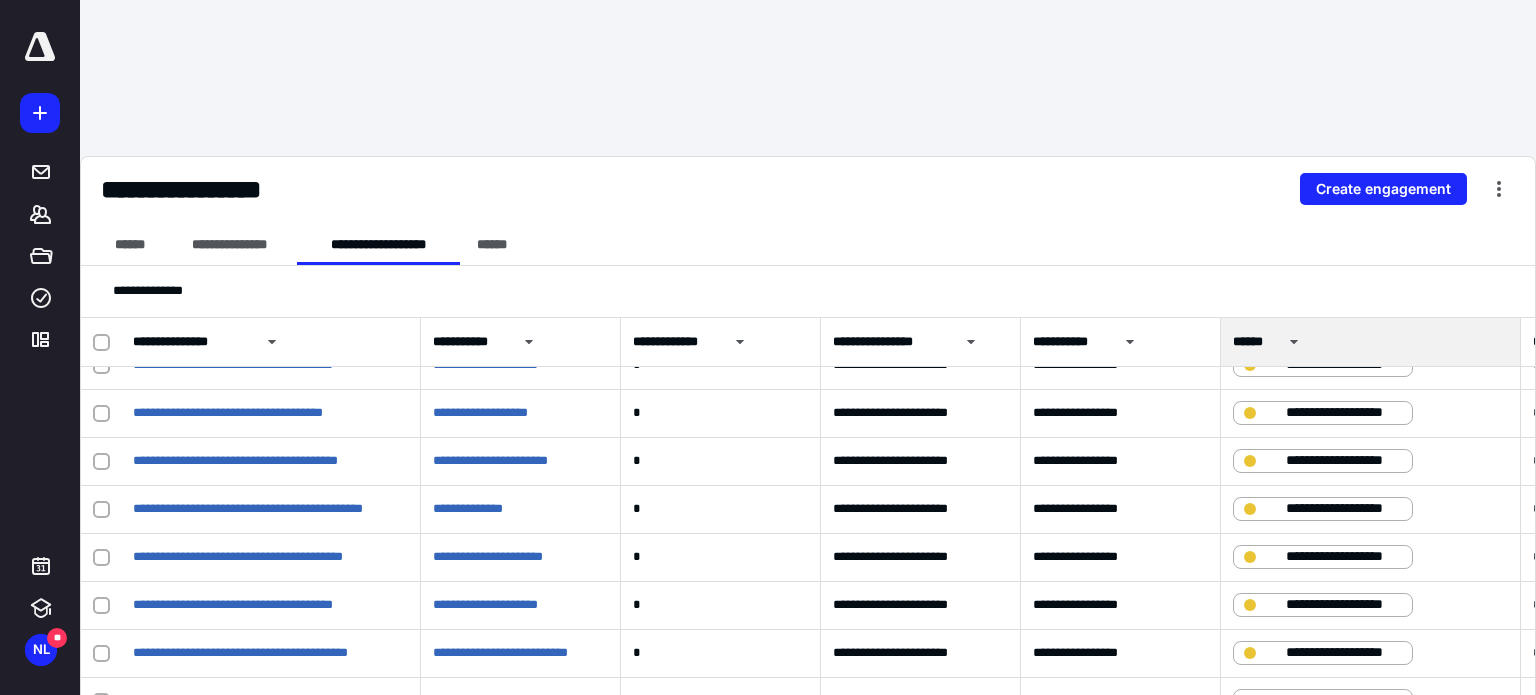 scroll, scrollTop: 1995, scrollLeft: 0, axis: vertical 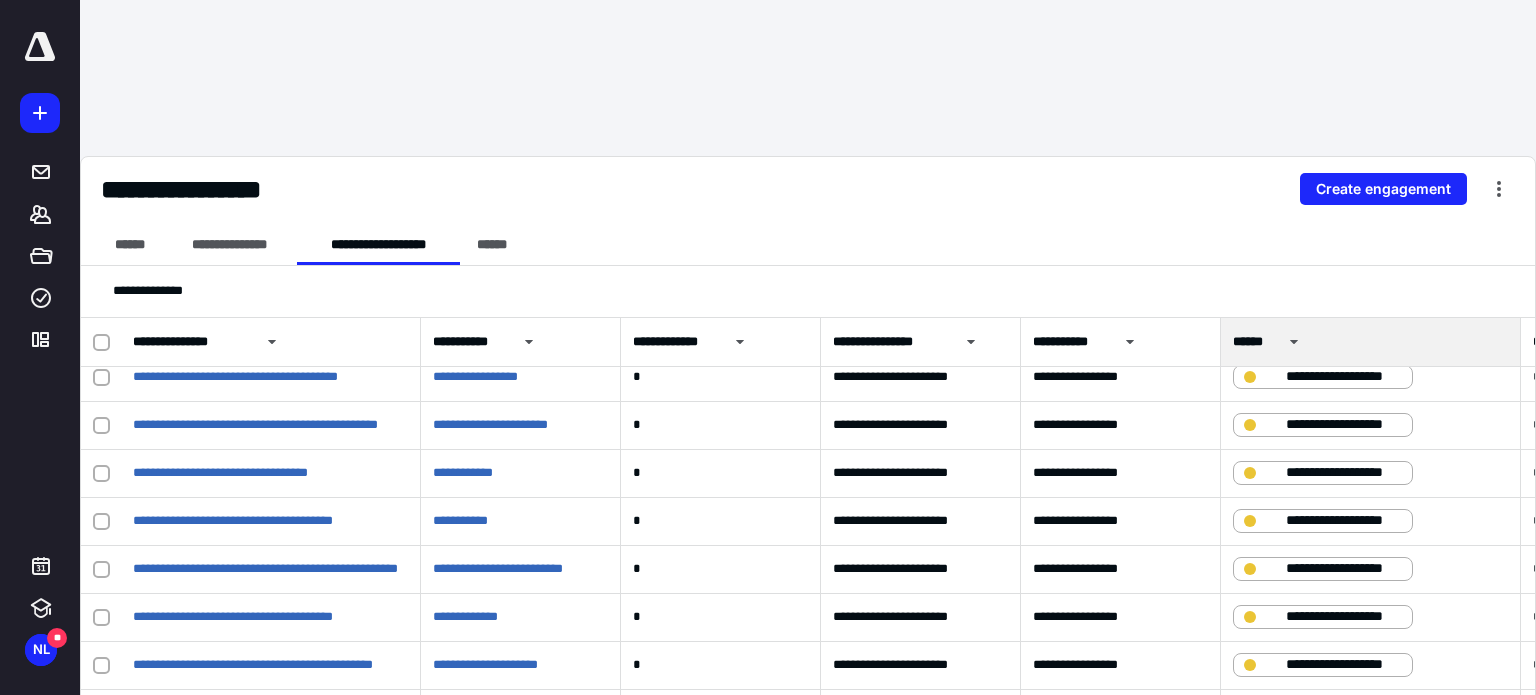 click on "*" at bounding box center (774, 819) 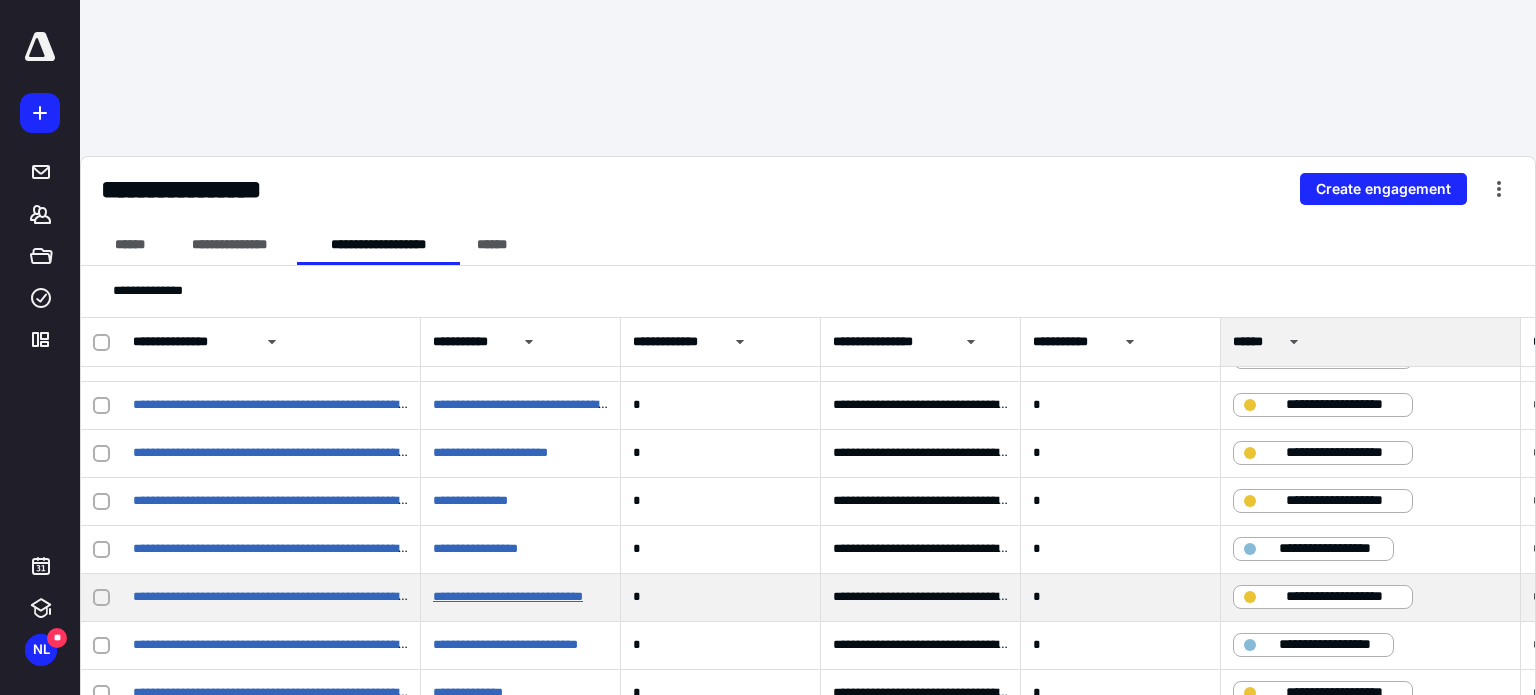 scroll, scrollTop: 507, scrollLeft: 0, axis: vertical 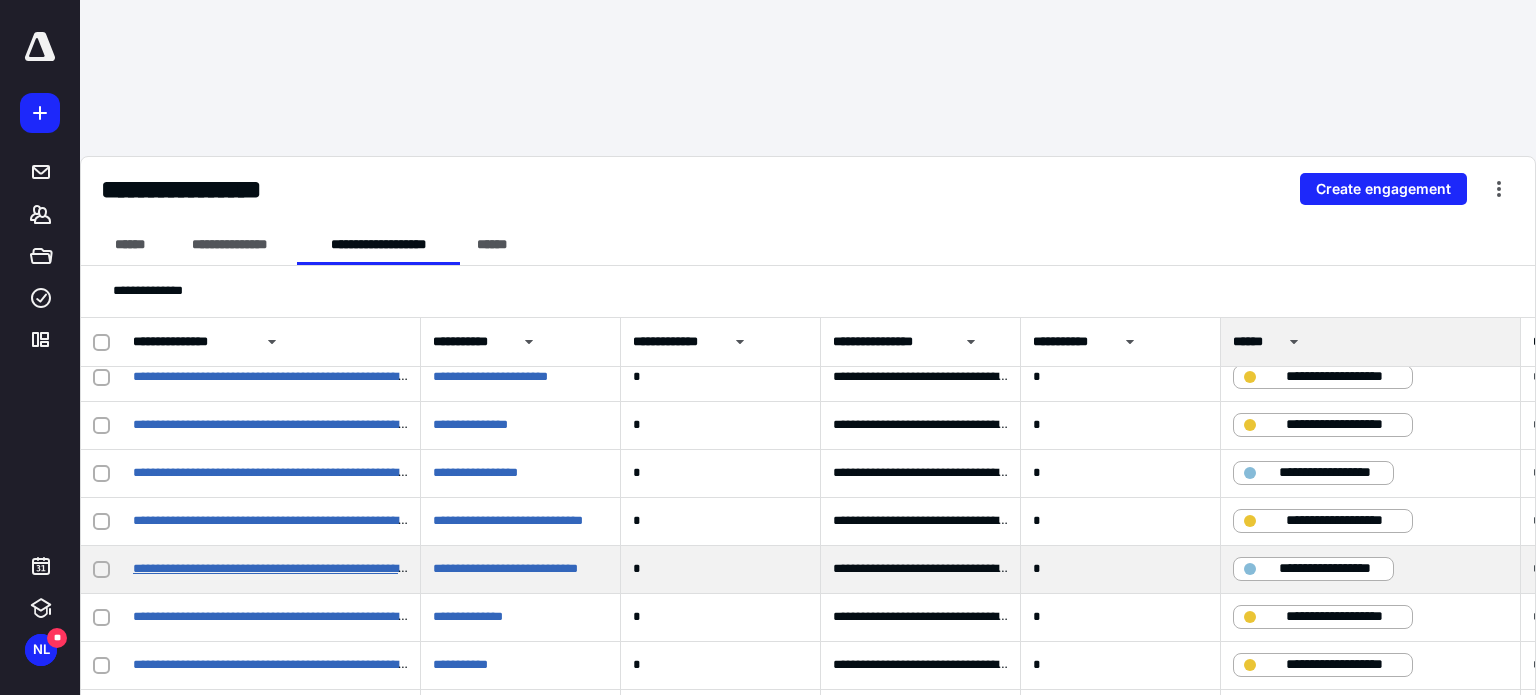 click on "**********" at bounding box center [288, 568] 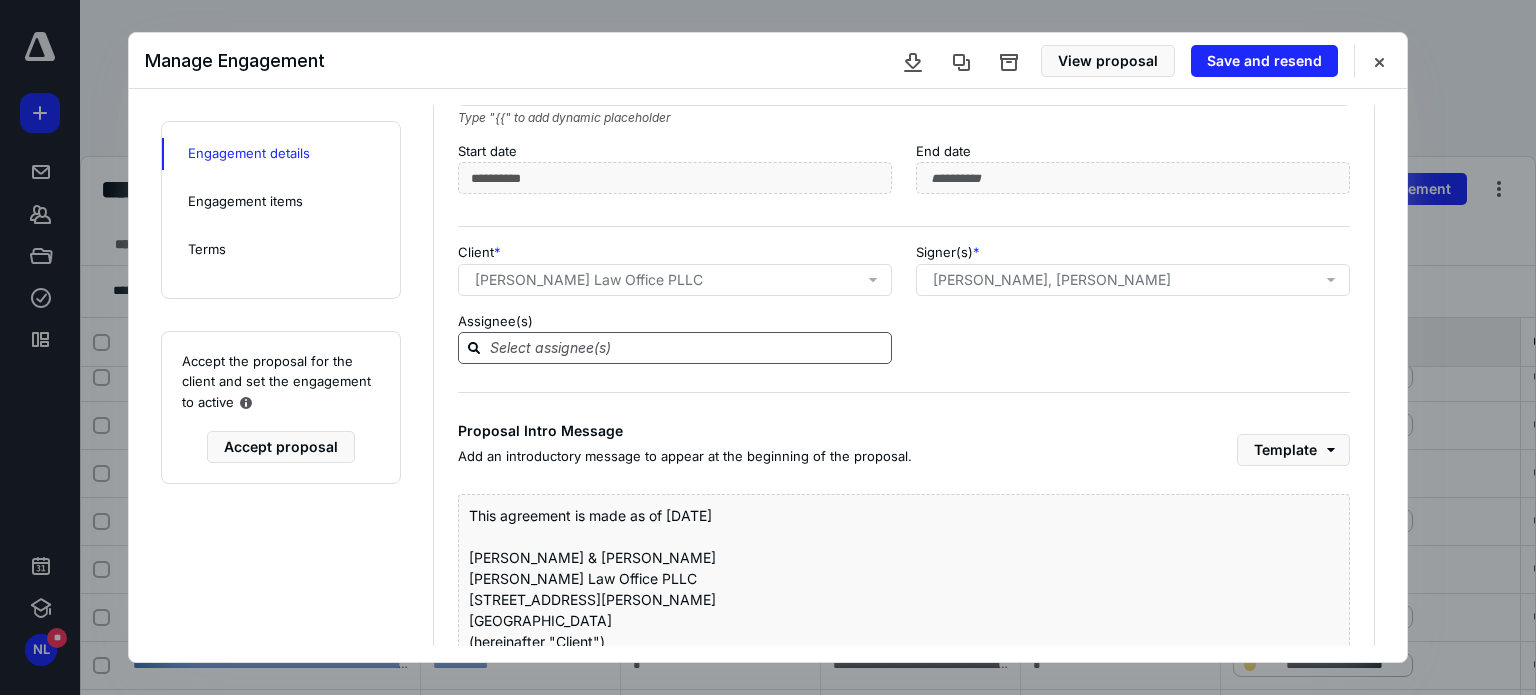 scroll, scrollTop: 368, scrollLeft: 0, axis: vertical 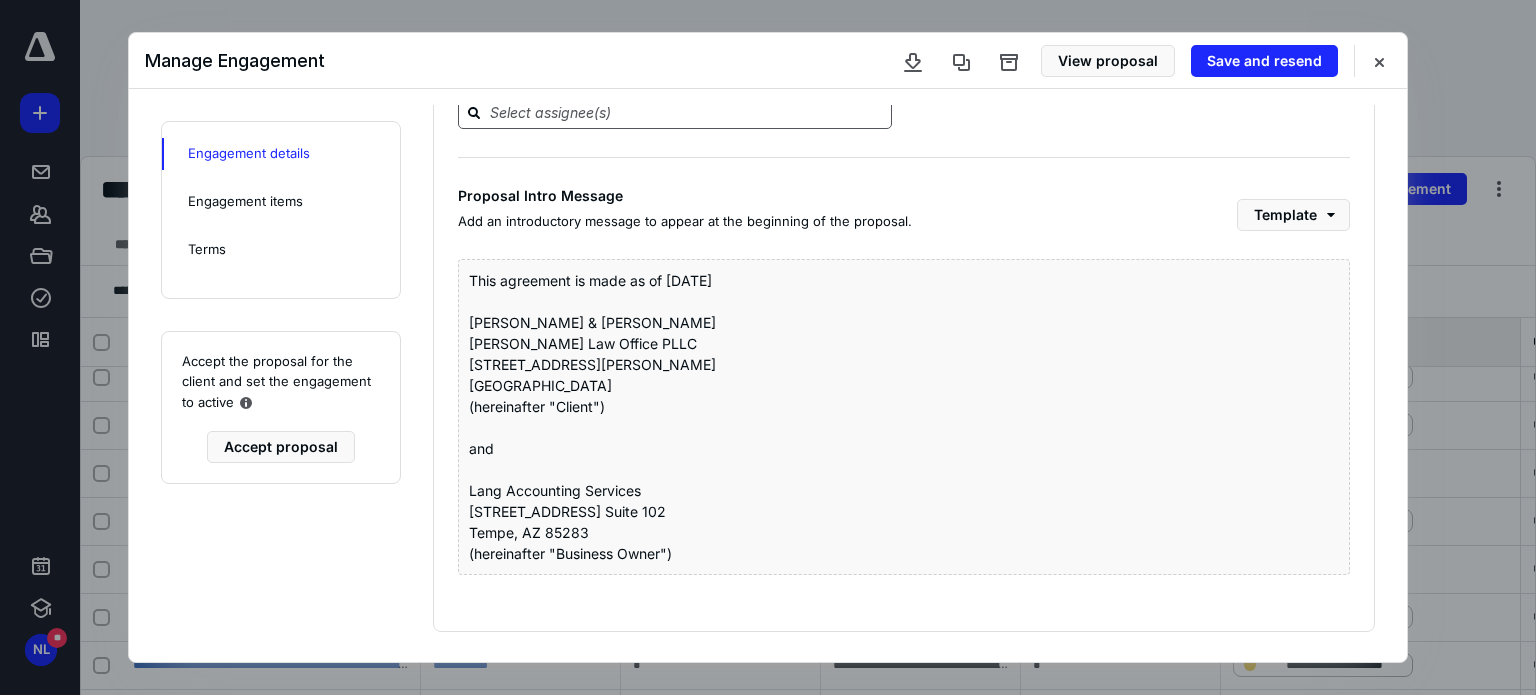 click on "Lang Accounting Services" at bounding box center (904, 490) 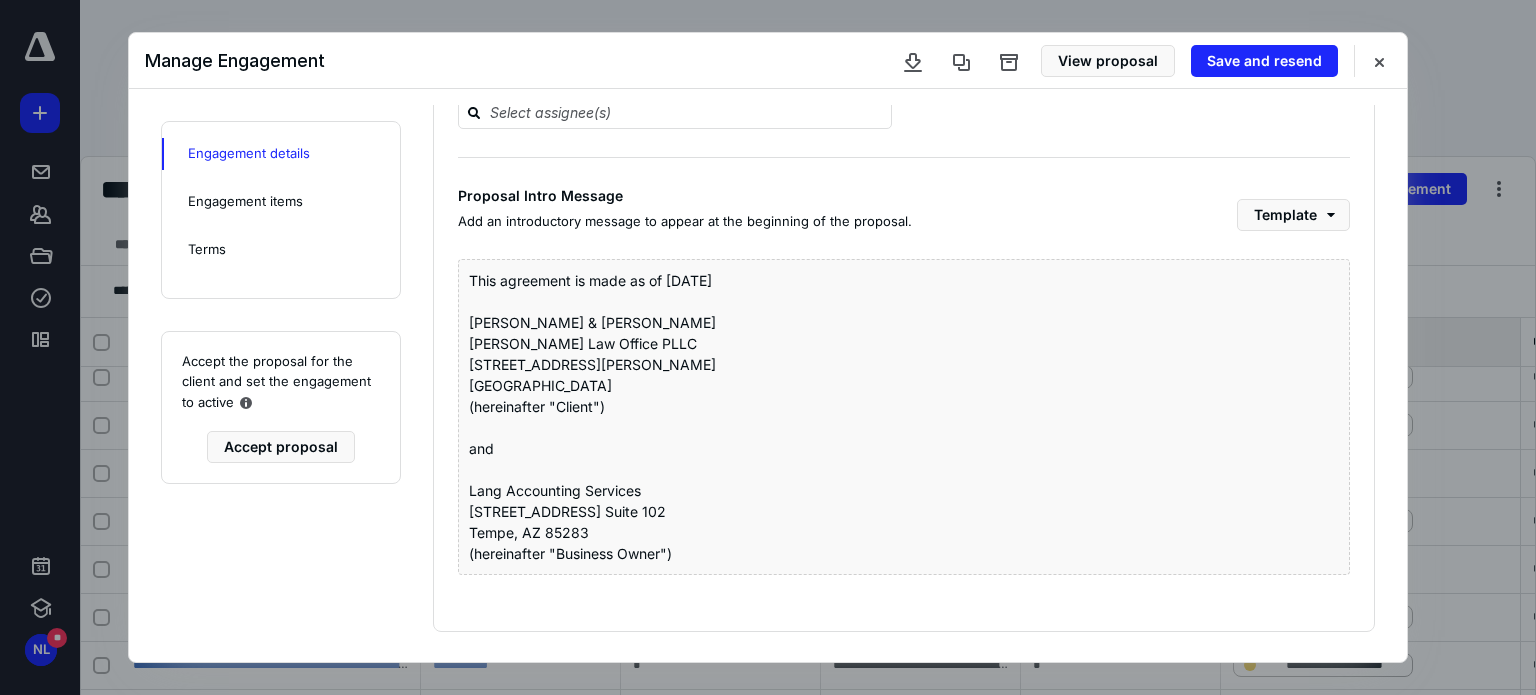 drag, startPoint x: 1286, startPoint y: 449, endPoint x: 1198, endPoint y: 487, distance: 95.85406 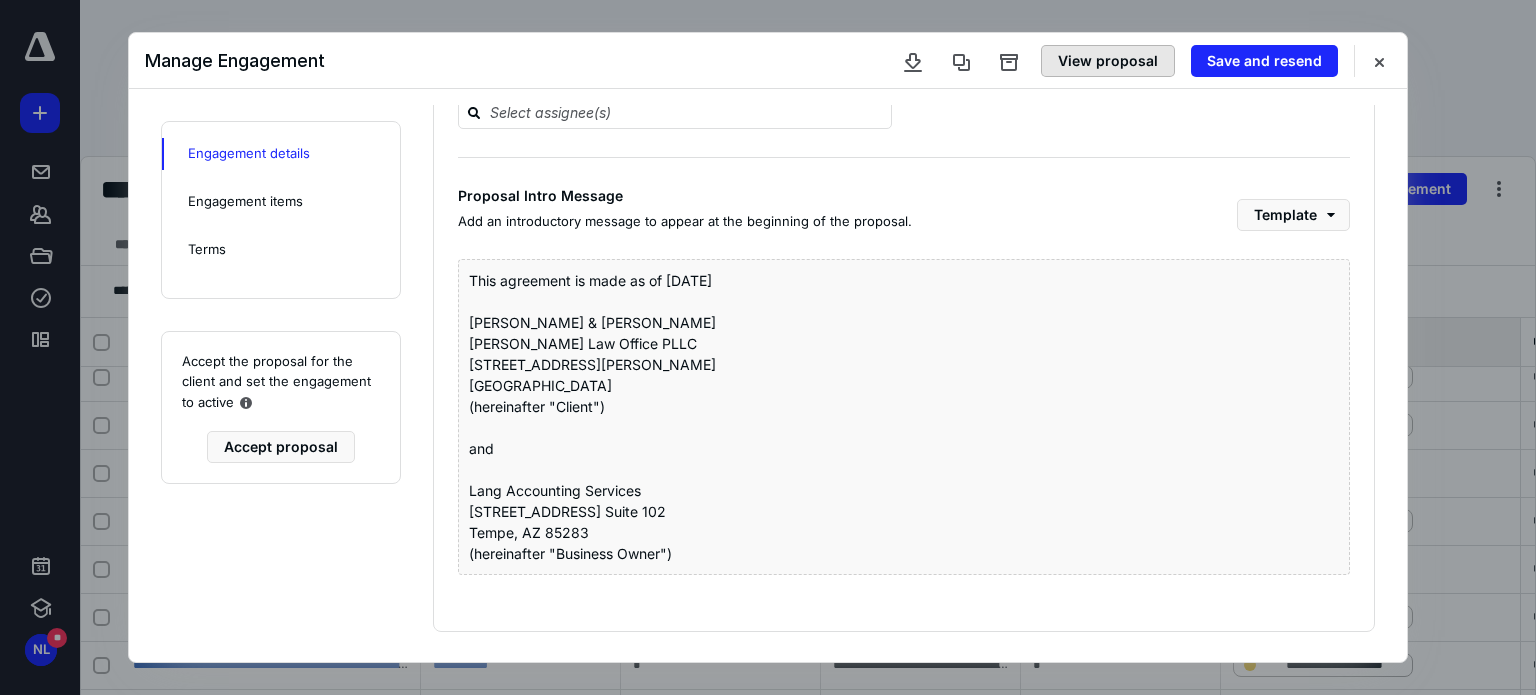 click on "View proposal" at bounding box center [1108, 61] 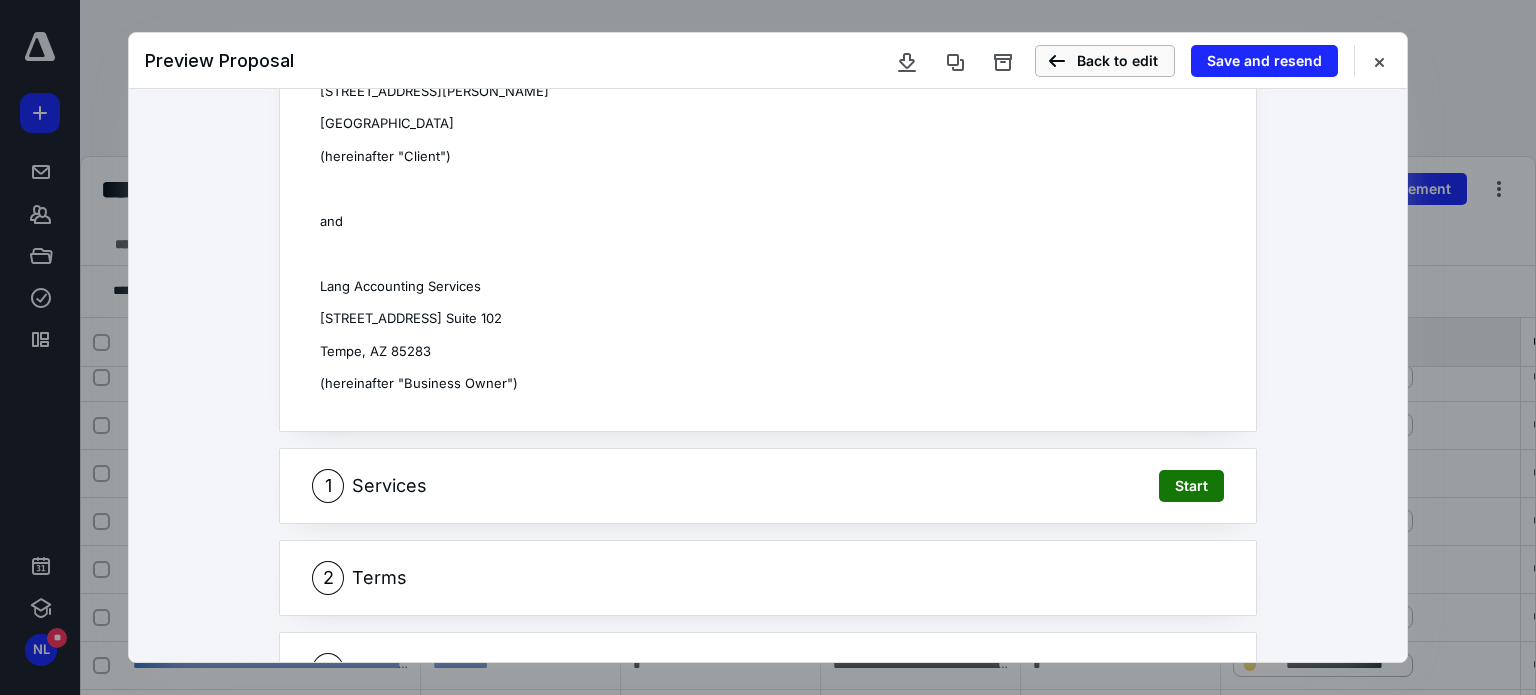 scroll, scrollTop: 300, scrollLeft: 0, axis: vertical 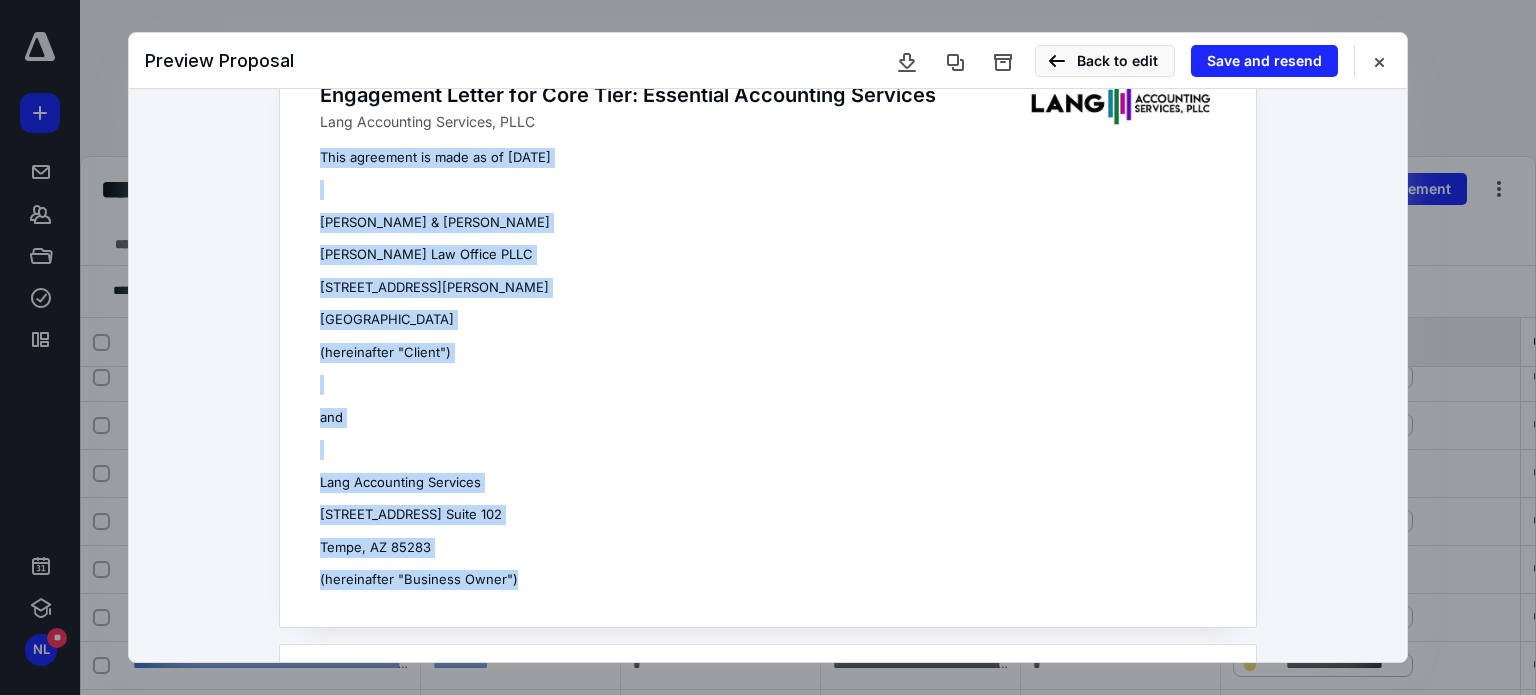 drag, startPoint x: 488, startPoint y: 380, endPoint x: 311, endPoint y: 152, distance: 288.63992 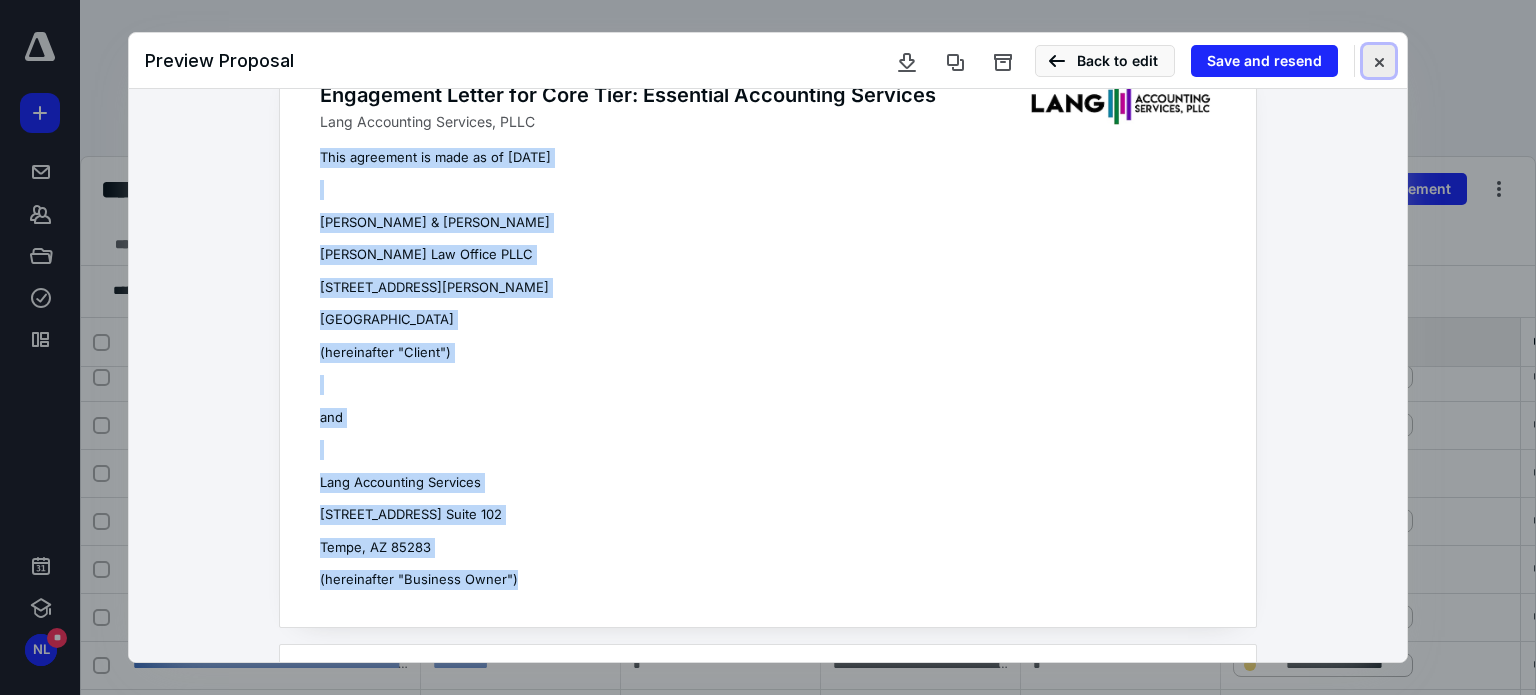 click at bounding box center (1379, 61) 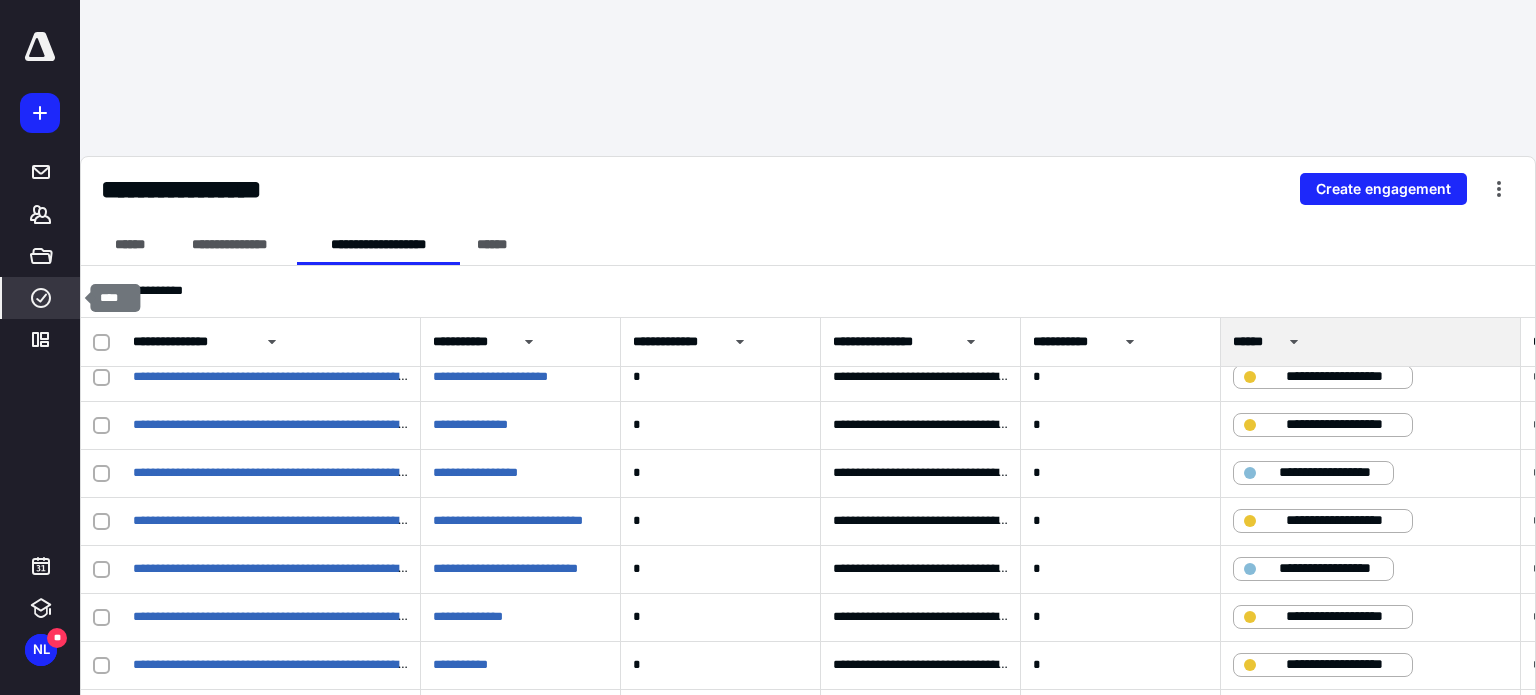 click 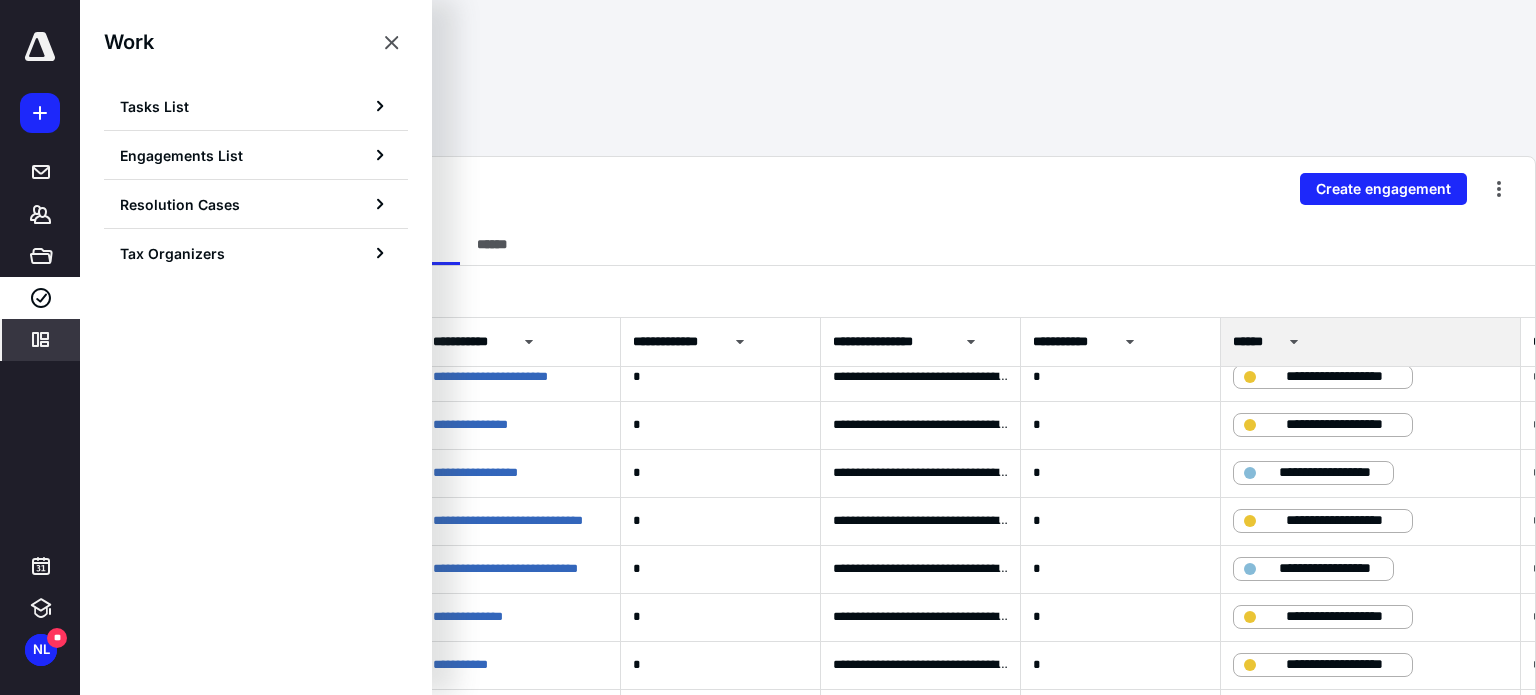 click 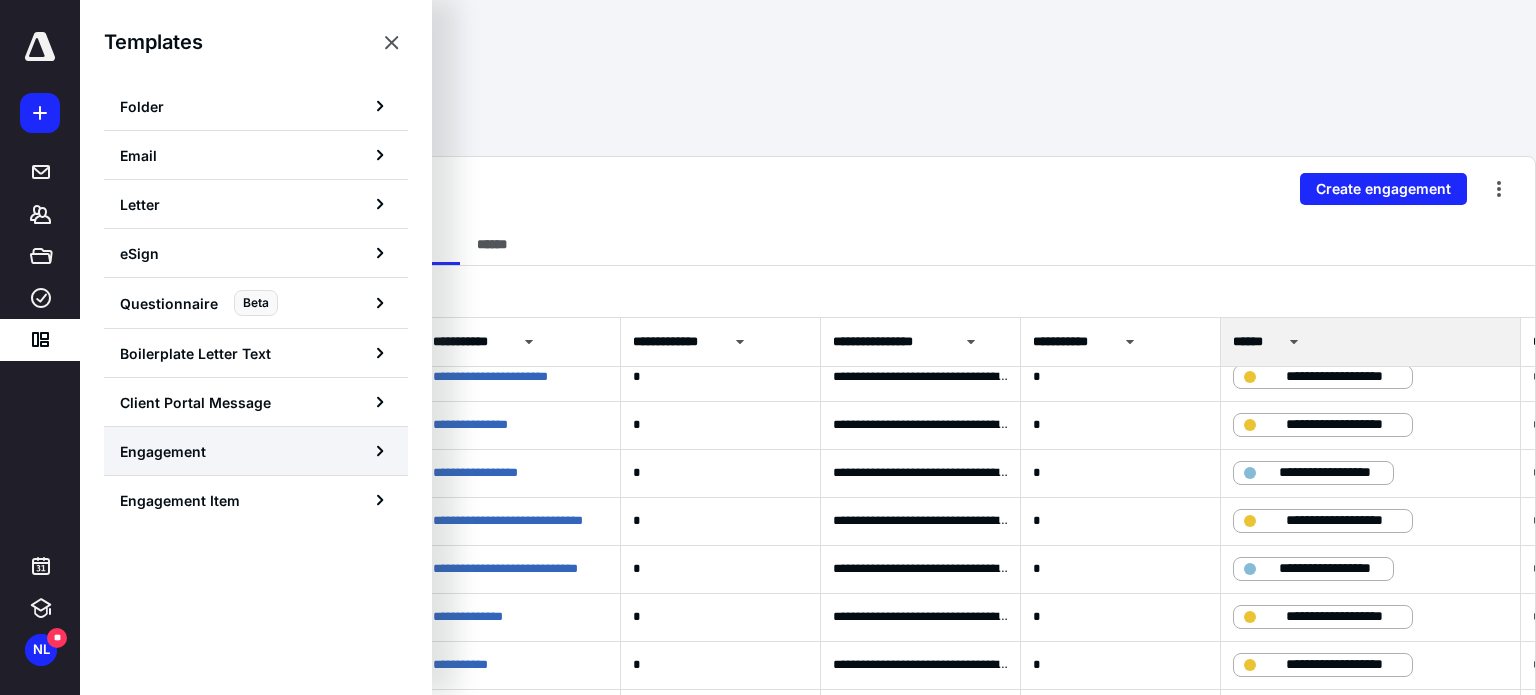 click on "Engagement" at bounding box center (163, 451) 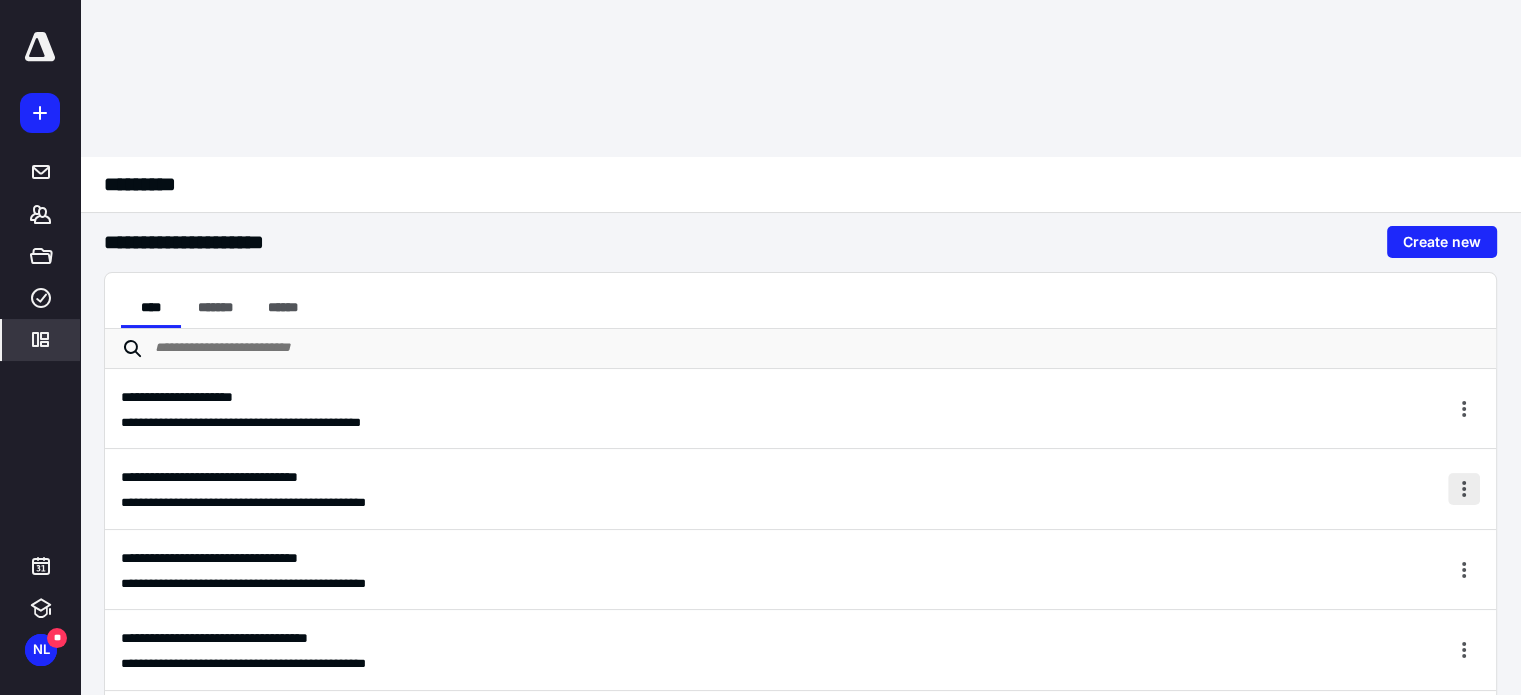 click at bounding box center (1464, 489) 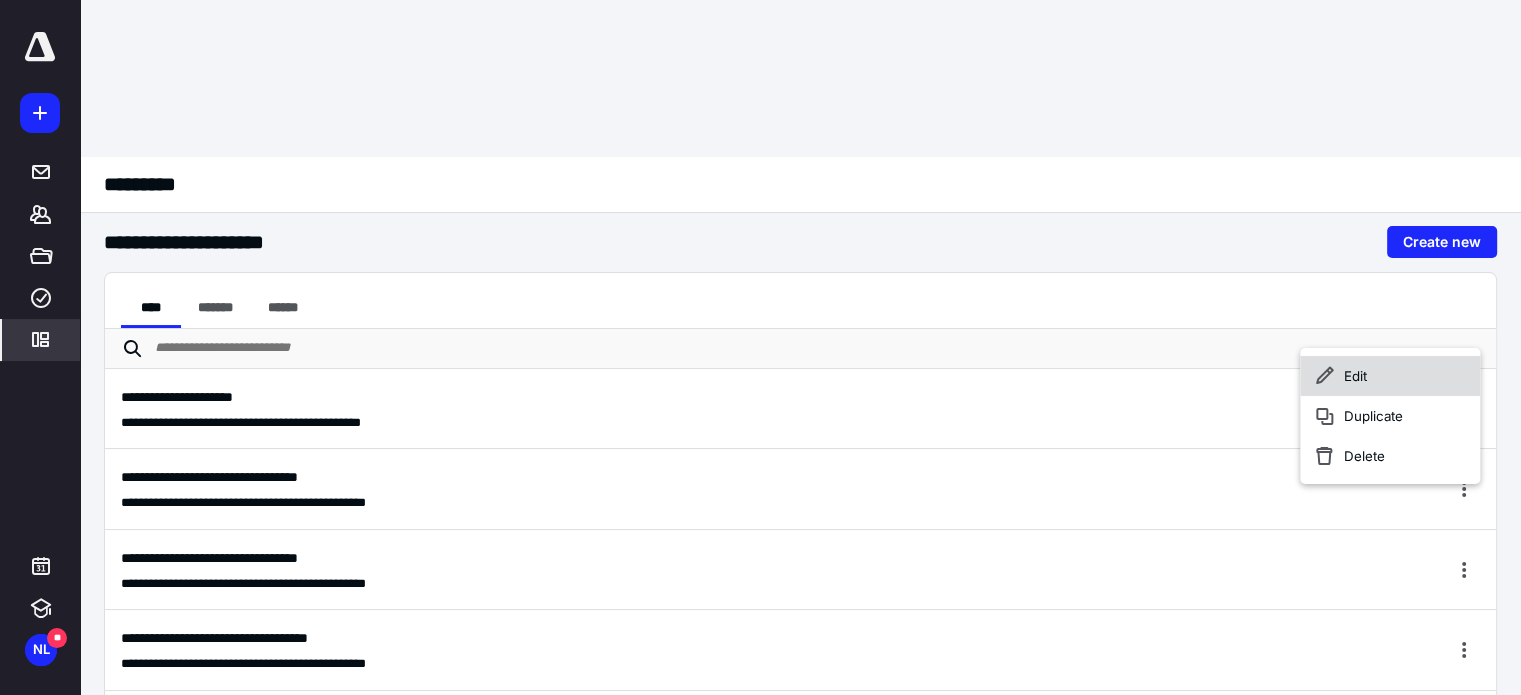 click on "Edit" at bounding box center (1390, 376) 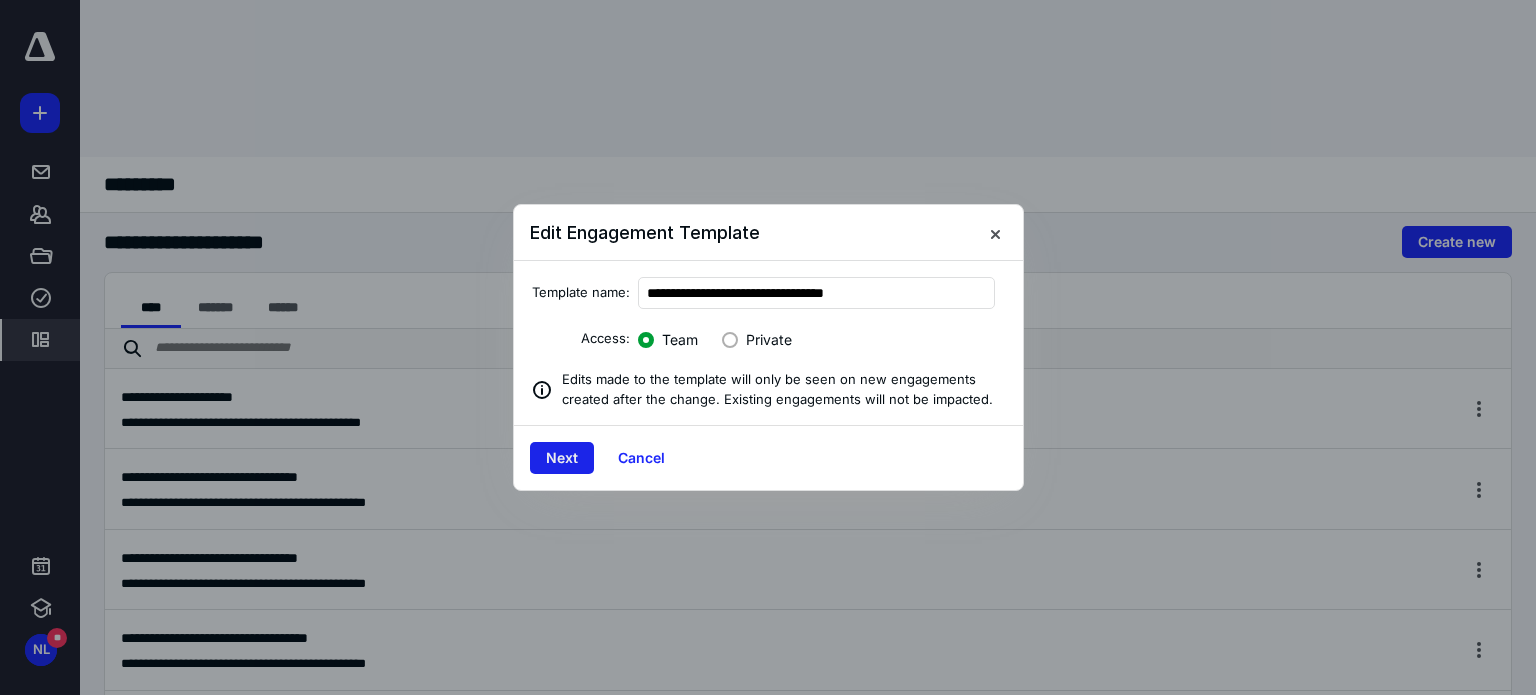 click on "Next" at bounding box center (562, 458) 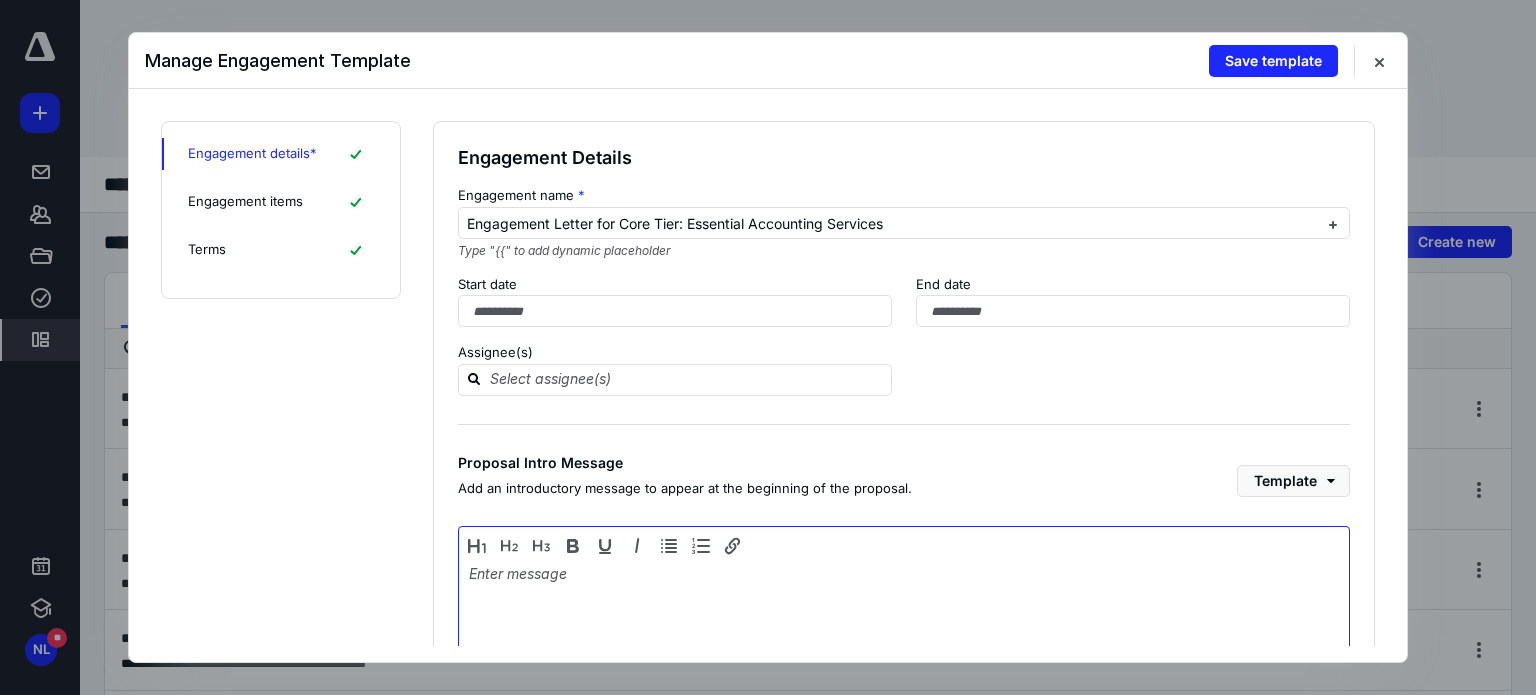 click at bounding box center [904, 640] 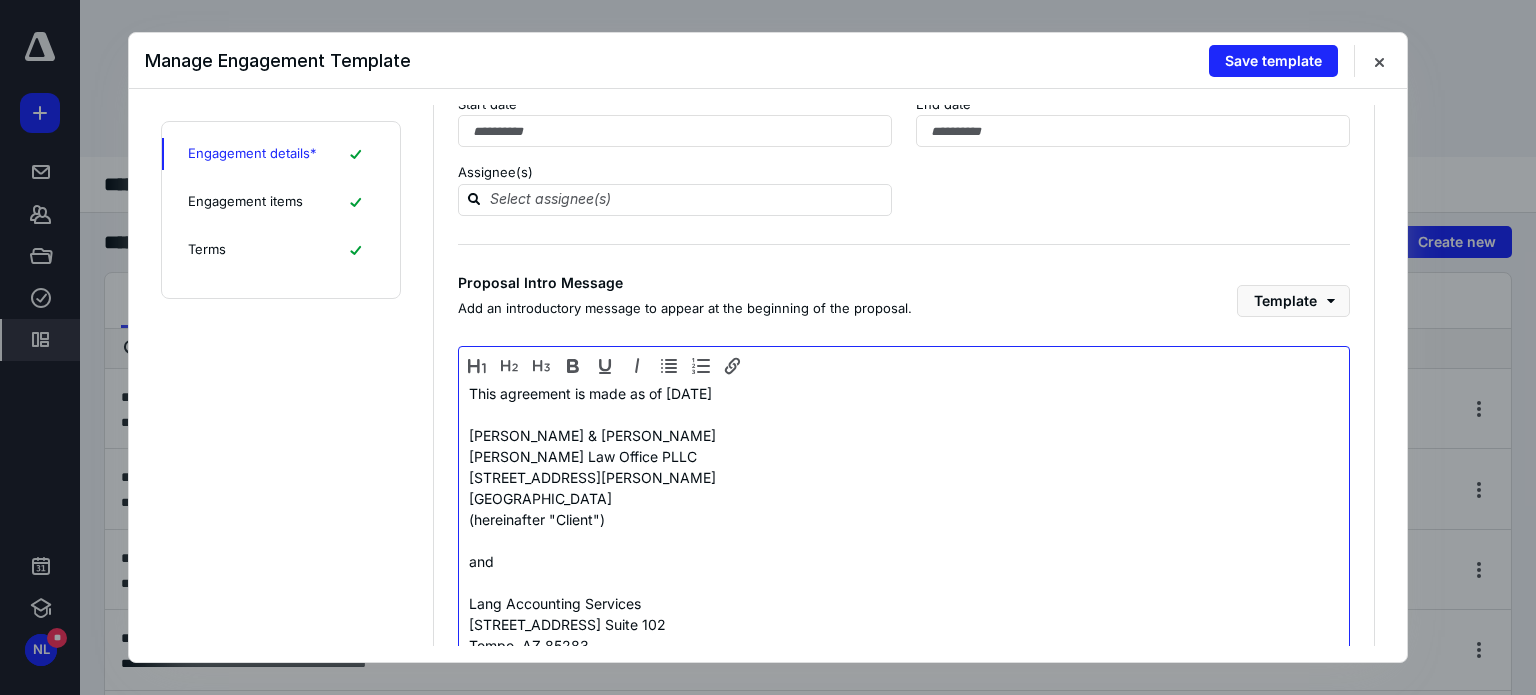 scroll, scrollTop: 200, scrollLeft: 0, axis: vertical 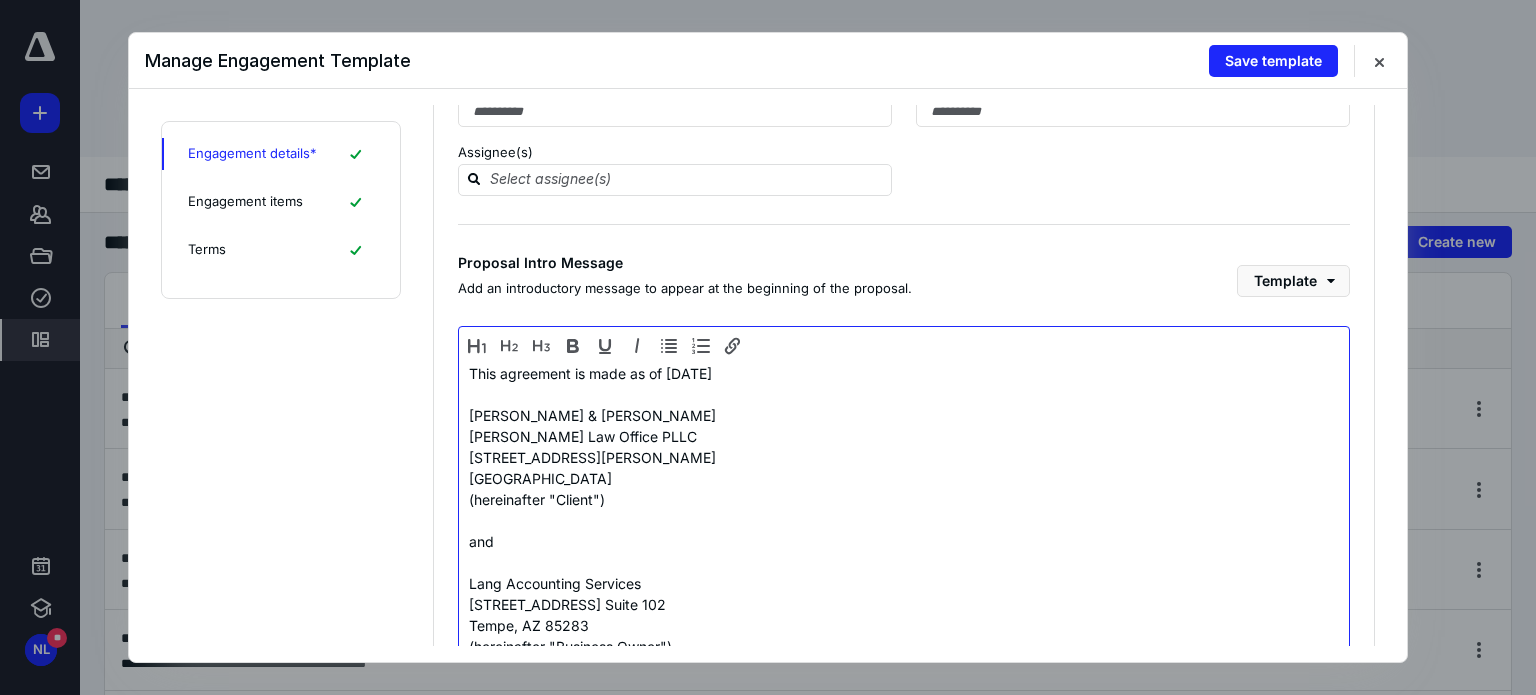 drag, startPoint x: 748, startPoint y: 373, endPoint x: 667, endPoint y: 378, distance: 81.154175 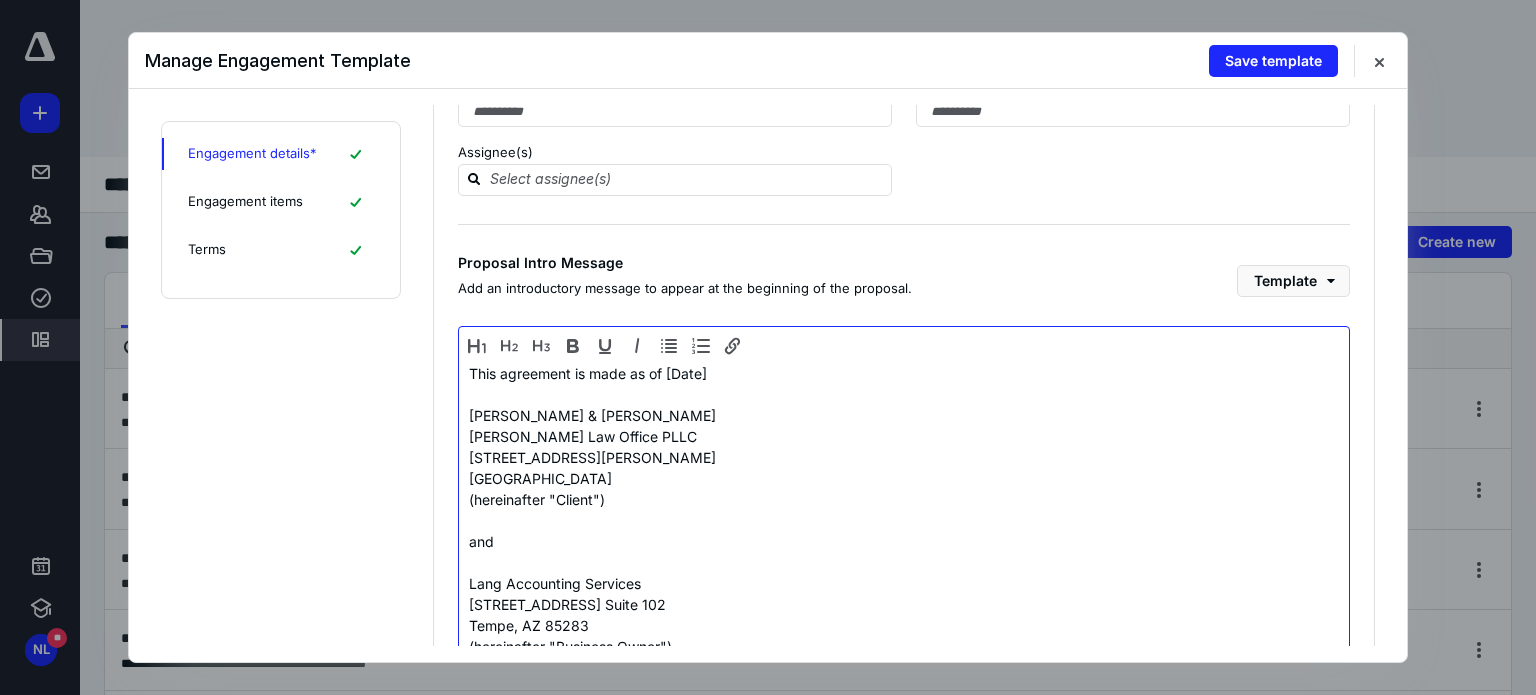 click on "[GEOGRAPHIC_DATA]" at bounding box center [904, 478] 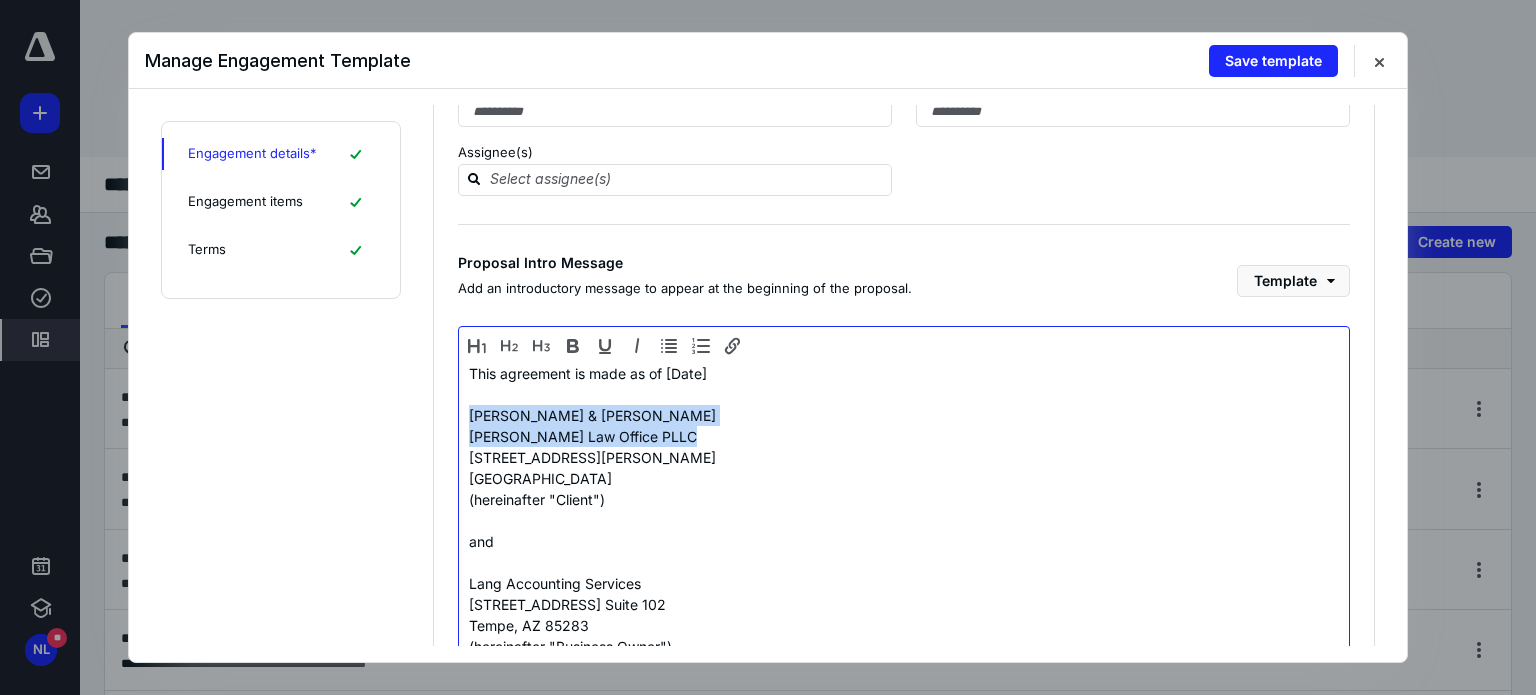 drag, startPoint x: 688, startPoint y: 431, endPoint x: 460, endPoint y: 418, distance: 228.37032 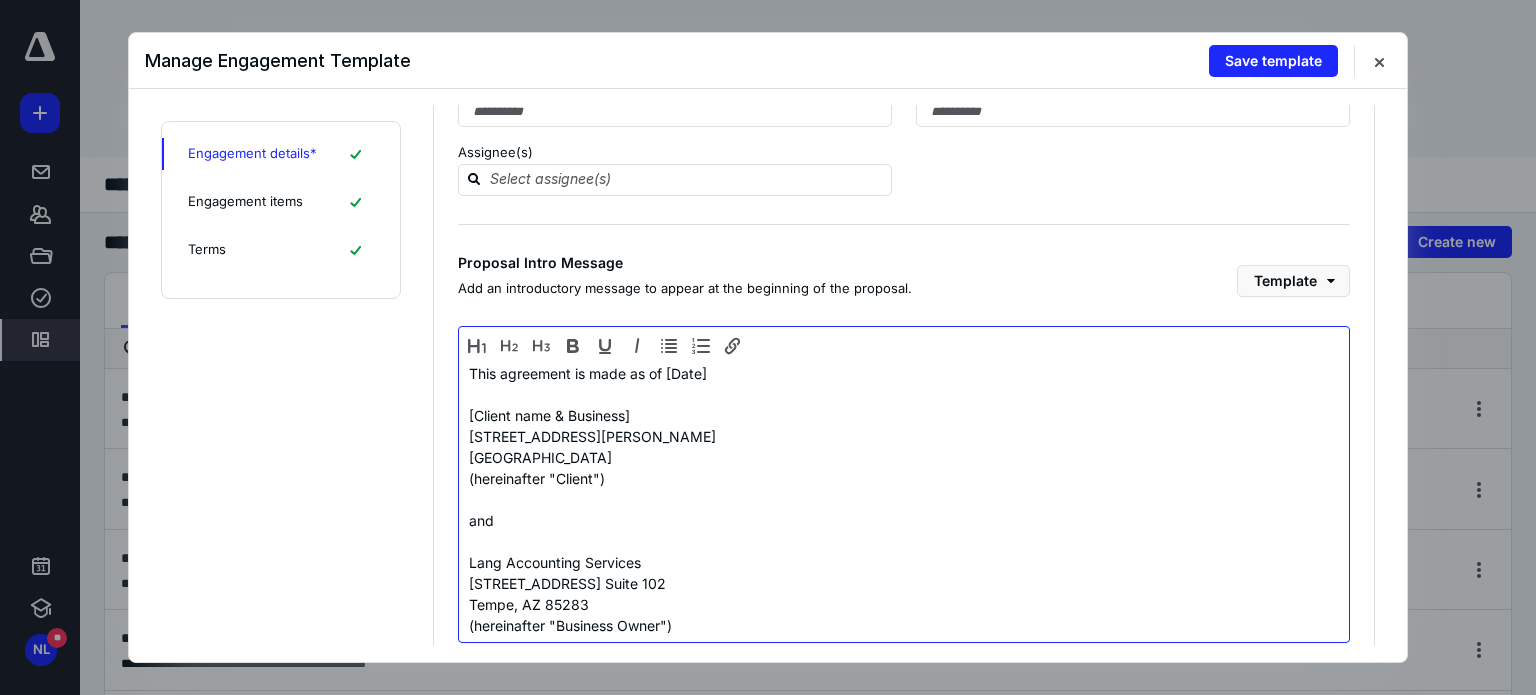 drag, startPoint x: 647, startPoint y: 463, endPoint x: 466, endPoint y: 431, distance: 183.80696 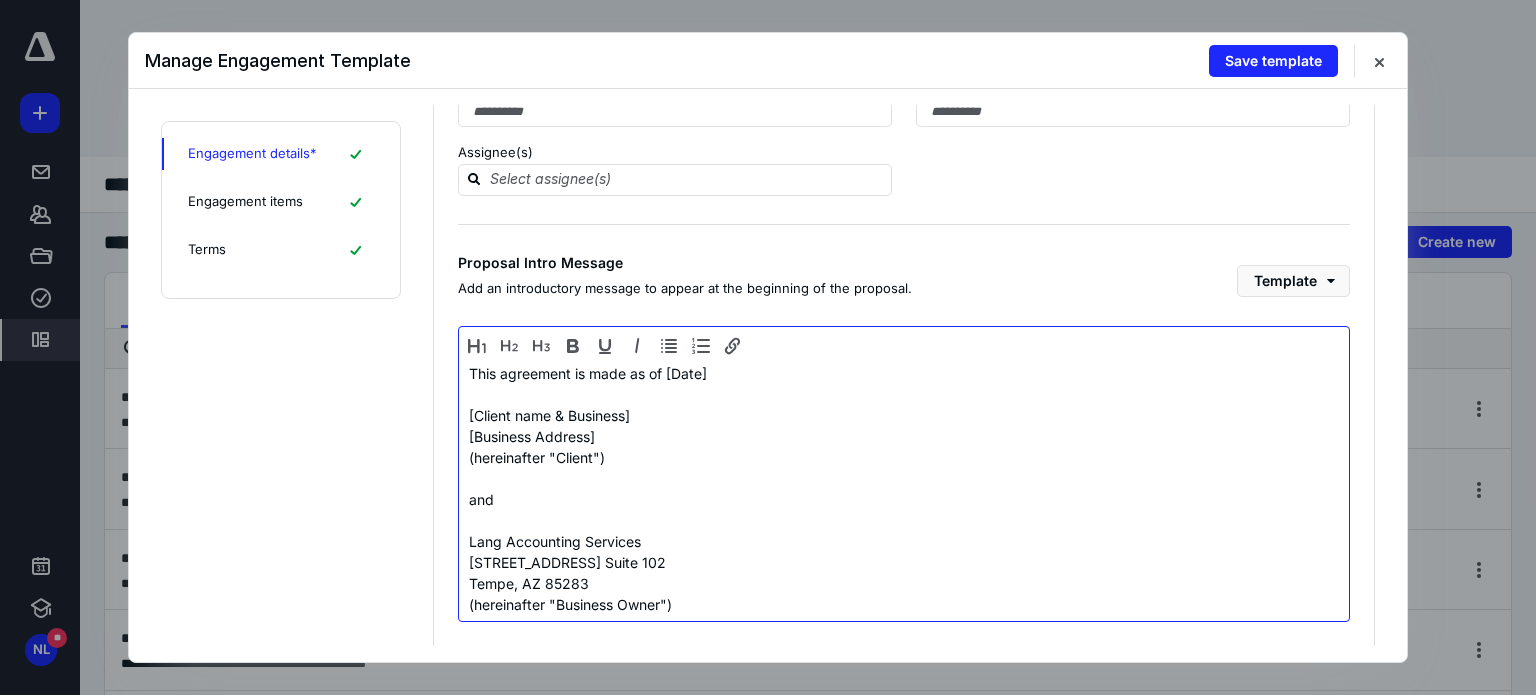 click at bounding box center [904, 520] 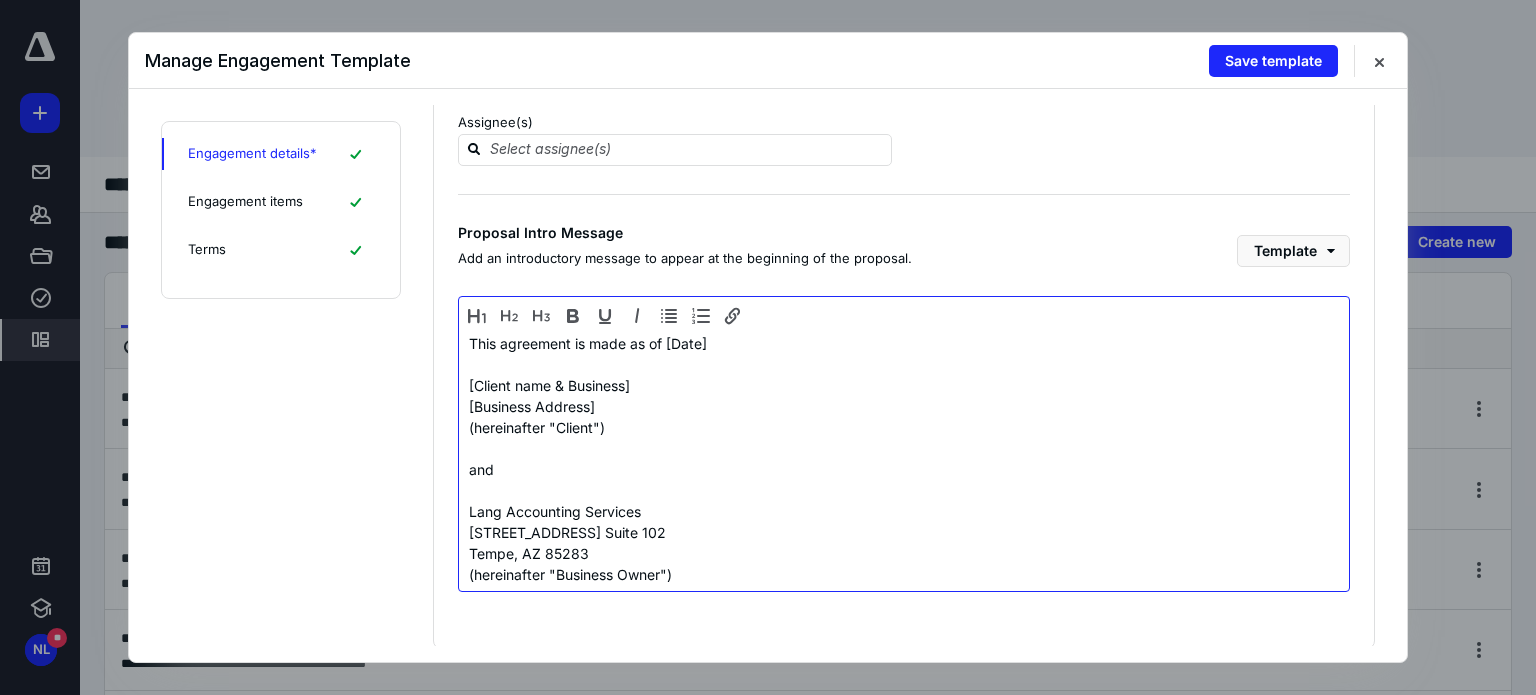 scroll, scrollTop: 247, scrollLeft: 0, axis: vertical 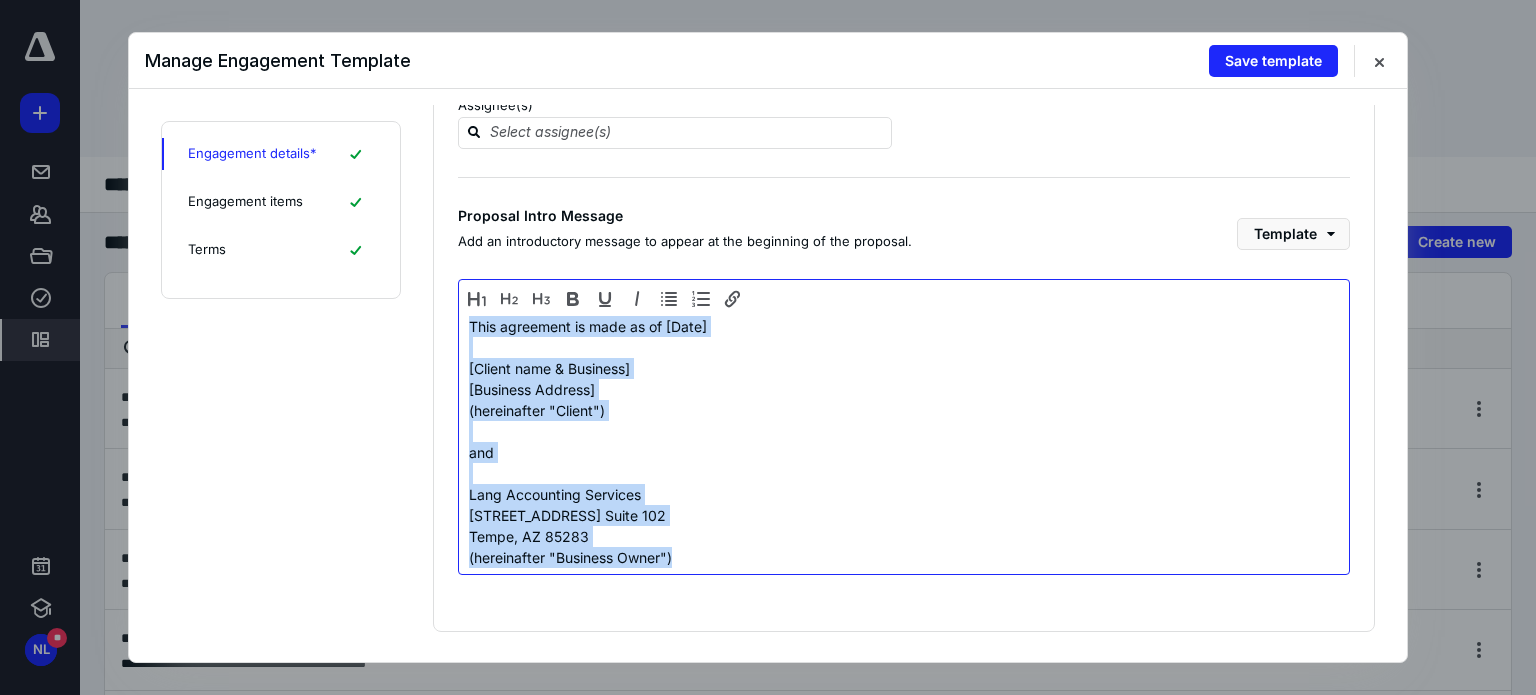 drag, startPoint x: 727, startPoint y: 558, endPoint x: 445, endPoint y: 323, distance: 367.08173 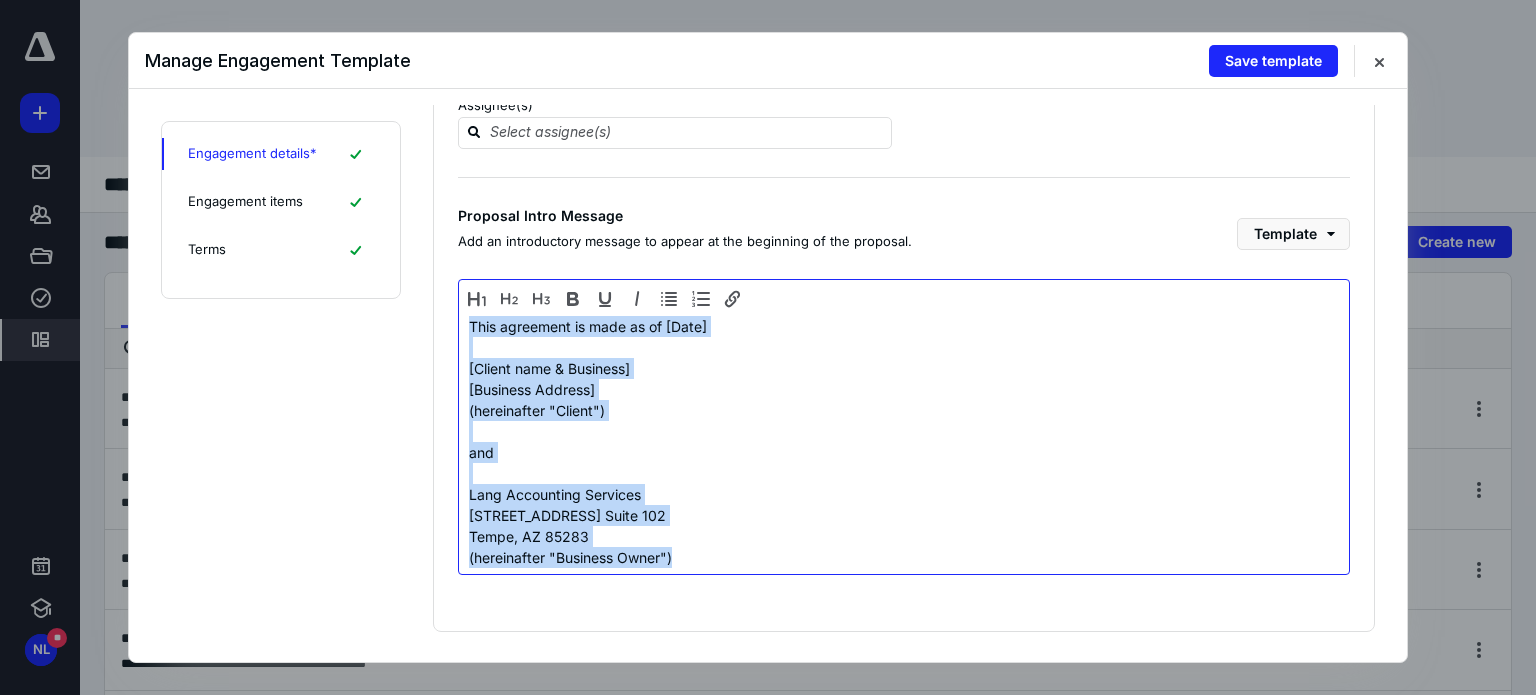 click on "Engagement Details Engagement name   * Engagement Letter for Core Tier: Essential Accounting Services Type "{{" to add dynamic placeholder Start date End date End date must be after start date Assignee(s) Proposal Intro Message Add an introductory message to appear at the beginning of the proposal. Template This agreement is made as of [Date] [Client name & Business] [Business Address] (hereinafter "Client") and  Lang Accounting Services [STREET_ADDRESS] [GEOGRAPHIC_DATA] (hereinafter "Business Owner")" at bounding box center (904, 253) 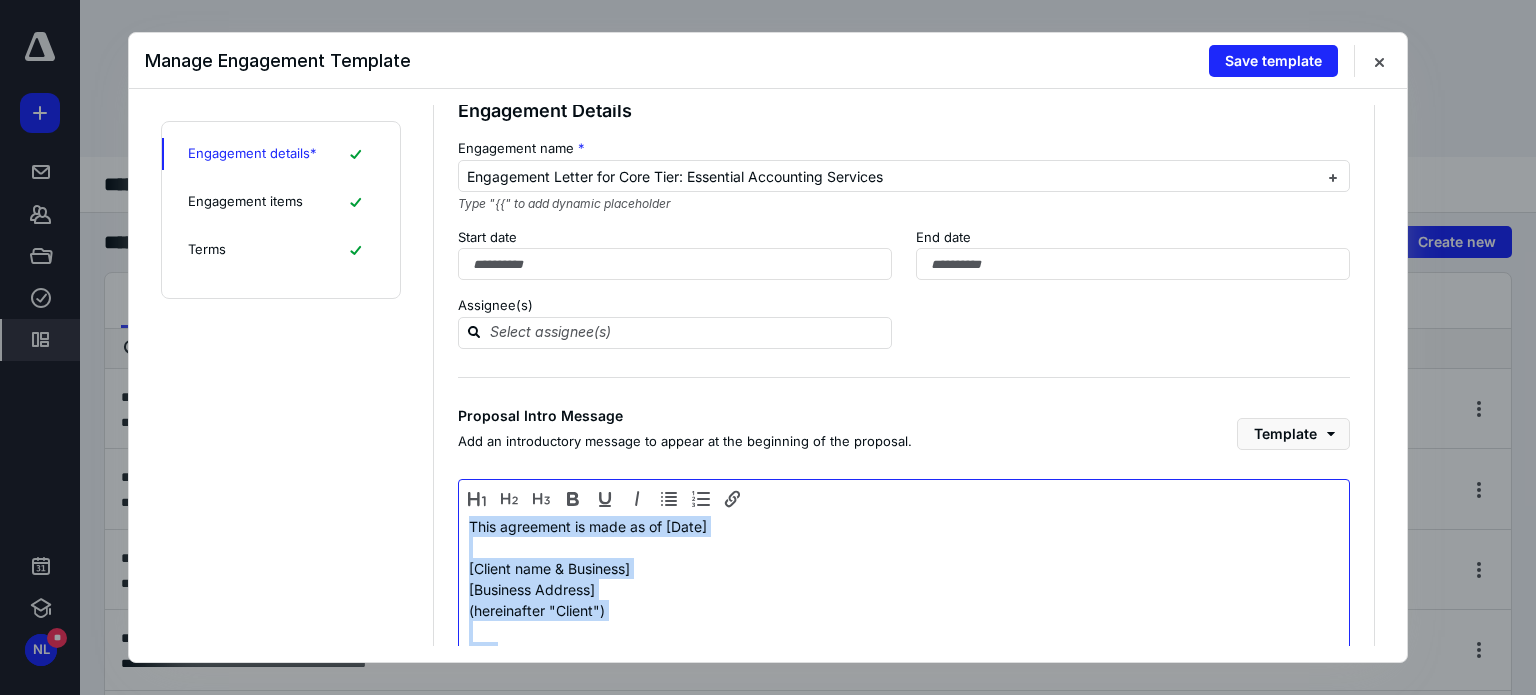 copy on "This agreement is made as of [Date] [Client name & Business] [Business Address] (hereinafter "Client") and  Lang Accounting Services [STREET_ADDRESS] [GEOGRAPHIC_DATA] (hereinafter "Business Owner")" 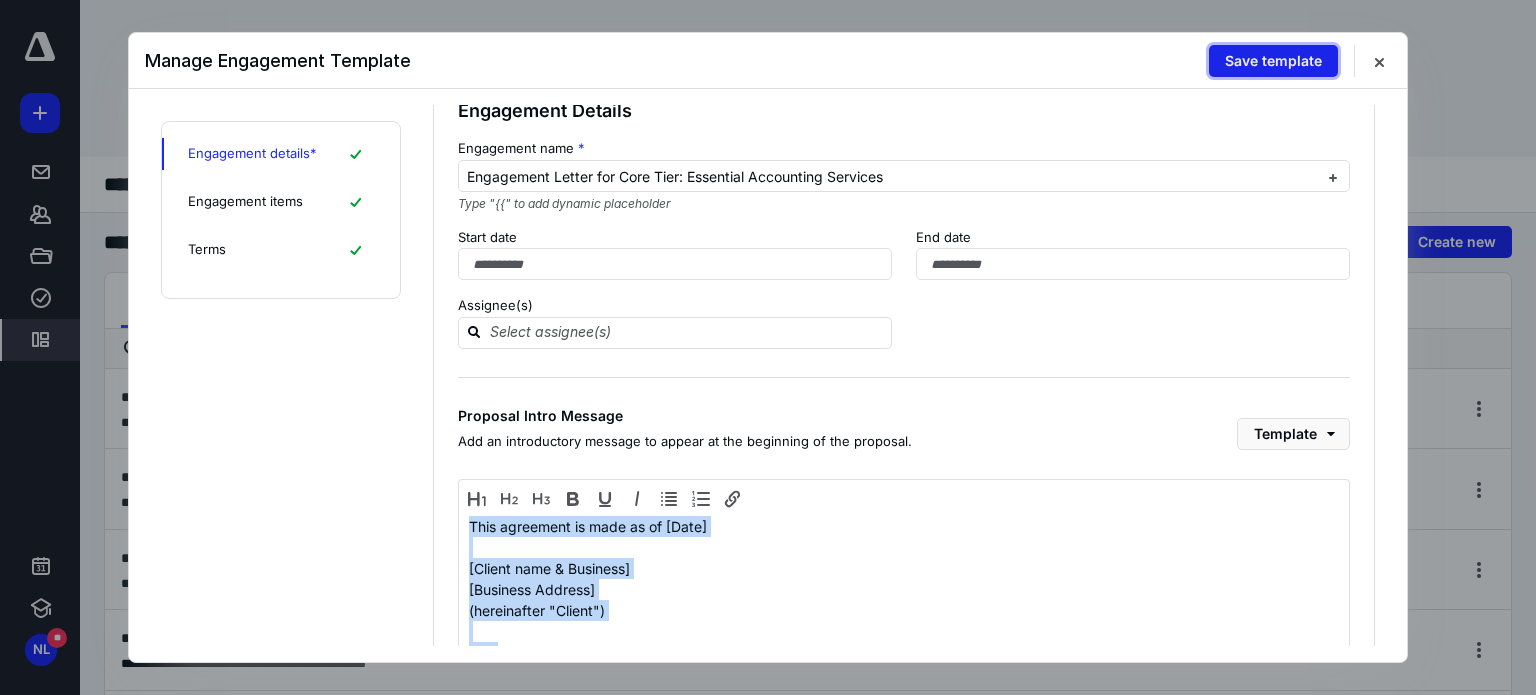click on "Save template" at bounding box center [1273, 61] 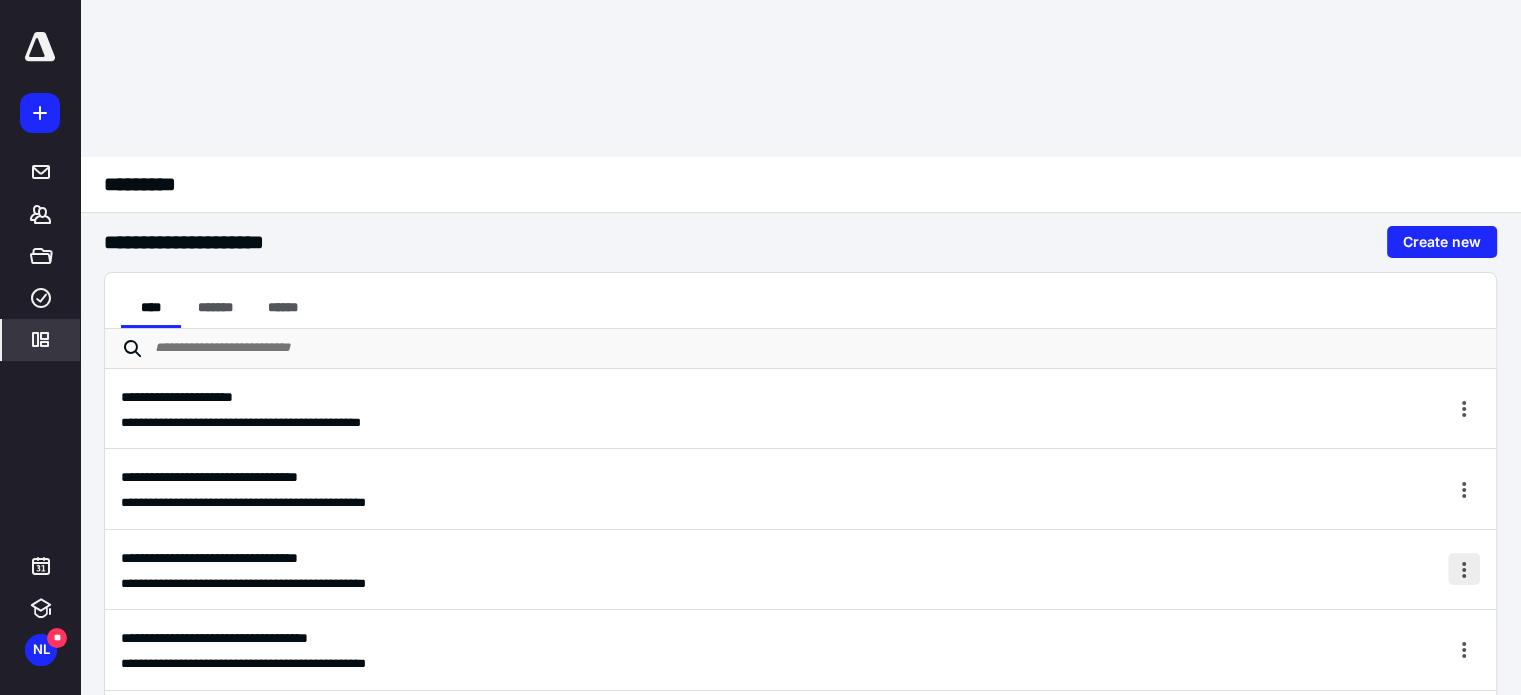 click at bounding box center (1464, 569) 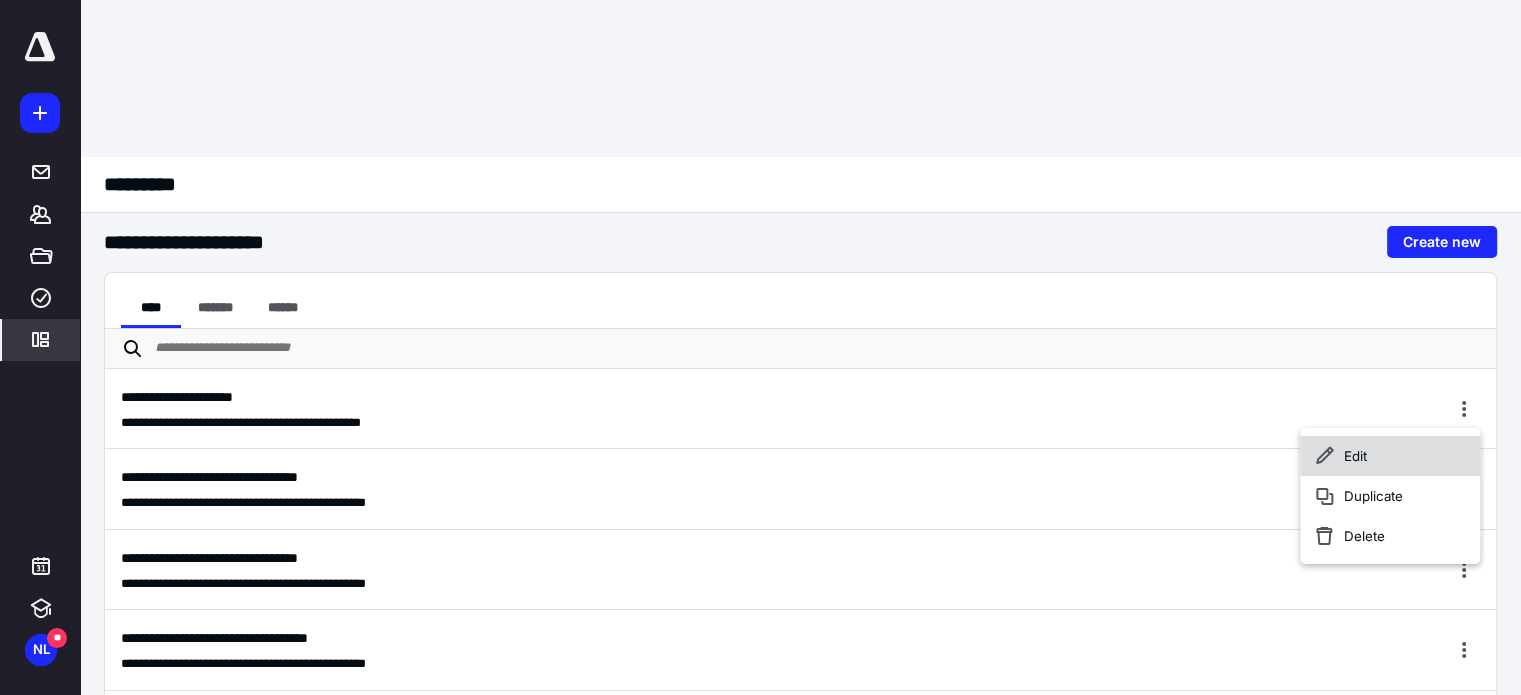 click on "Edit" at bounding box center (1390, 456) 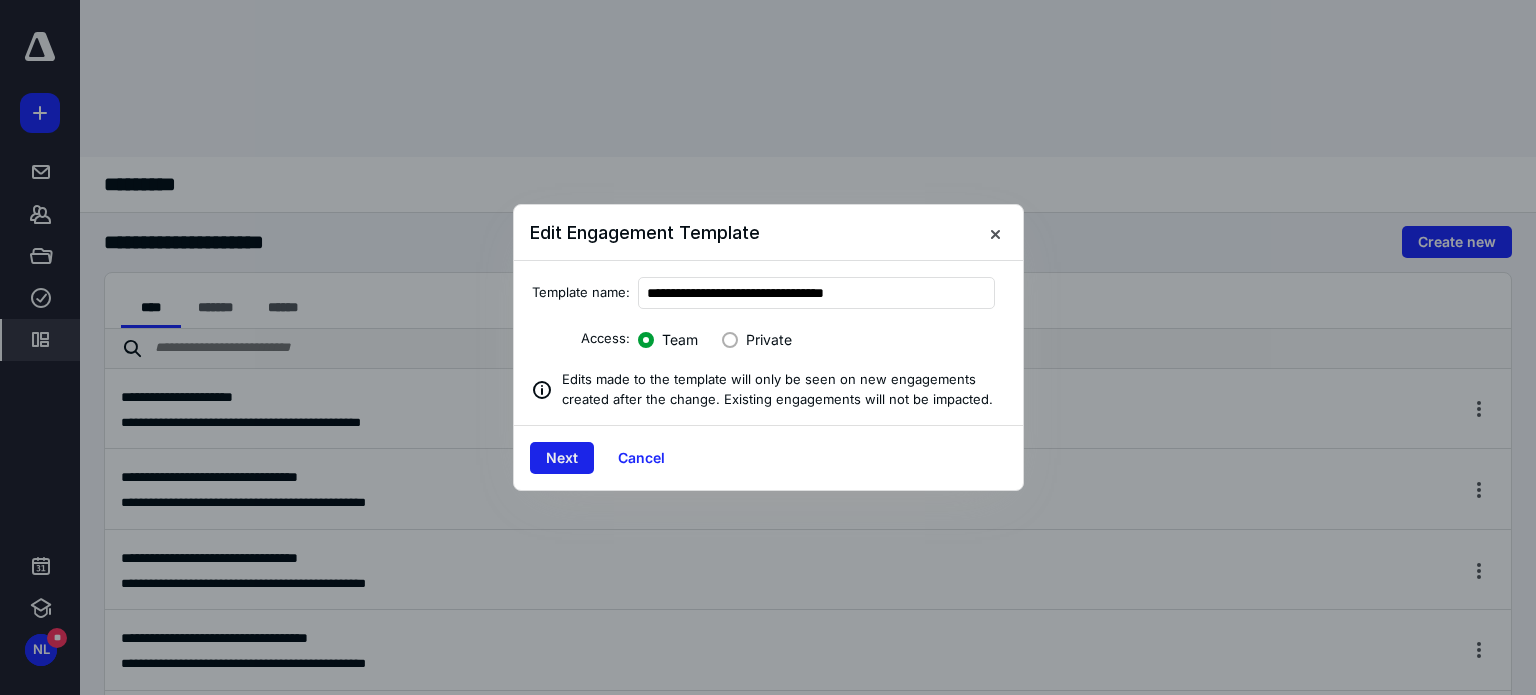 click on "Next" at bounding box center (562, 458) 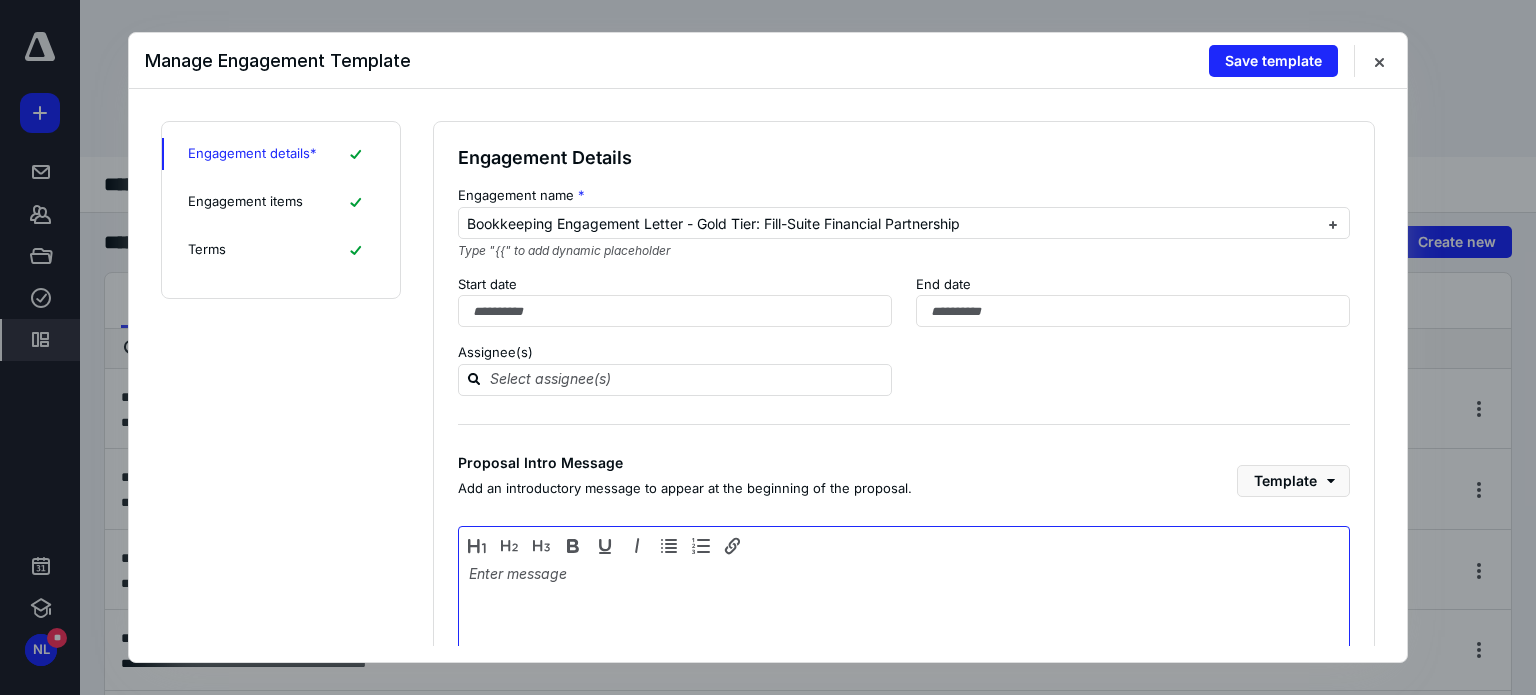 click at bounding box center [904, 640] 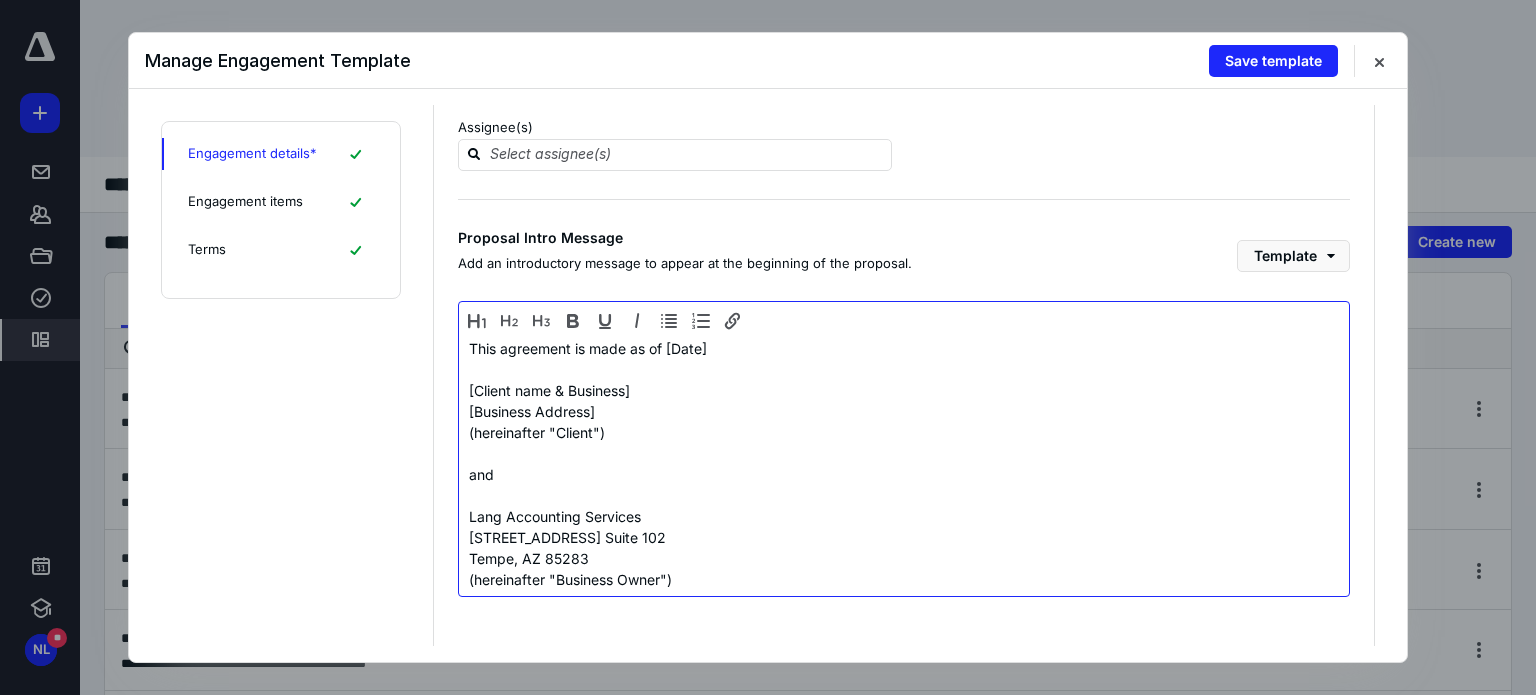 scroll, scrollTop: 247, scrollLeft: 0, axis: vertical 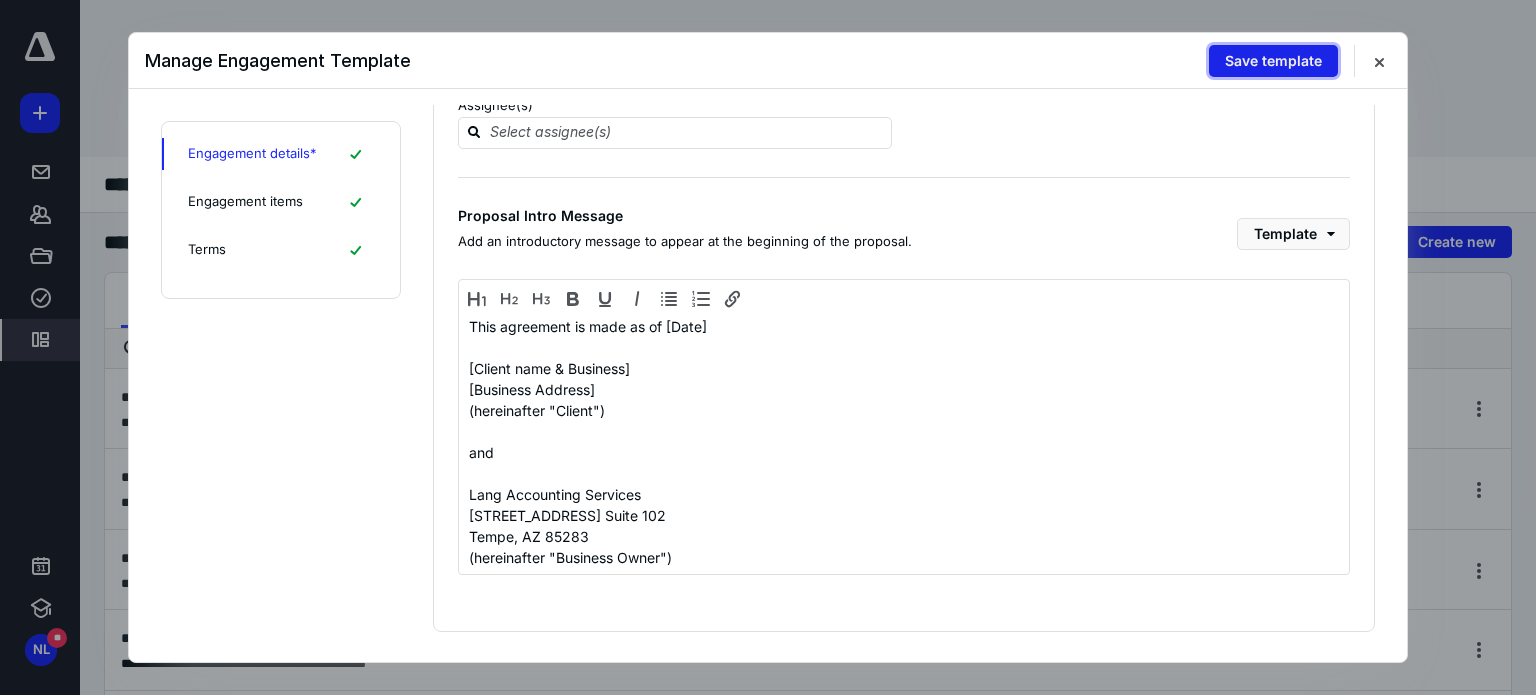 click on "Save template" at bounding box center (1273, 61) 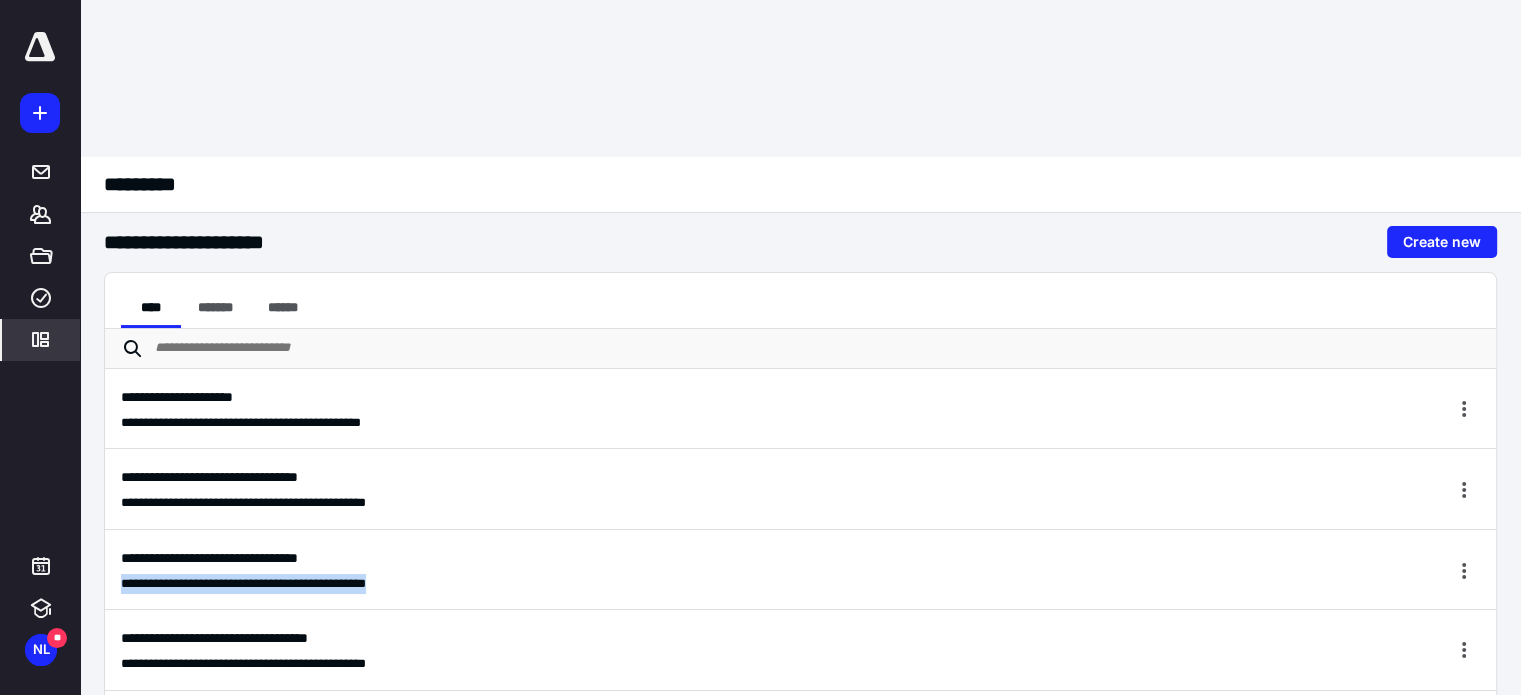 drag, startPoint x: 669, startPoint y: 410, endPoint x: 644, endPoint y: 452, distance: 48.8774 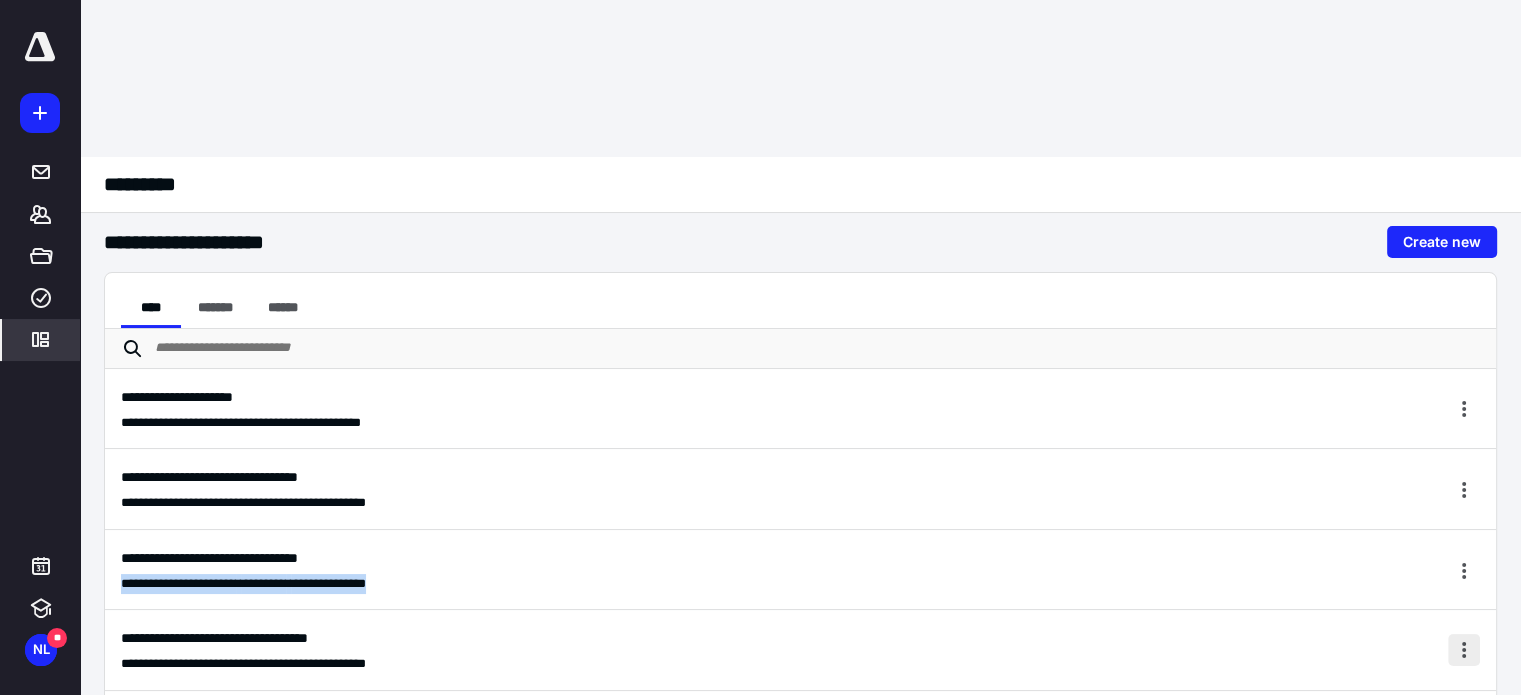 click at bounding box center (1464, 650) 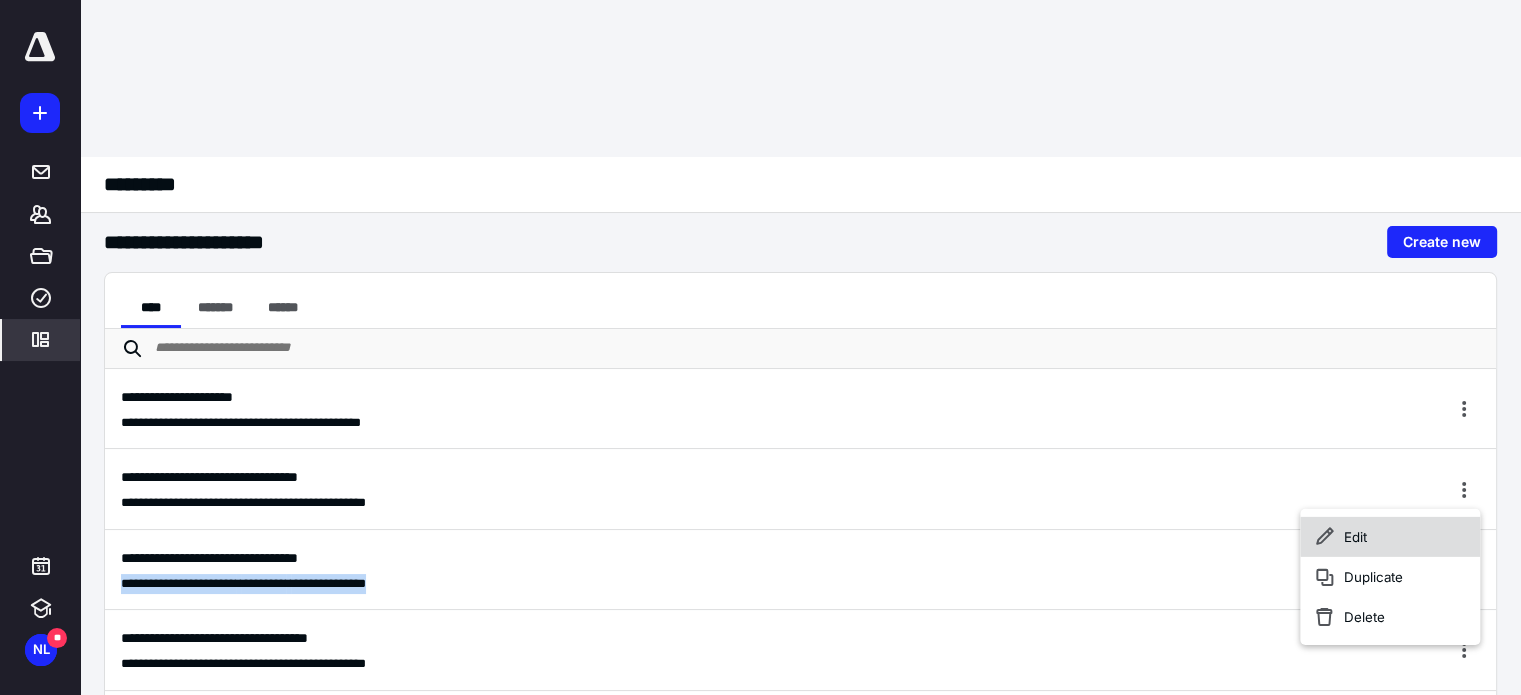 click on "Edit" at bounding box center [1390, 537] 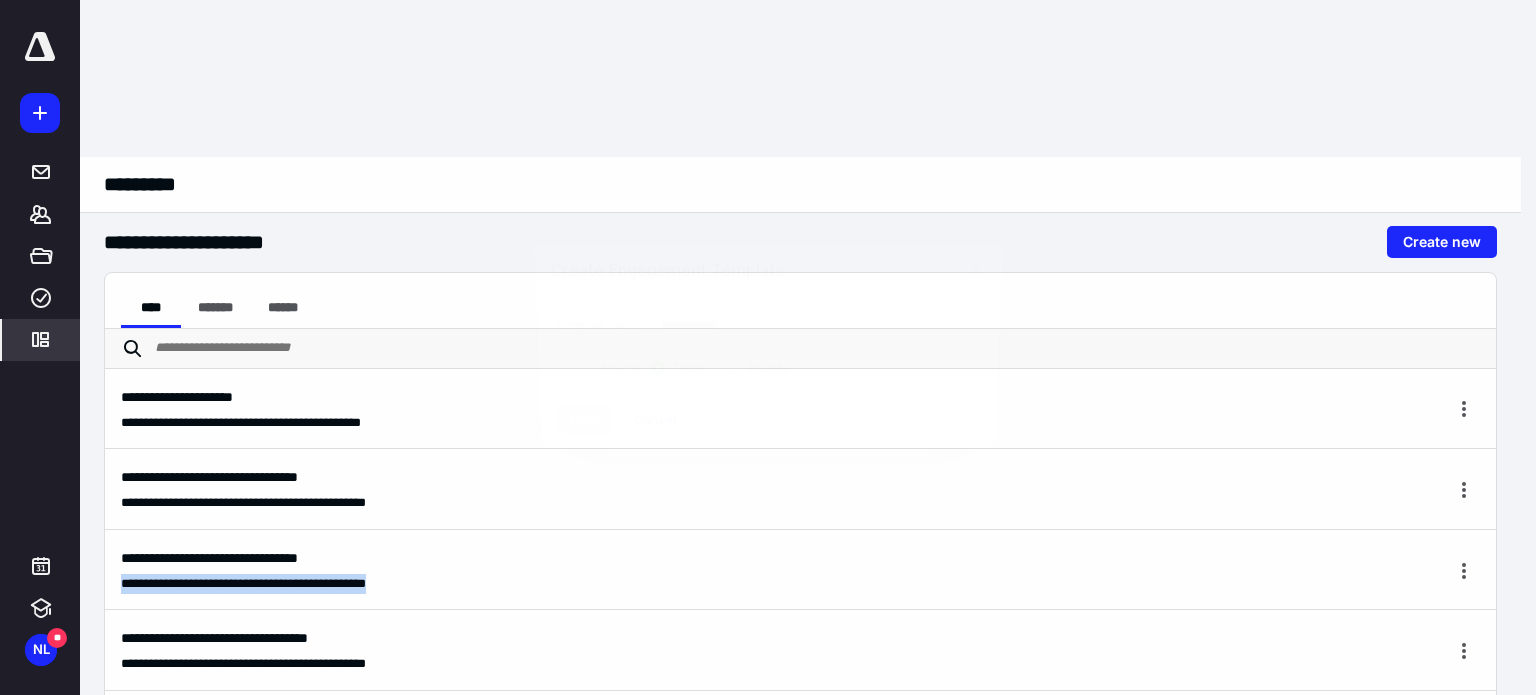 type on "**********" 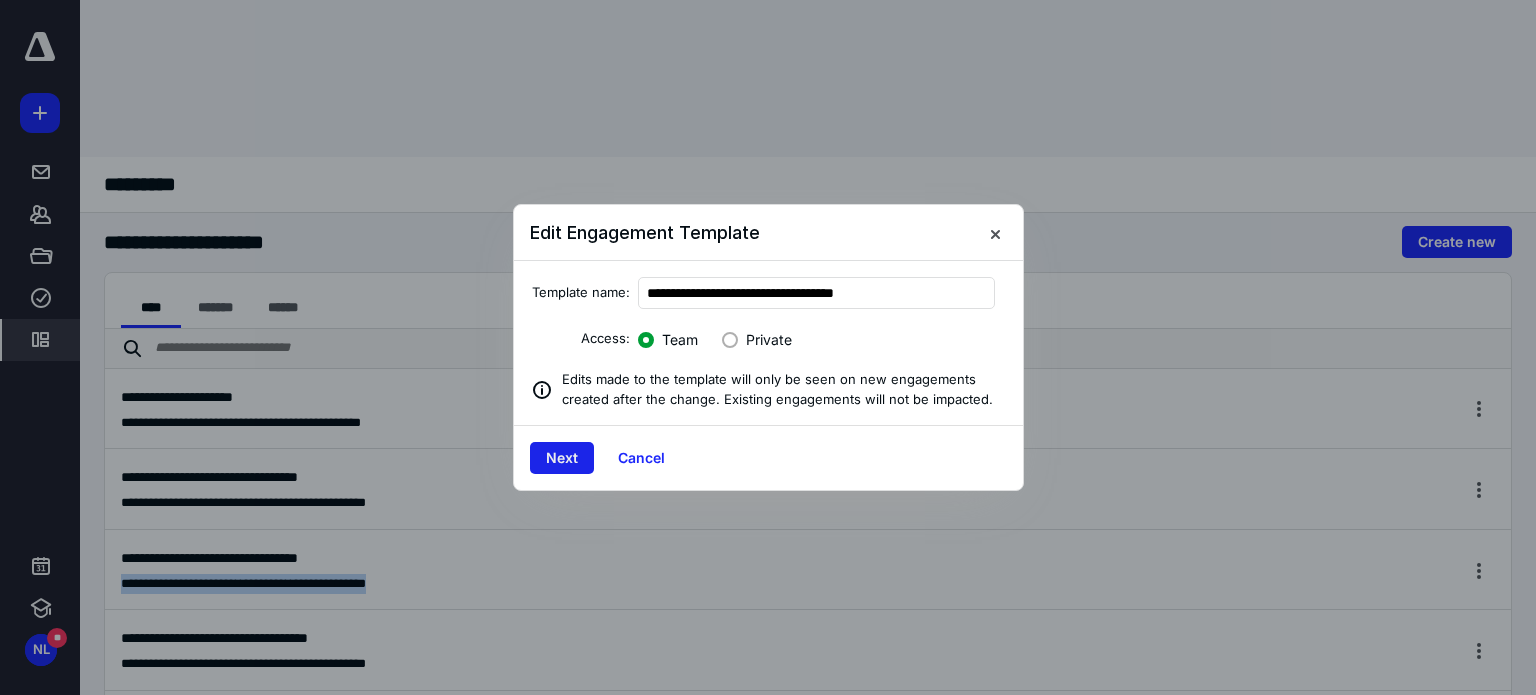 click on "Next" at bounding box center [562, 458] 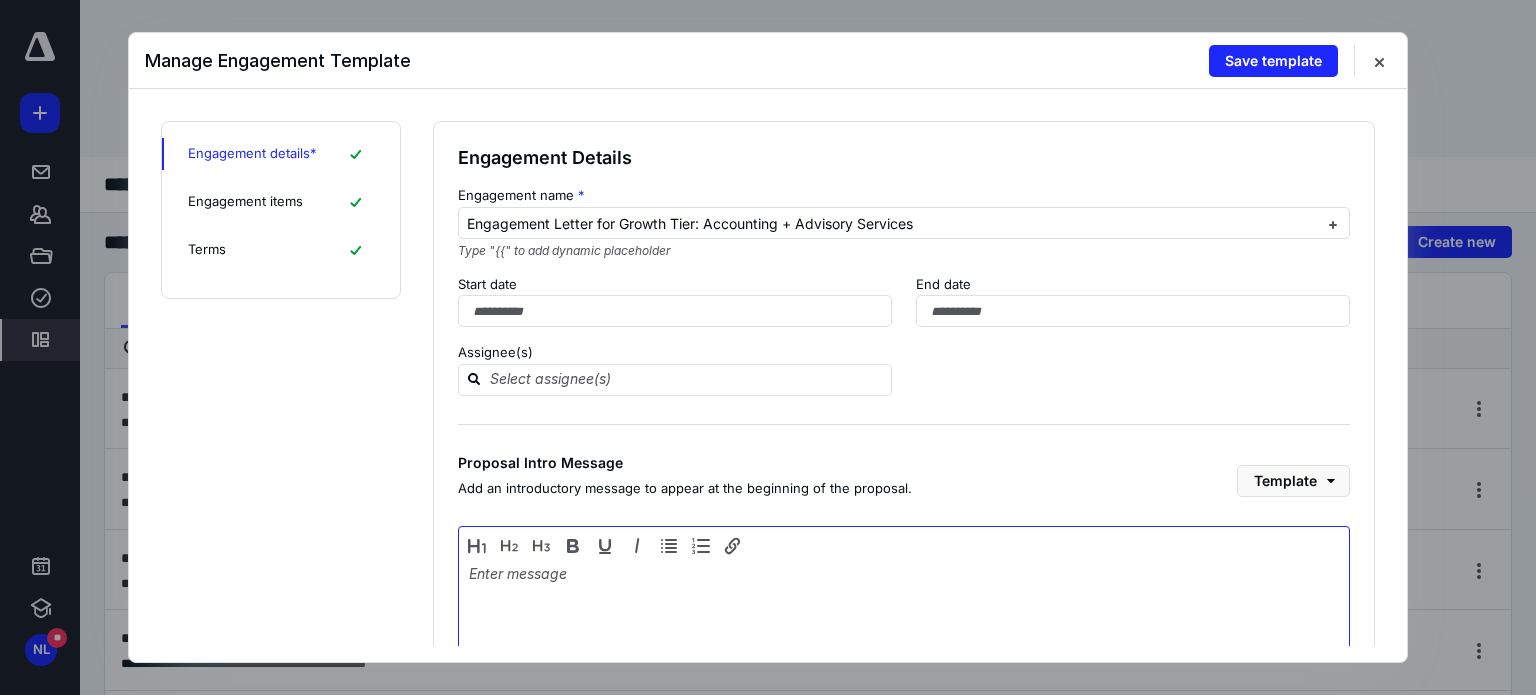 click at bounding box center (904, 640) 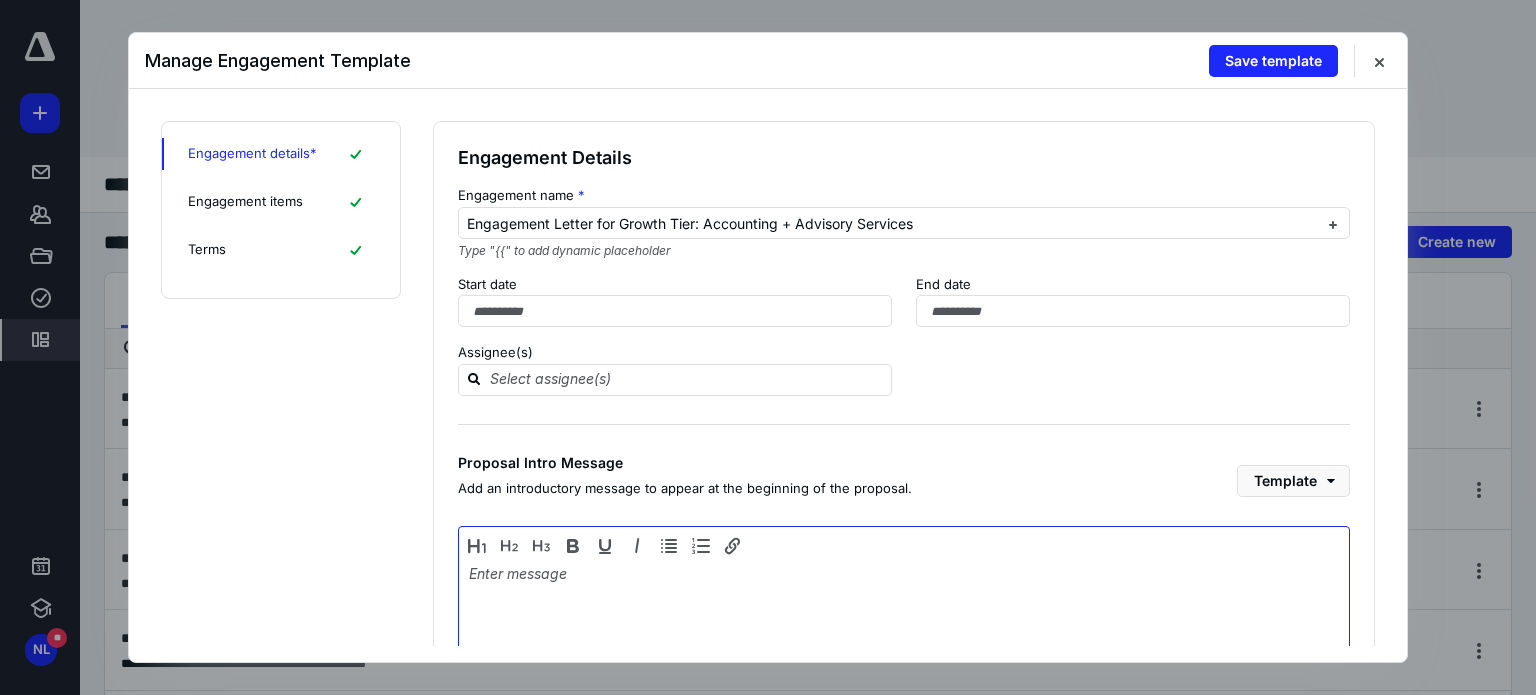type 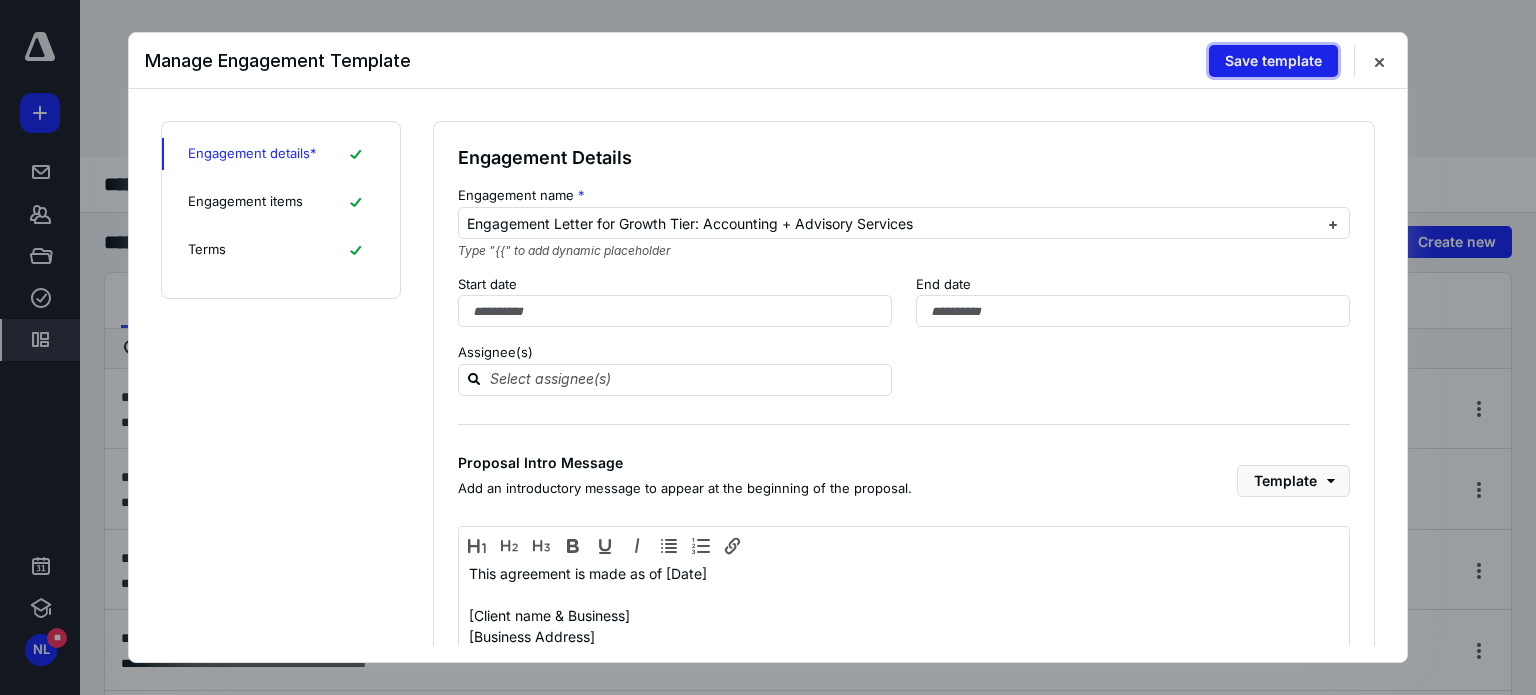 click on "Save template" at bounding box center [1273, 61] 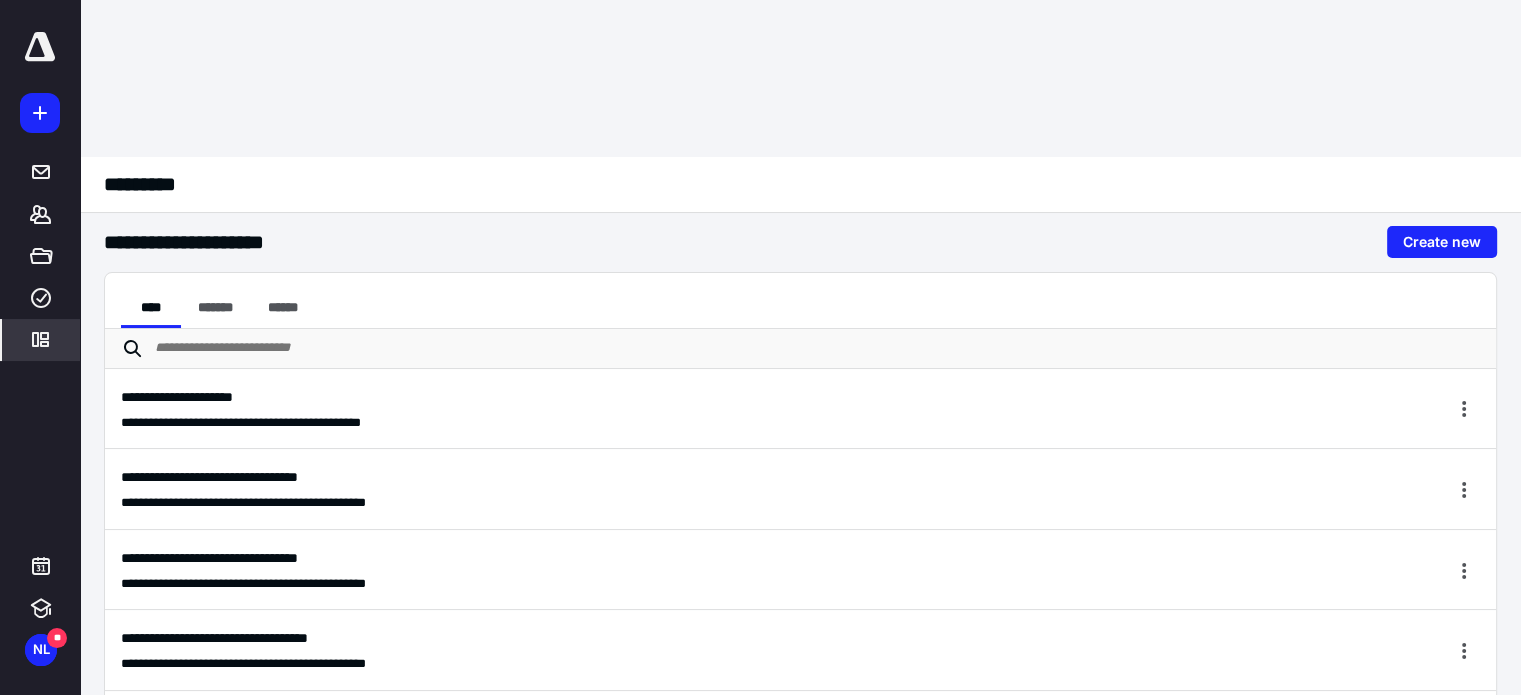 click on "**********" at bounding box center [800, 409] 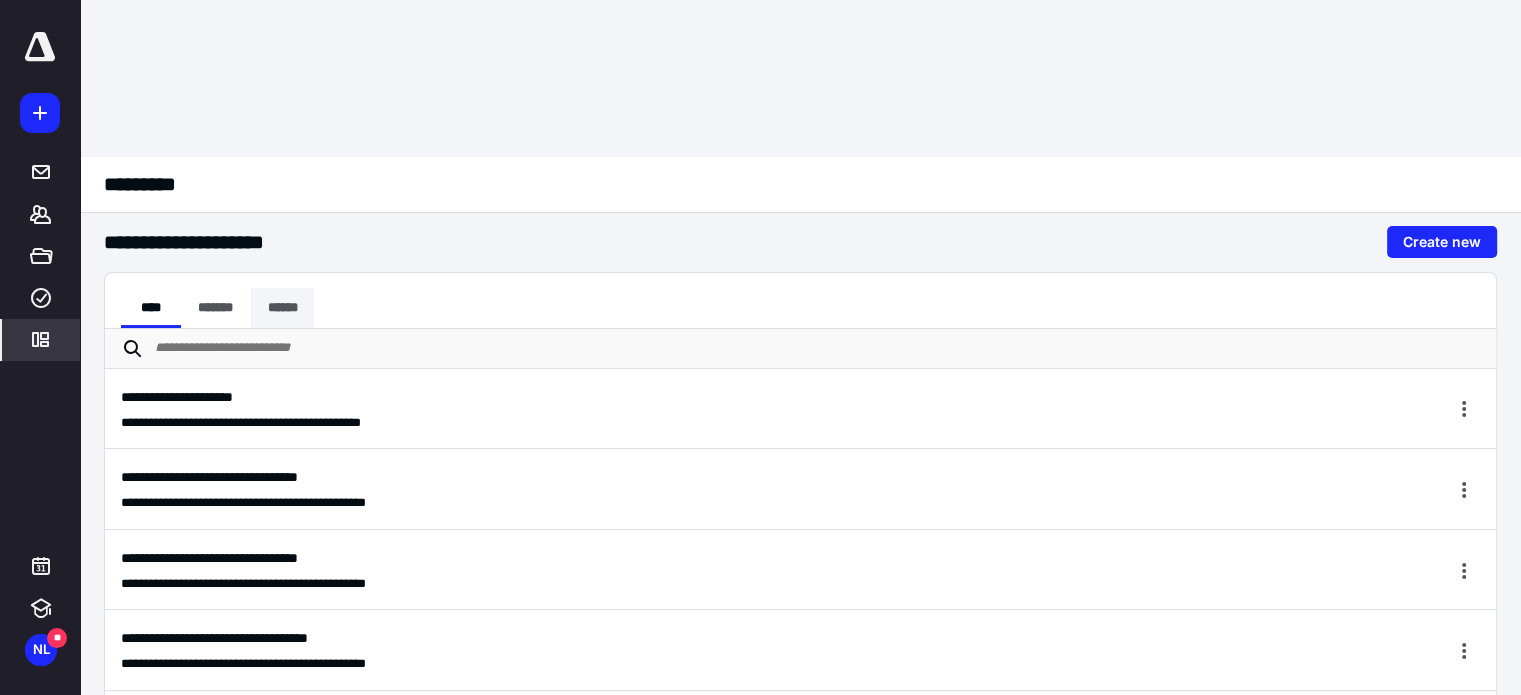 click on "******" at bounding box center [283, 308] 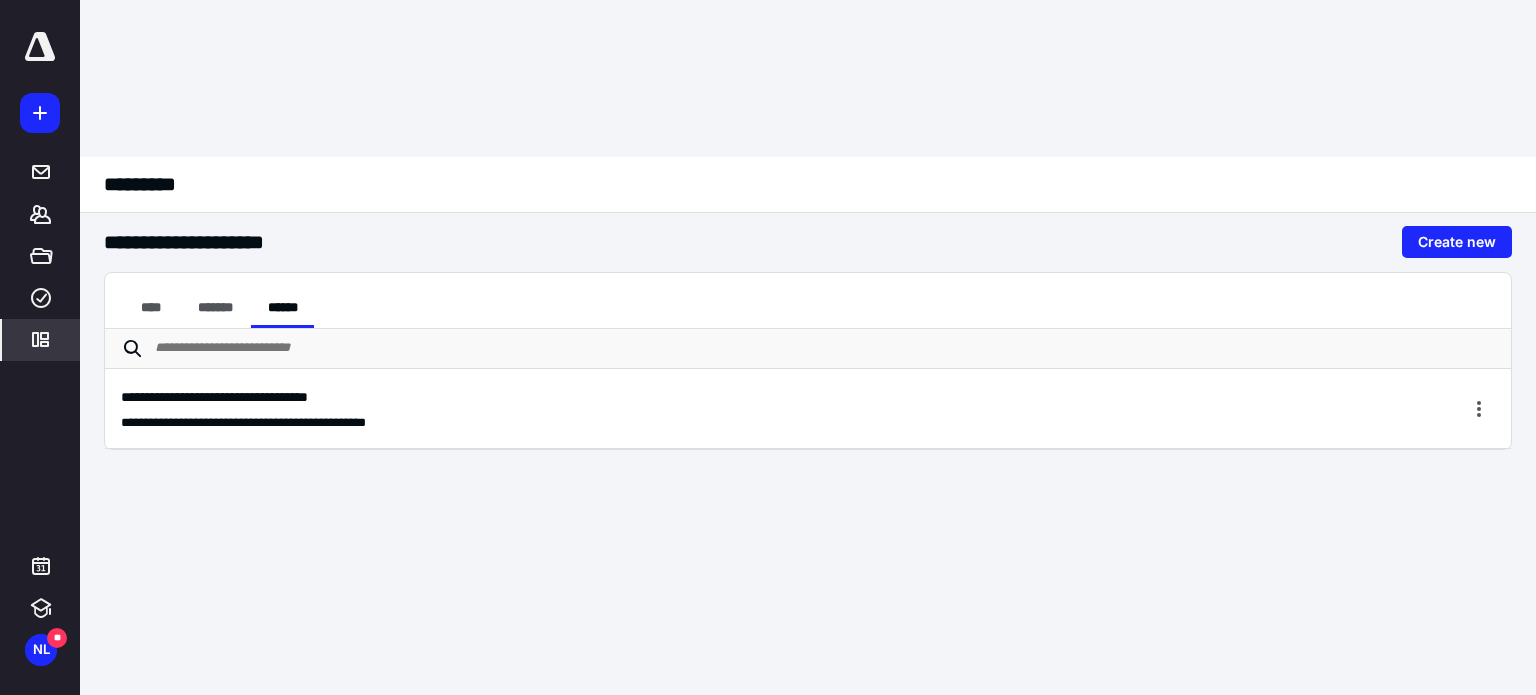 click on "**********" at bounding box center [733, 397] 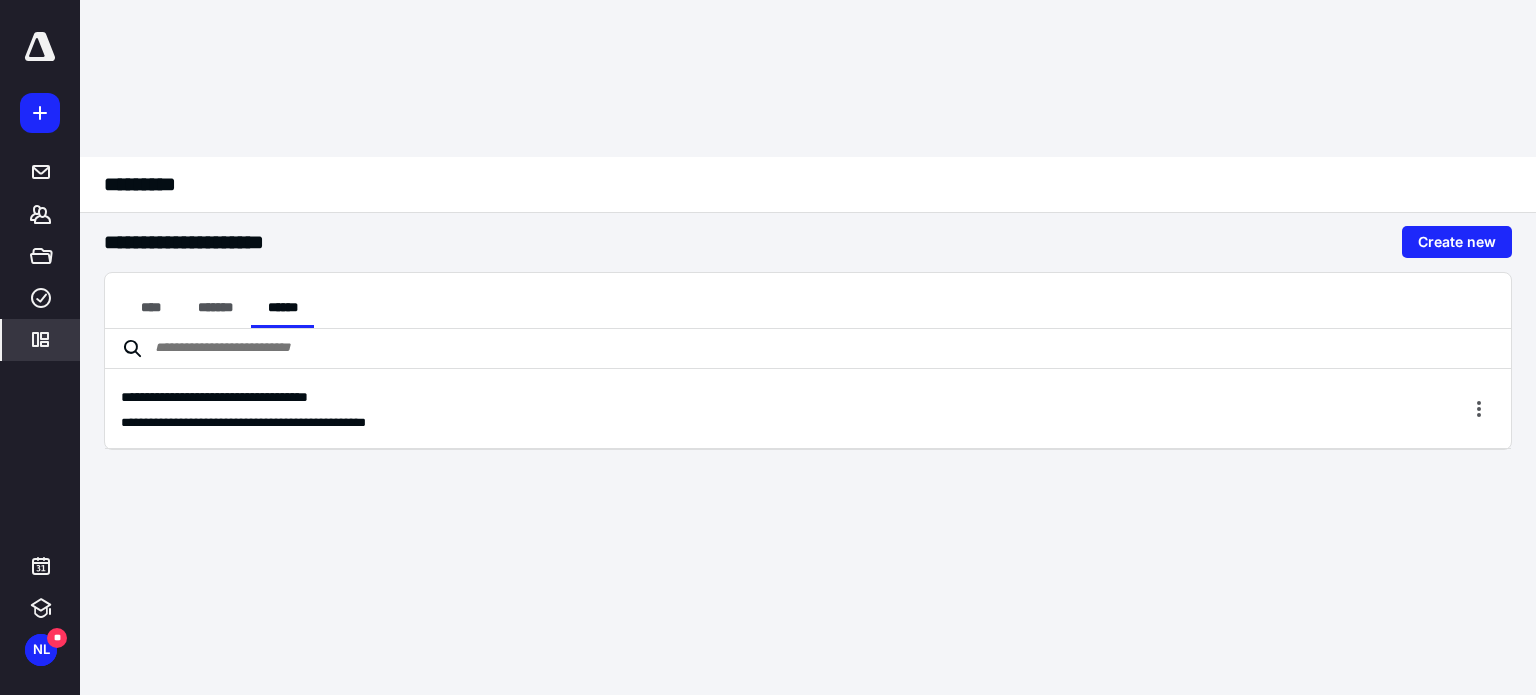 click at bounding box center [808, 349] 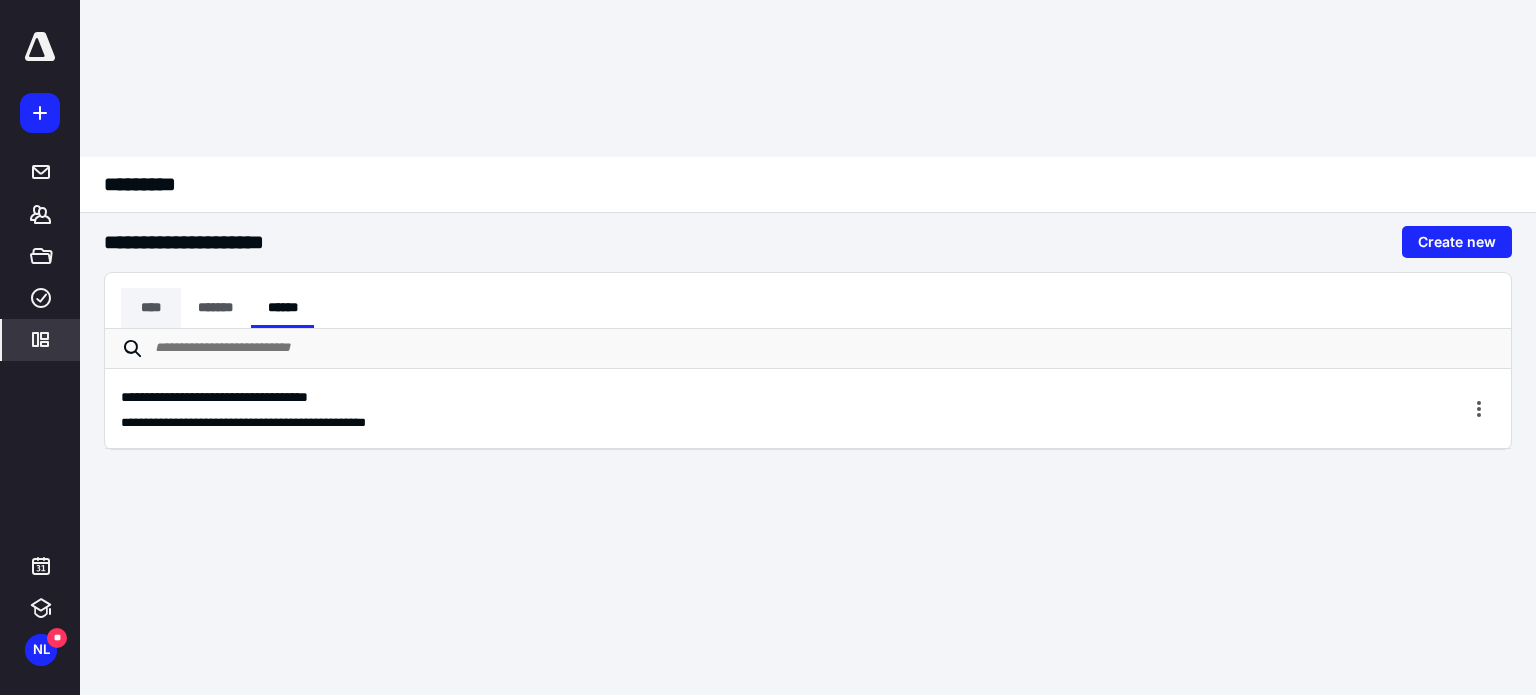 click on "****" at bounding box center (151, 308) 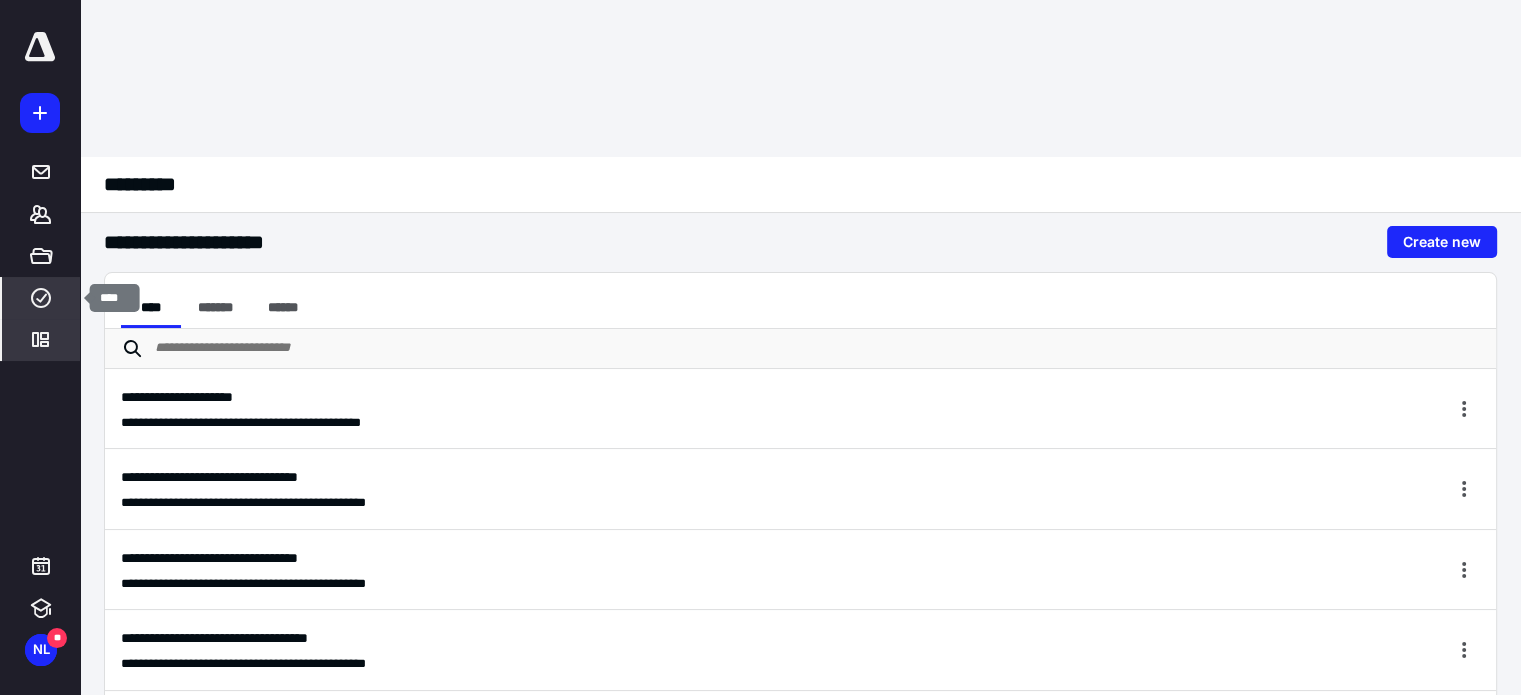 click on "****" at bounding box center (41, 298) 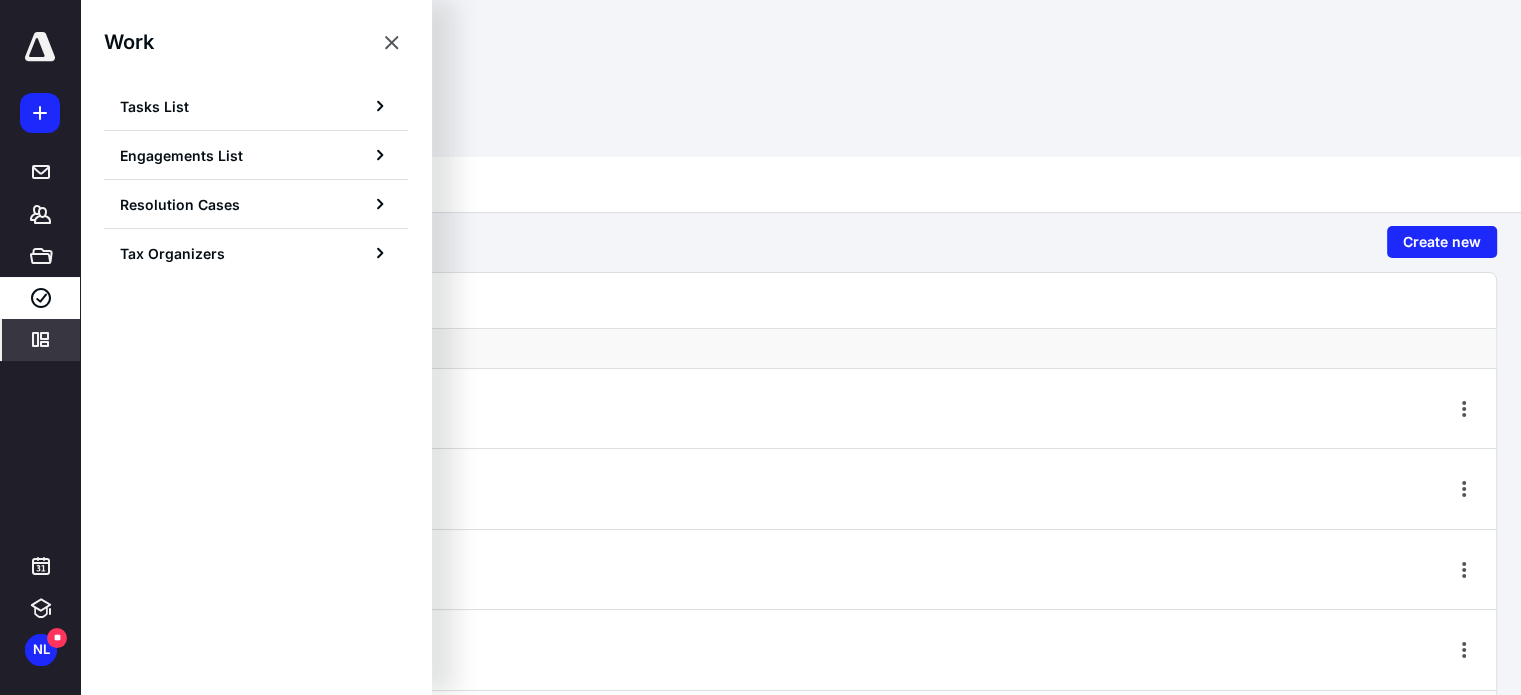click 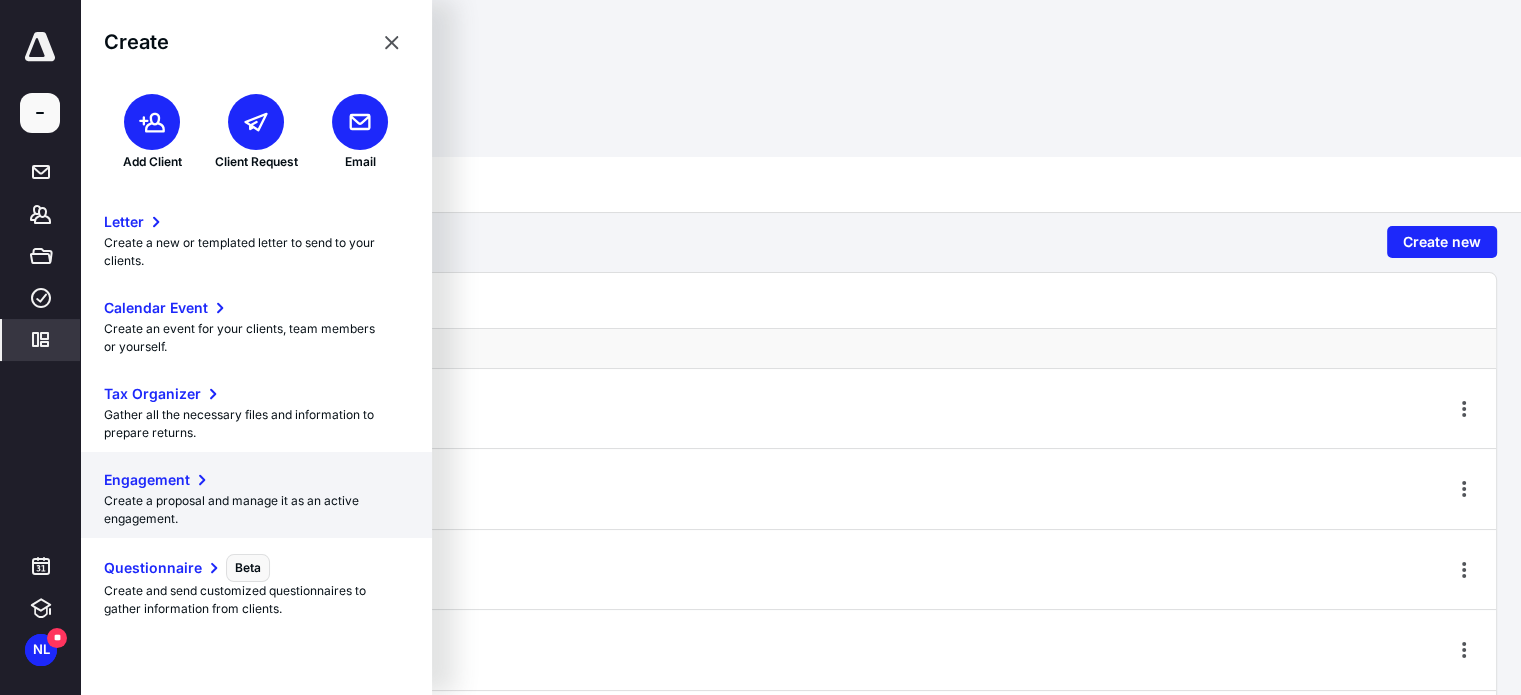 click 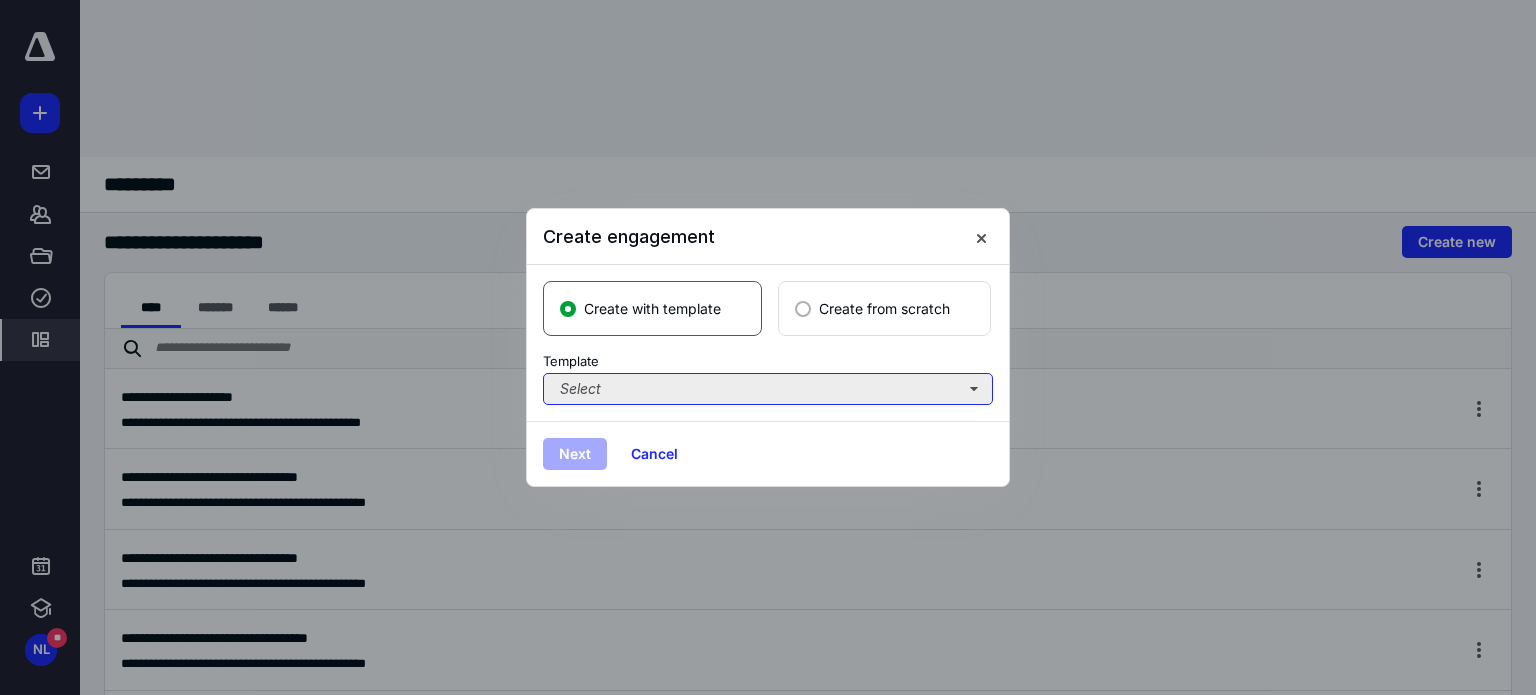 click on "Select" at bounding box center [768, 389] 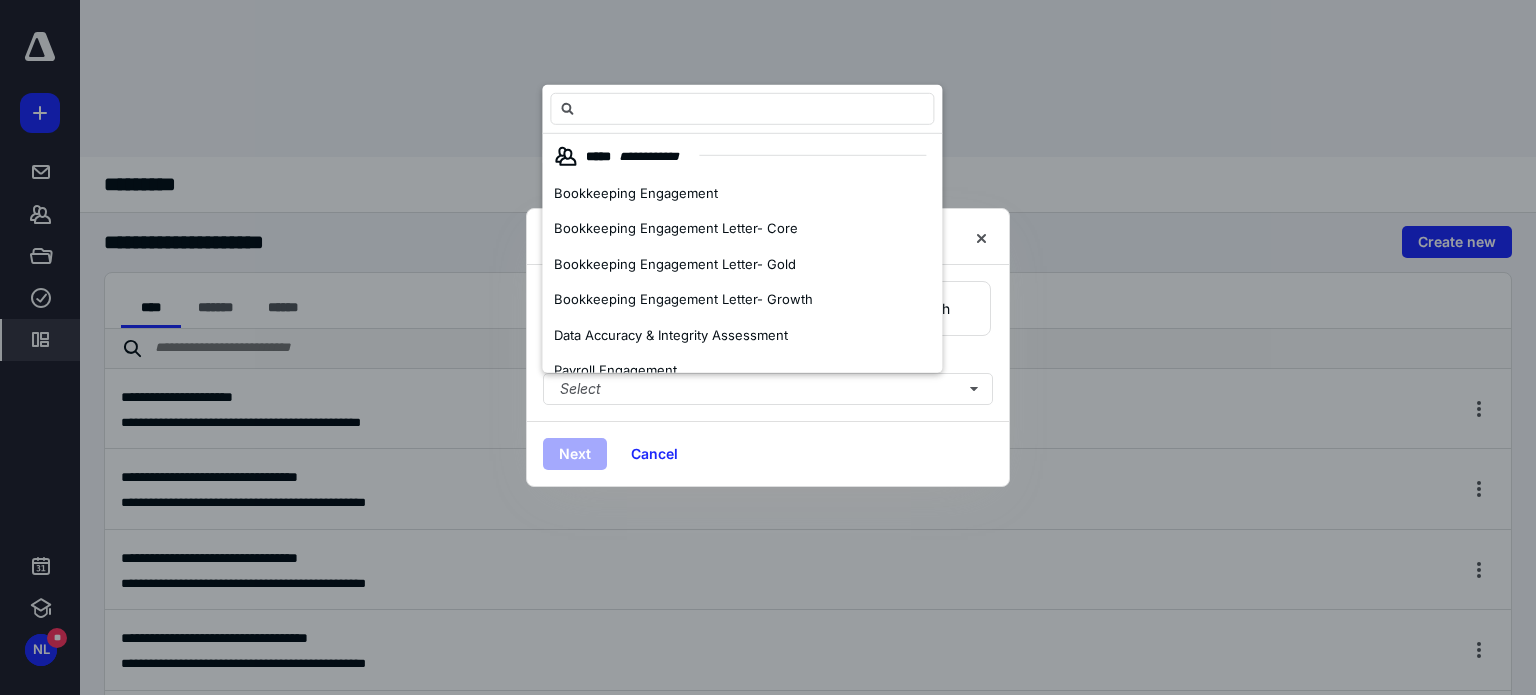 scroll, scrollTop: 0, scrollLeft: 0, axis: both 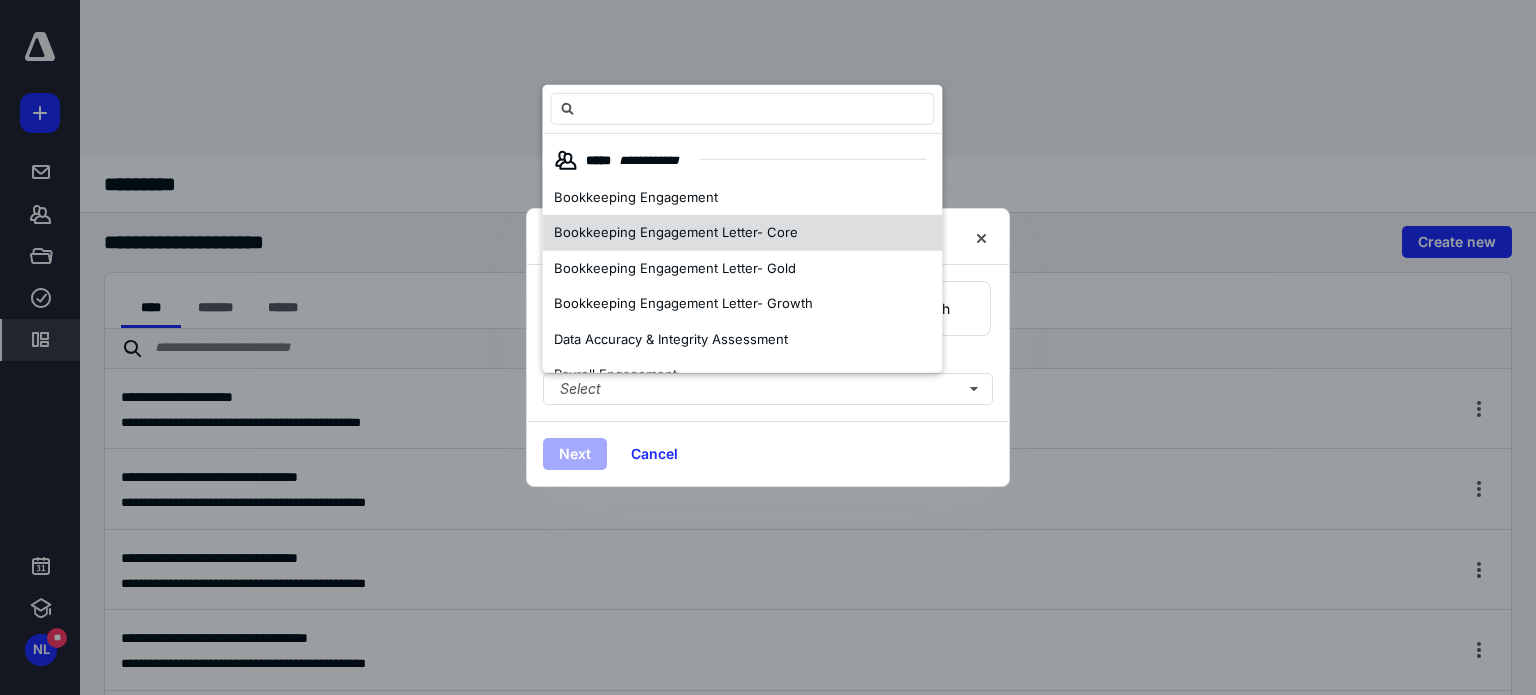 click on "Bookkeeping Engagement Letter- Core" at bounding box center (676, 232) 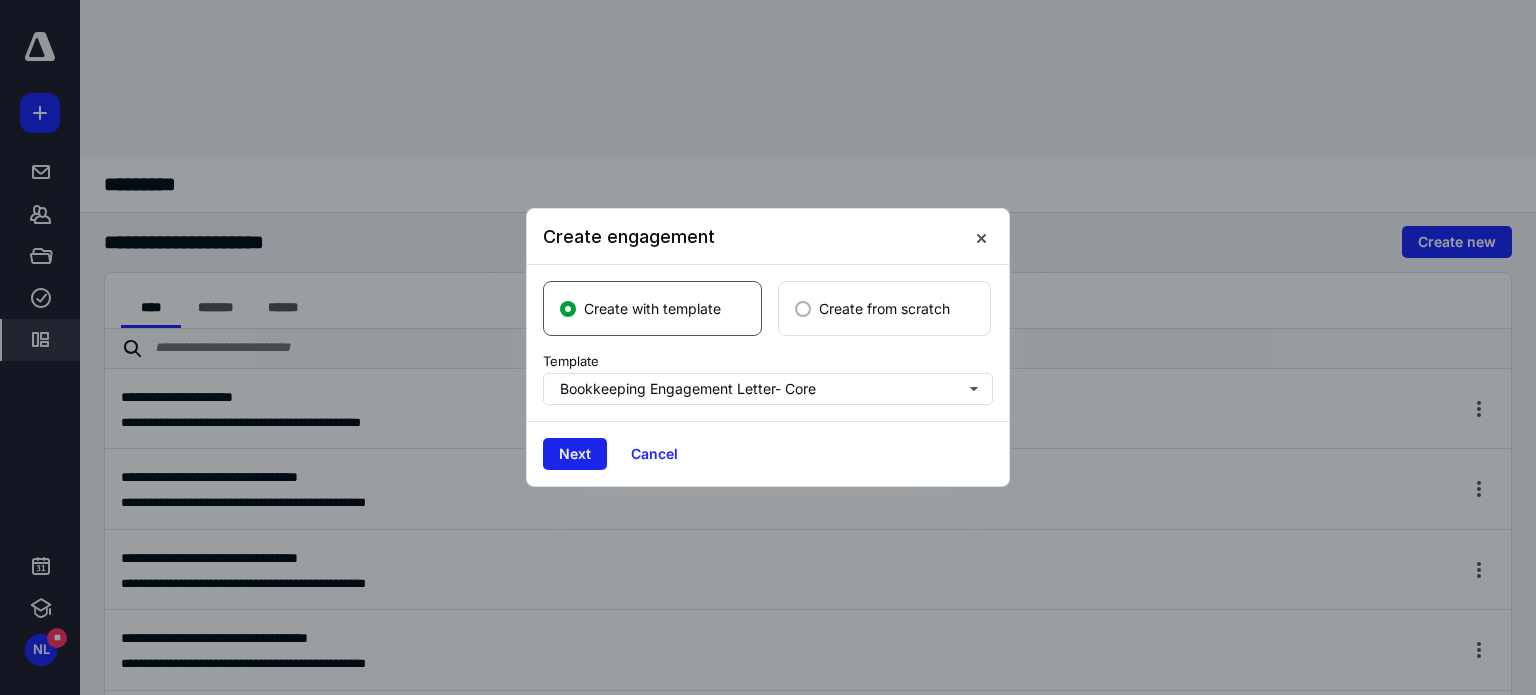click on "Next" at bounding box center (575, 454) 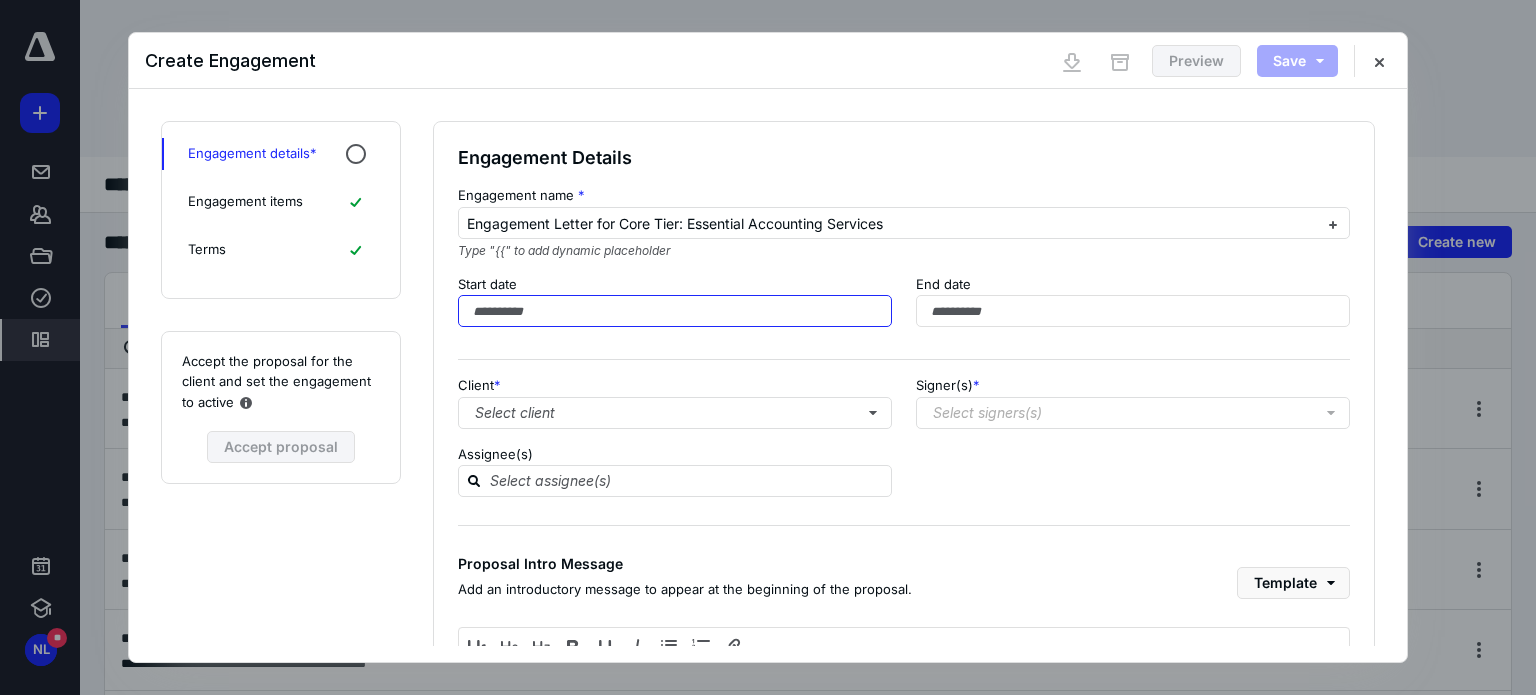 click at bounding box center [675, 311] 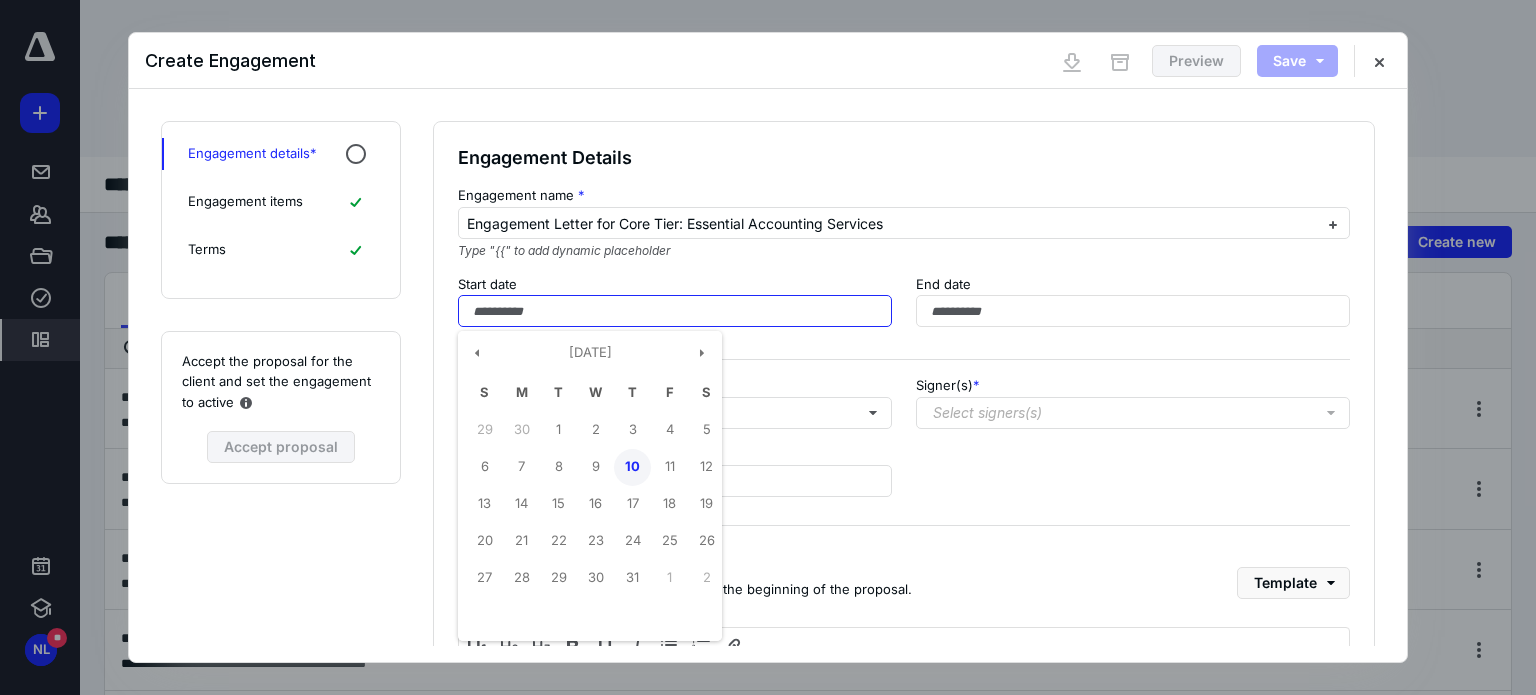 click on "10" at bounding box center [632, 467] 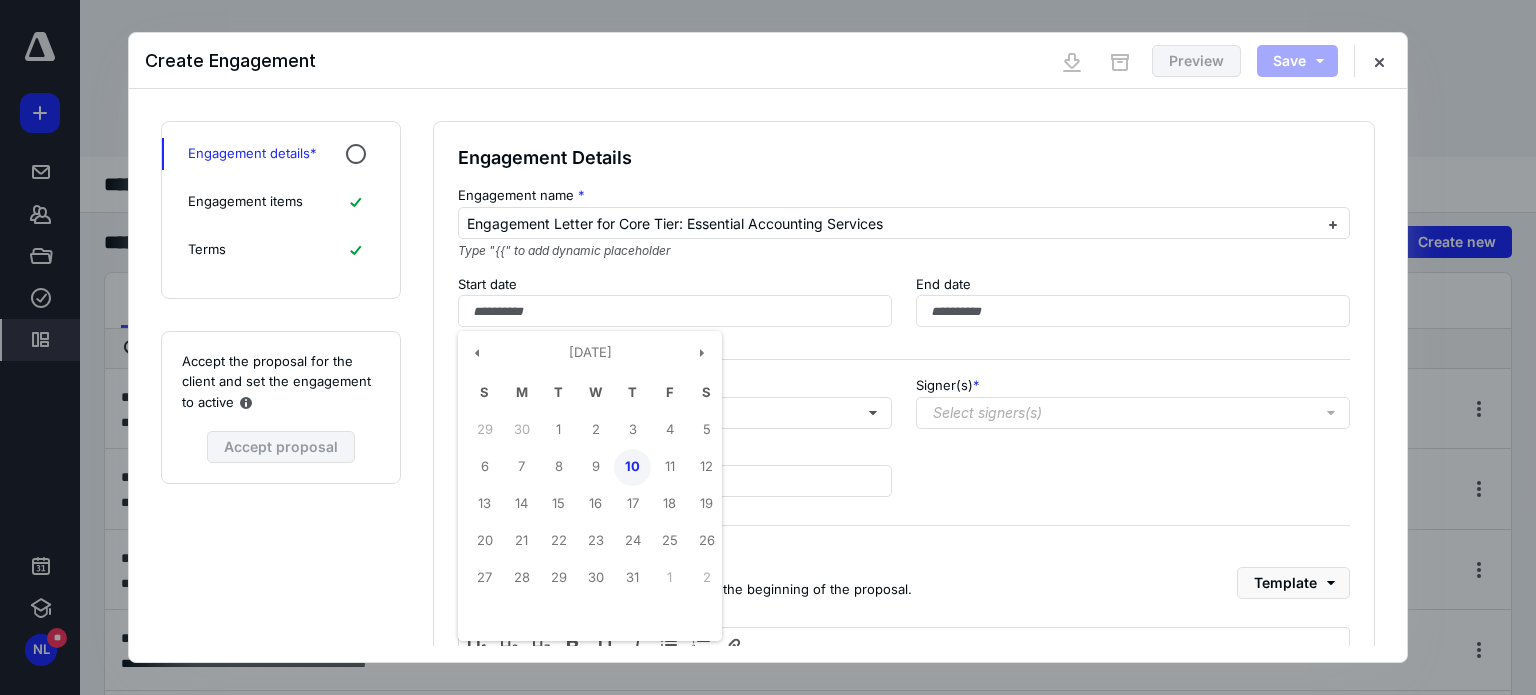 type on "**********" 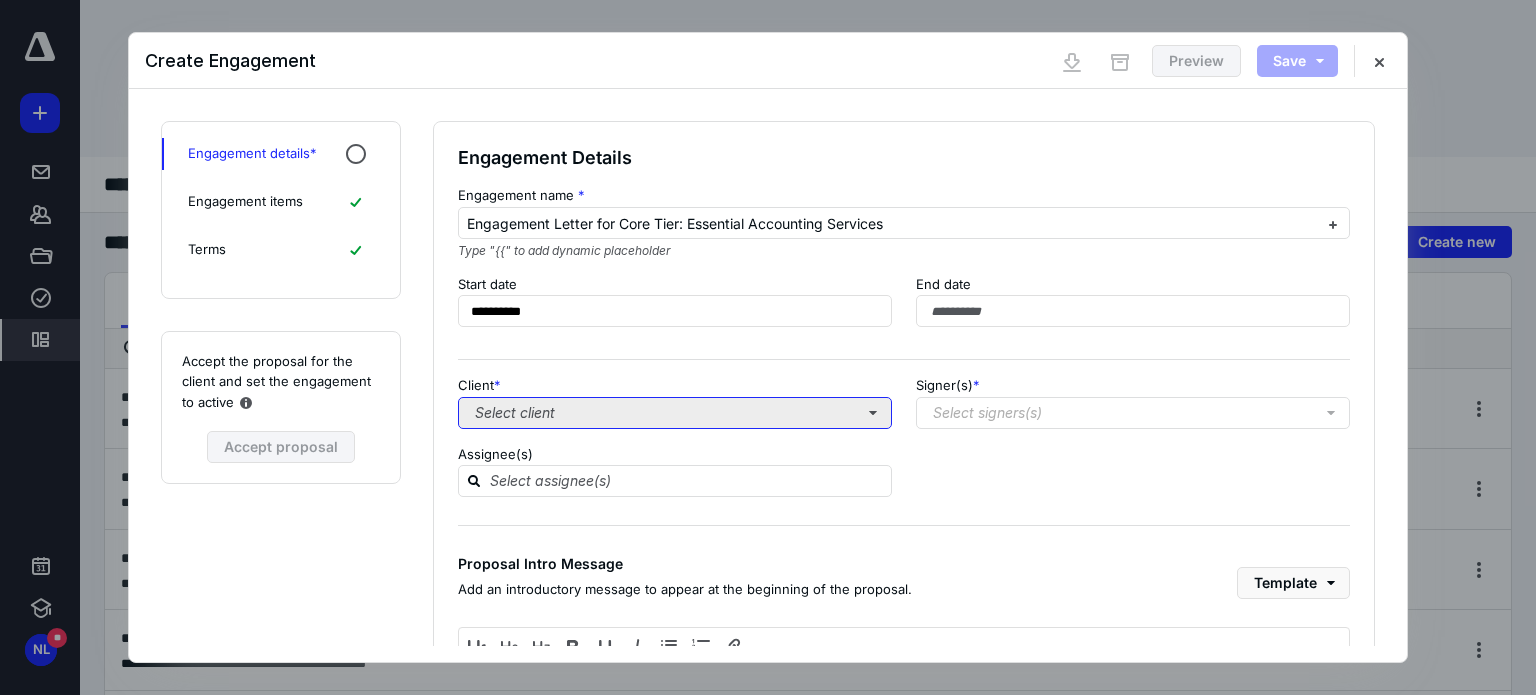 click on "Select client" at bounding box center [675, 413] 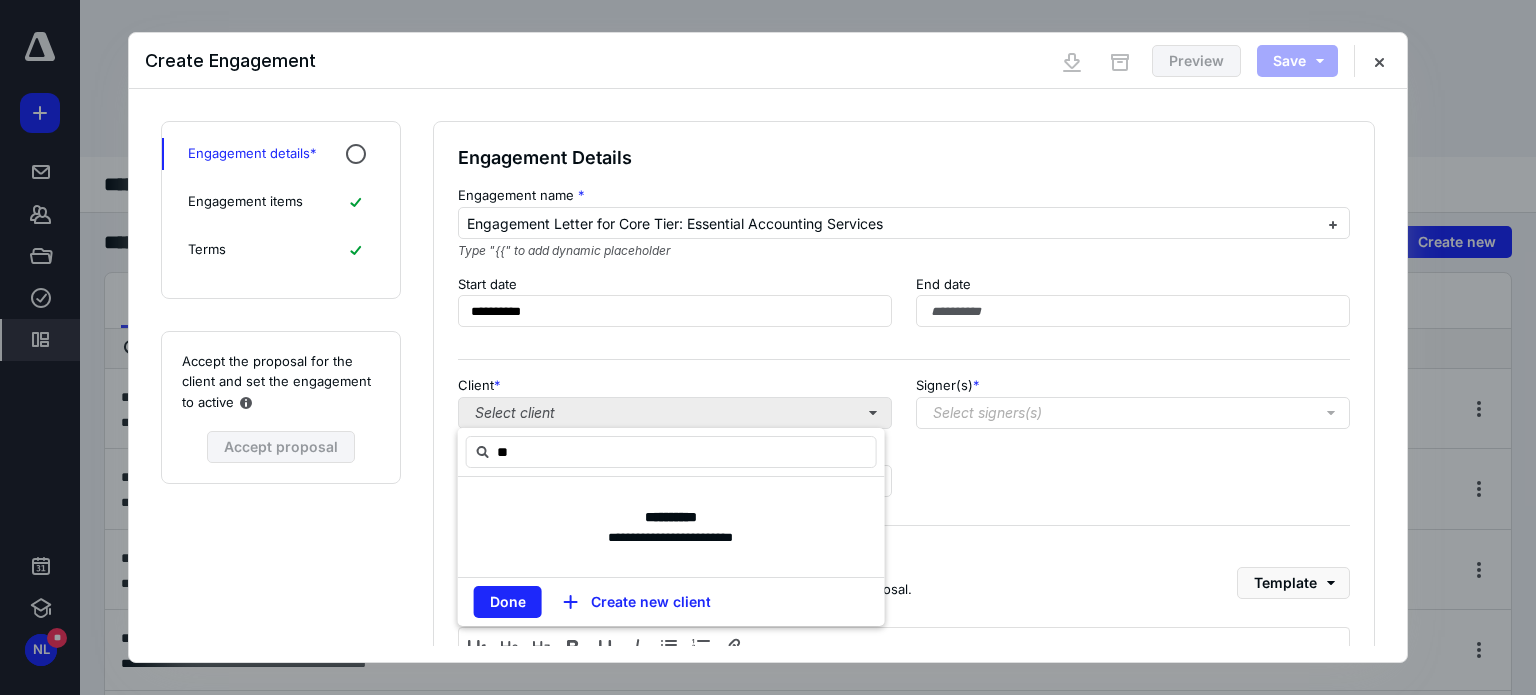 type on "*" 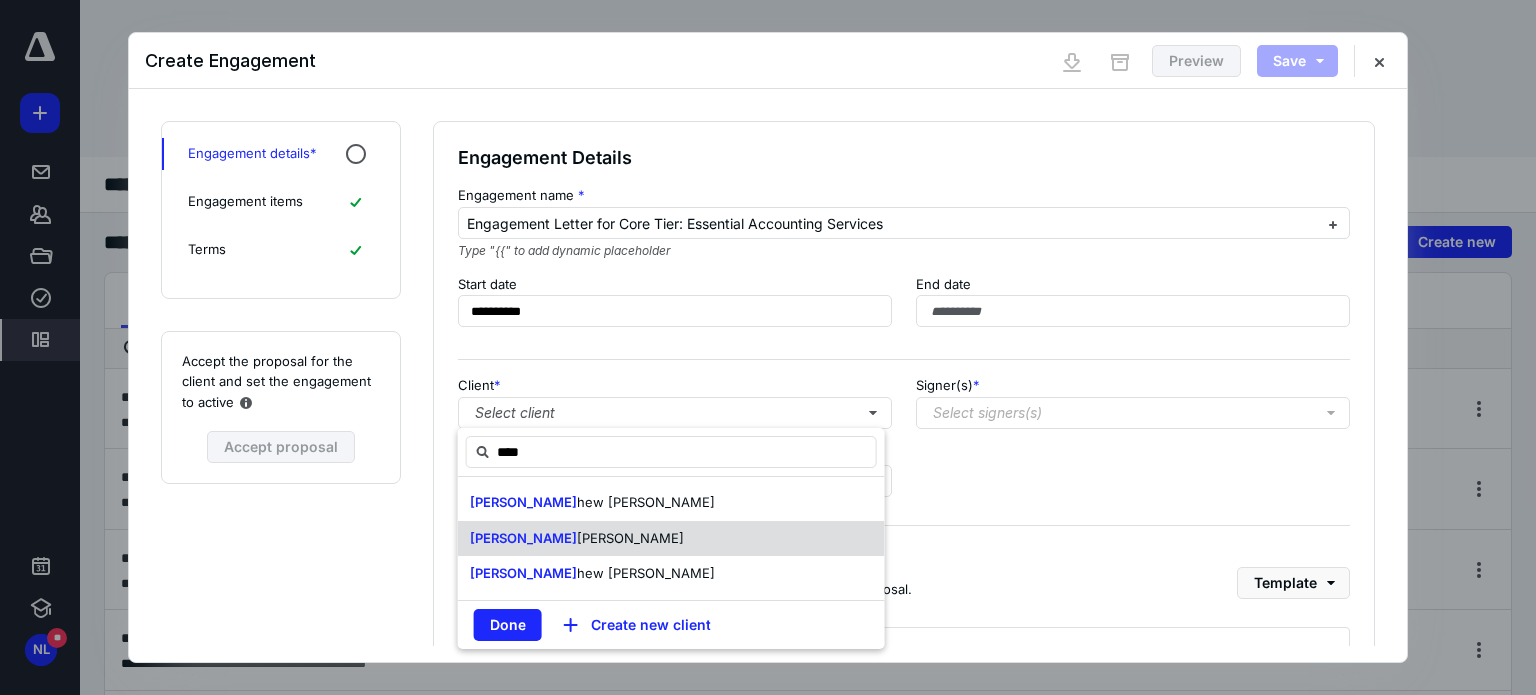 click on "[PERSON_NAME]" at bounding box center [671, 539] 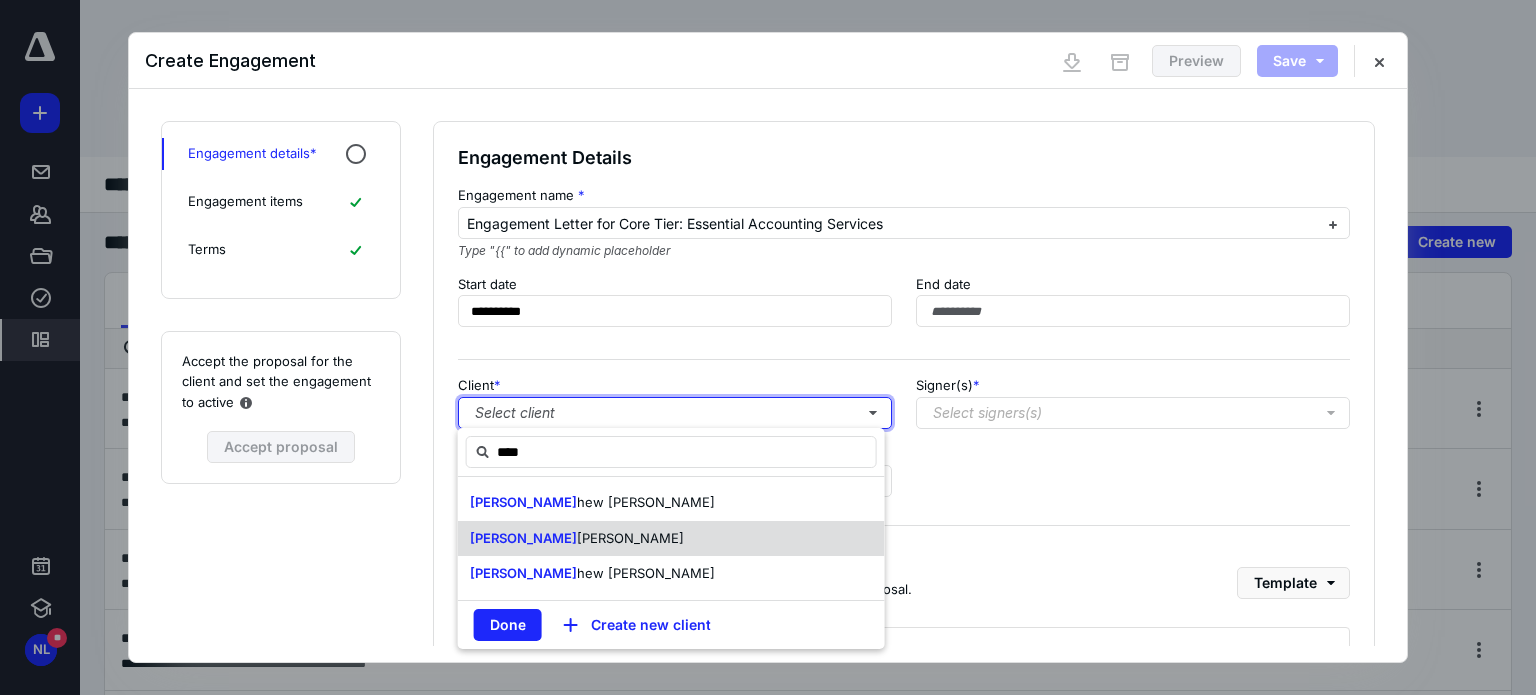 type 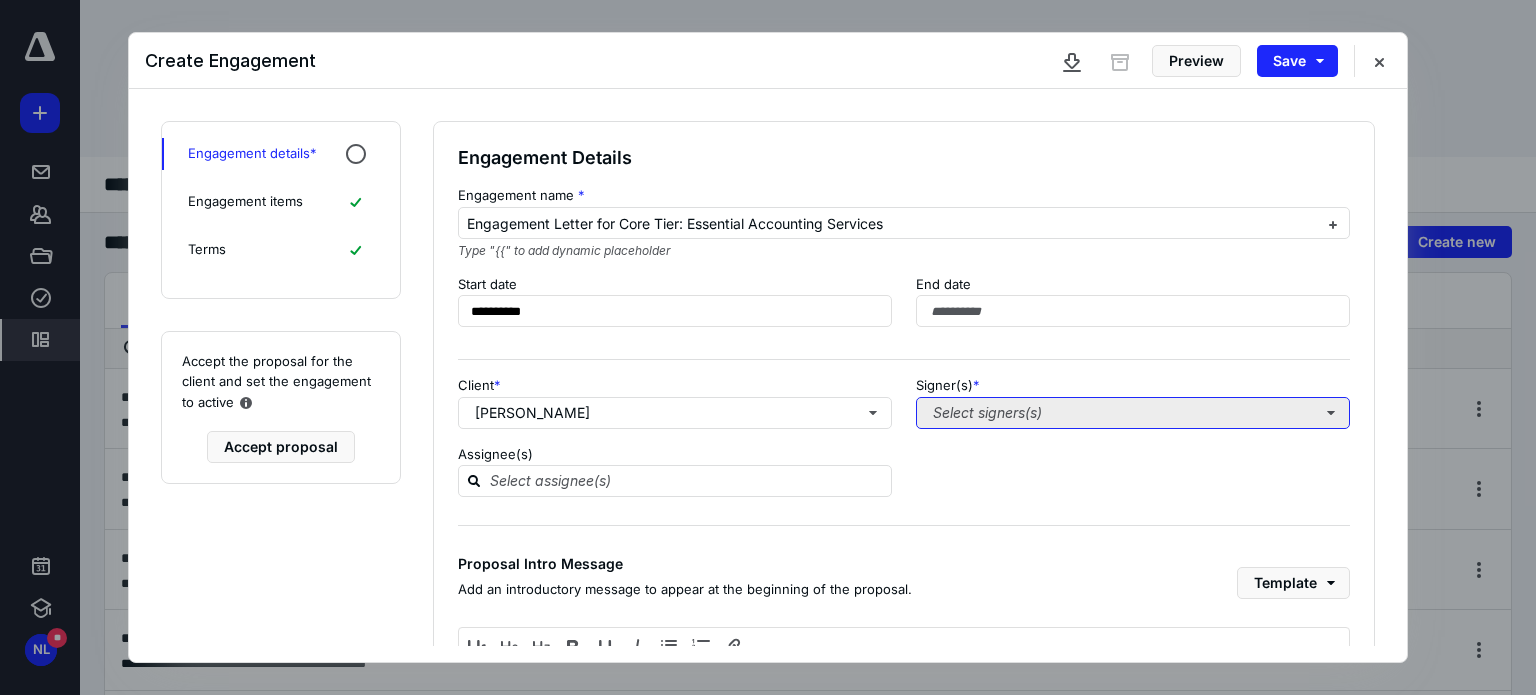 click on "Select signers(s)" at bounding box center [1133, 413] 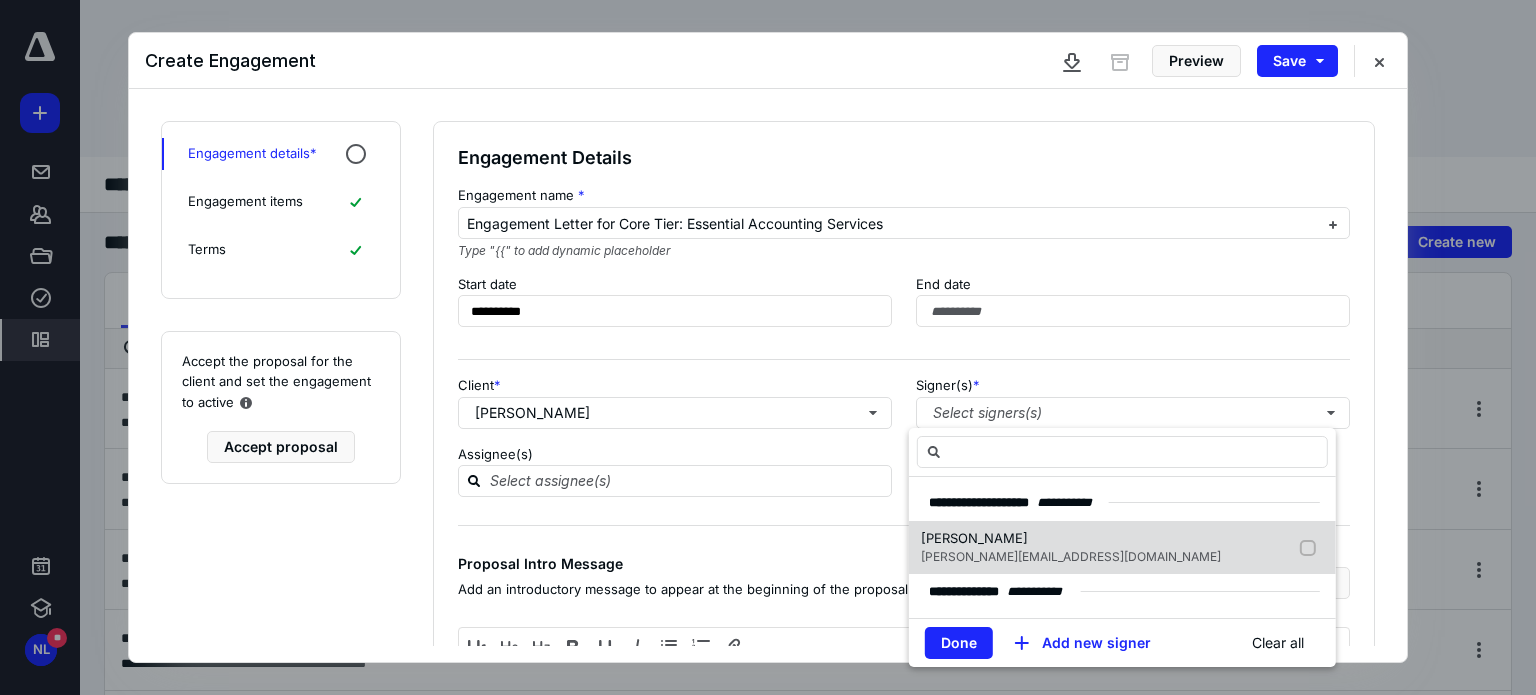 click on "[PERSON_NAME]" at bounding box center [1071, 539] 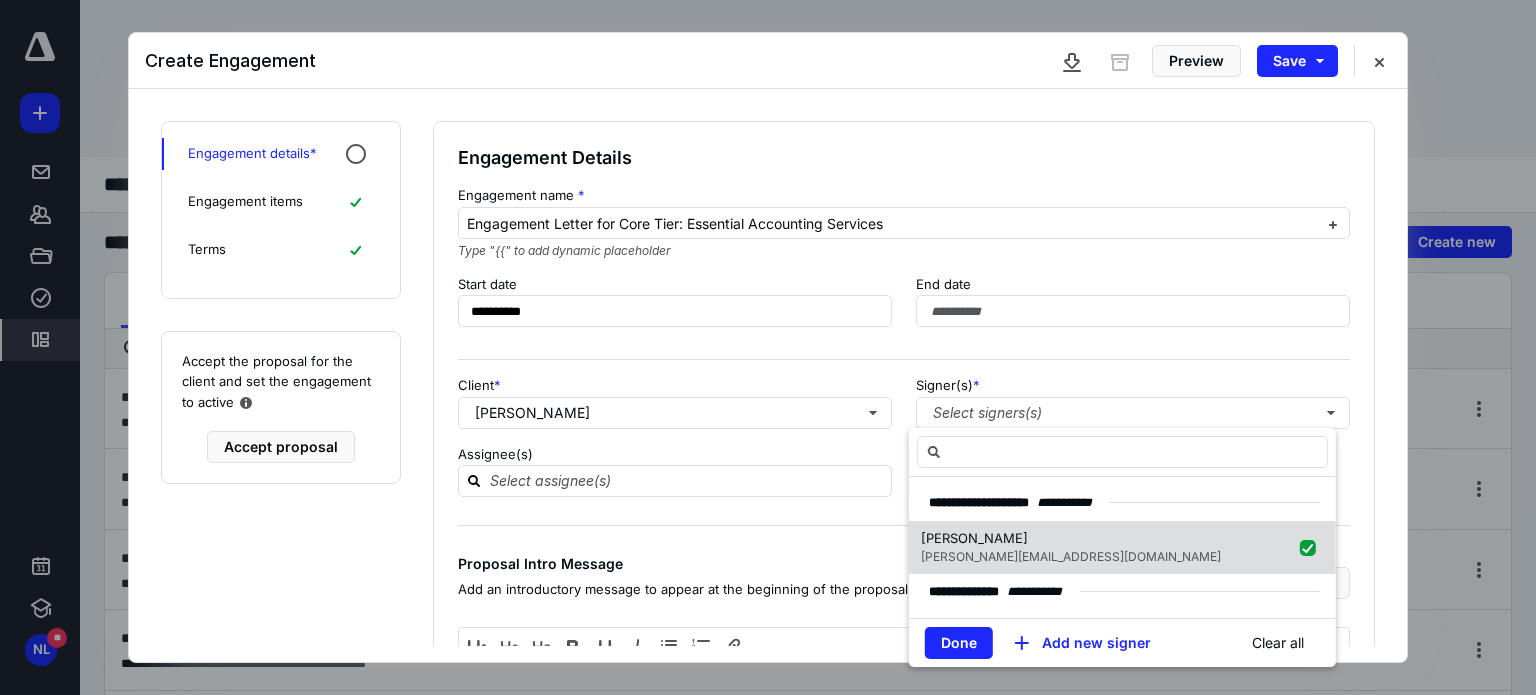 checkbox on "true" 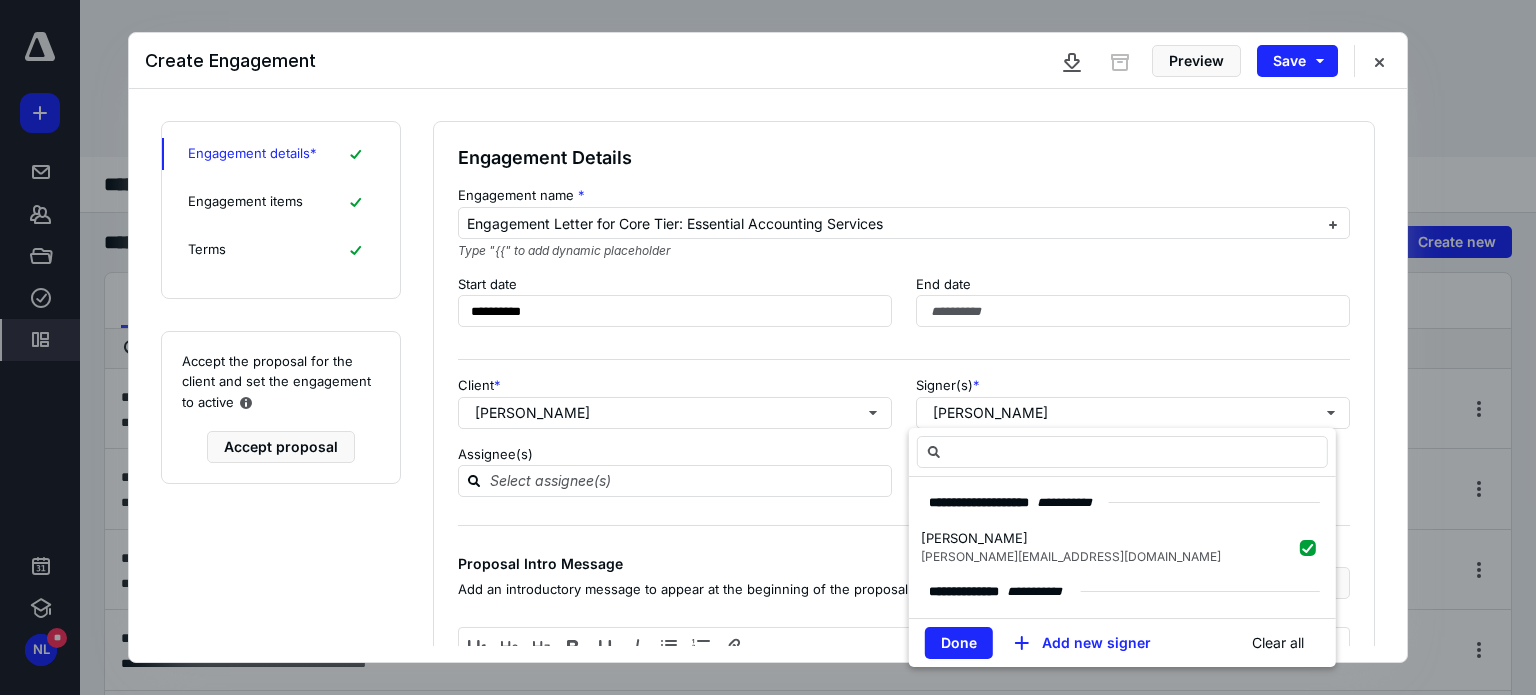 click on "**********" at bounding box center [904, 501] 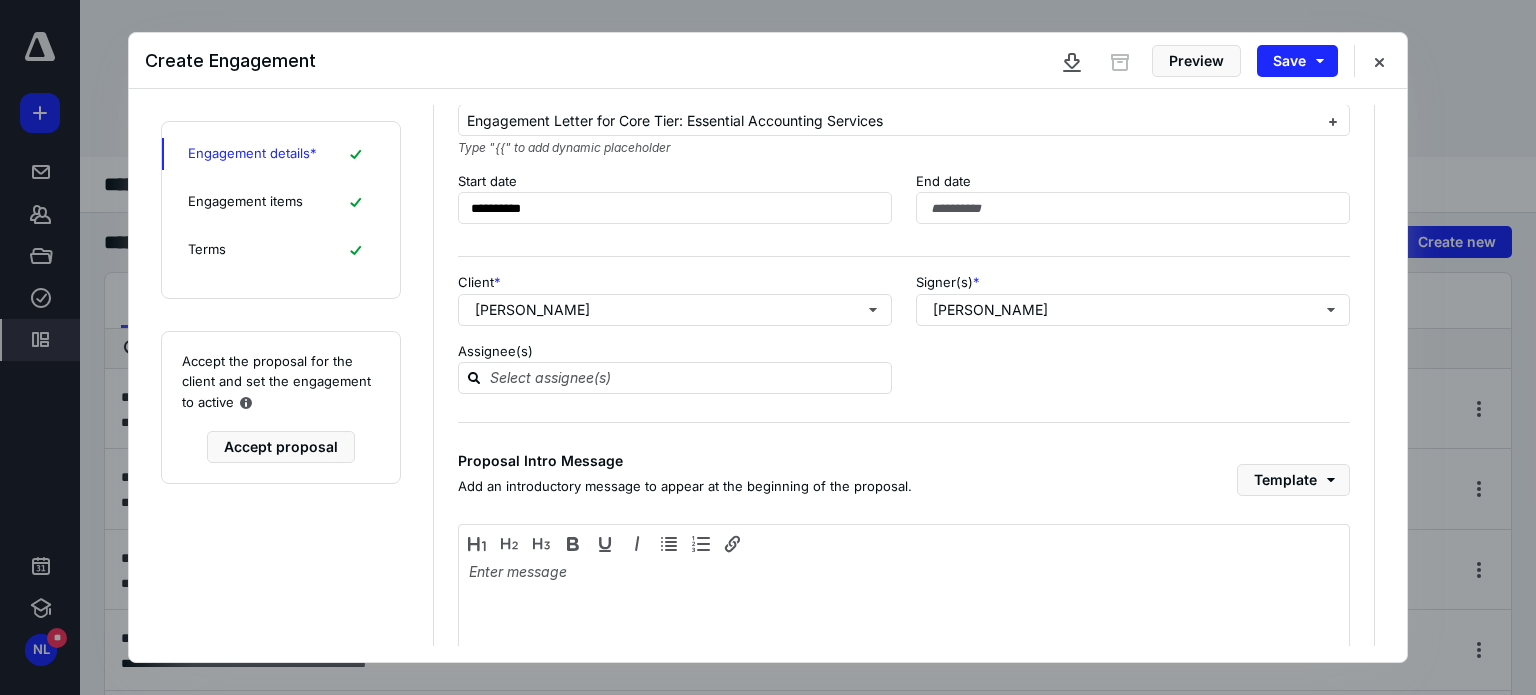 scroll, scrollTop: 200, scrollLeft: 0, axis: vertical 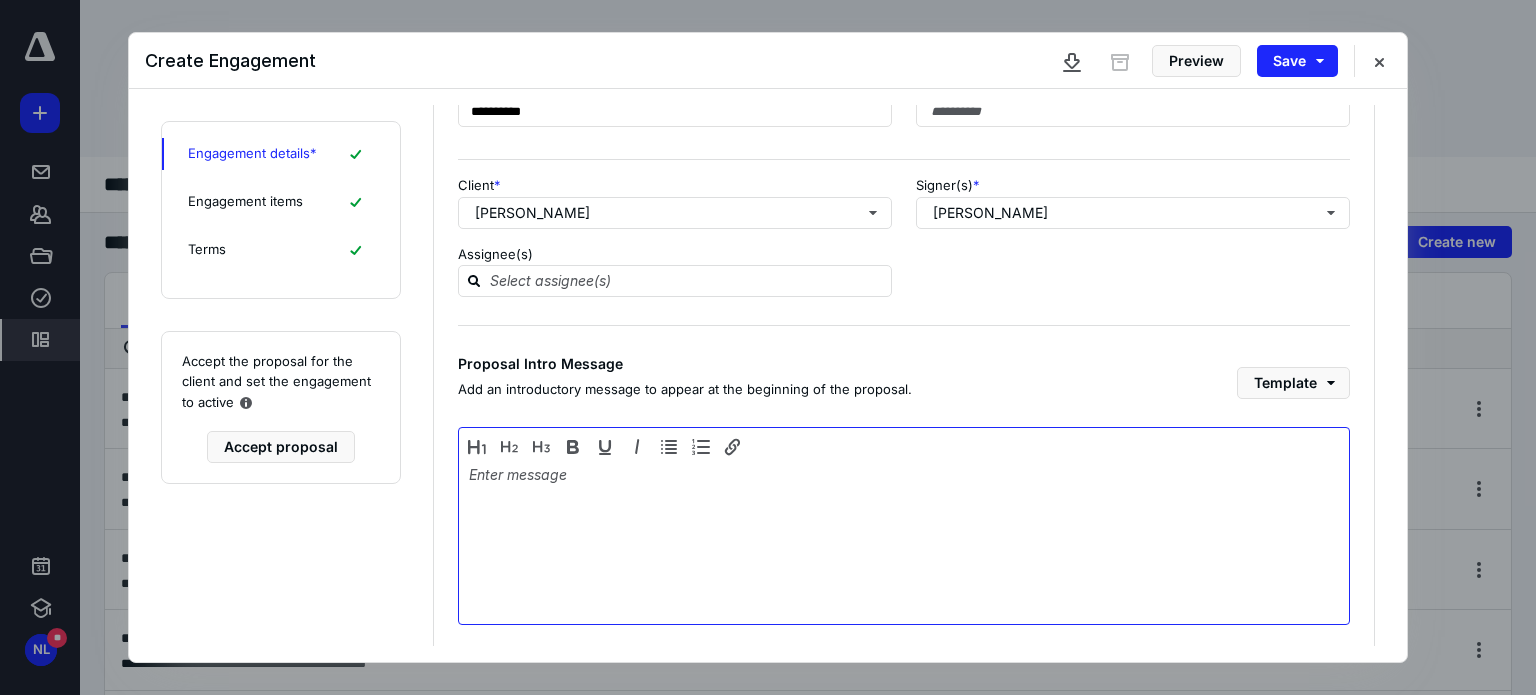 click at bounding box center [904, 541] 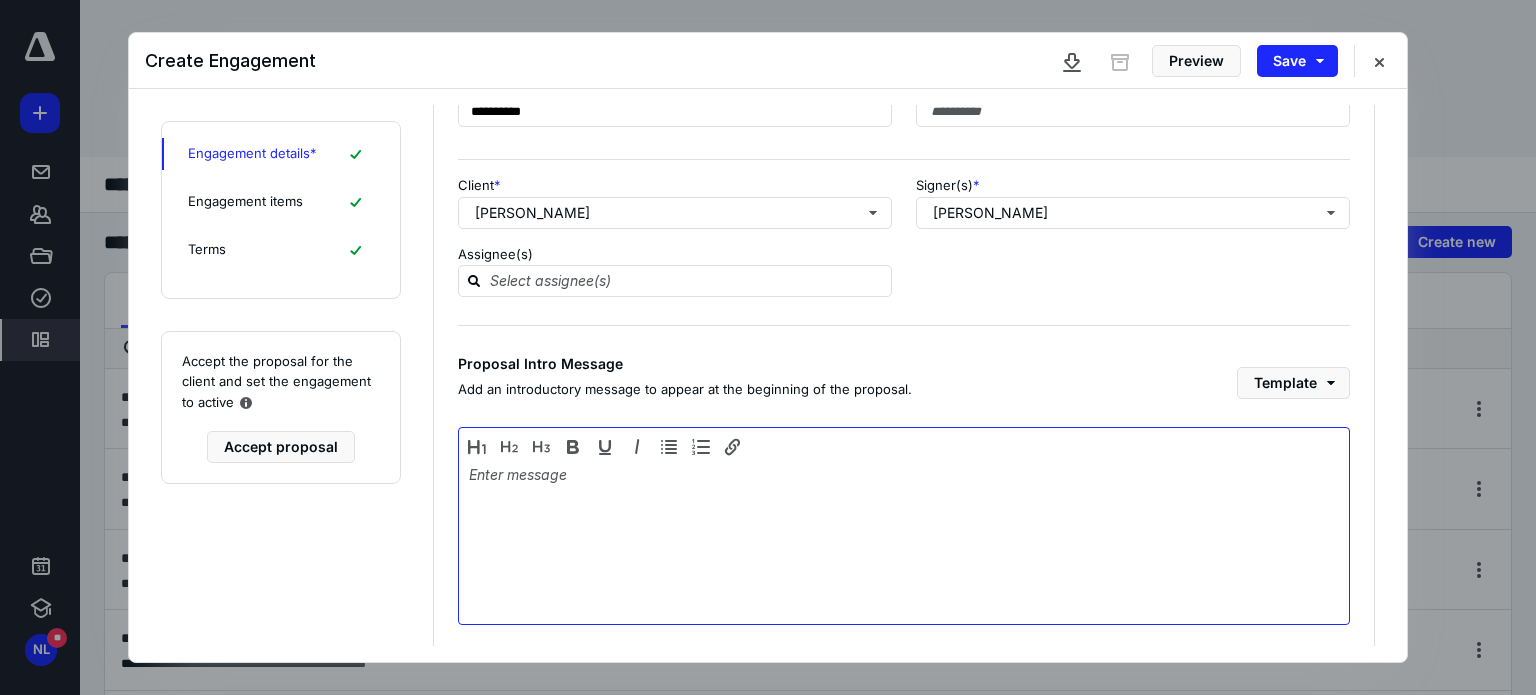 type 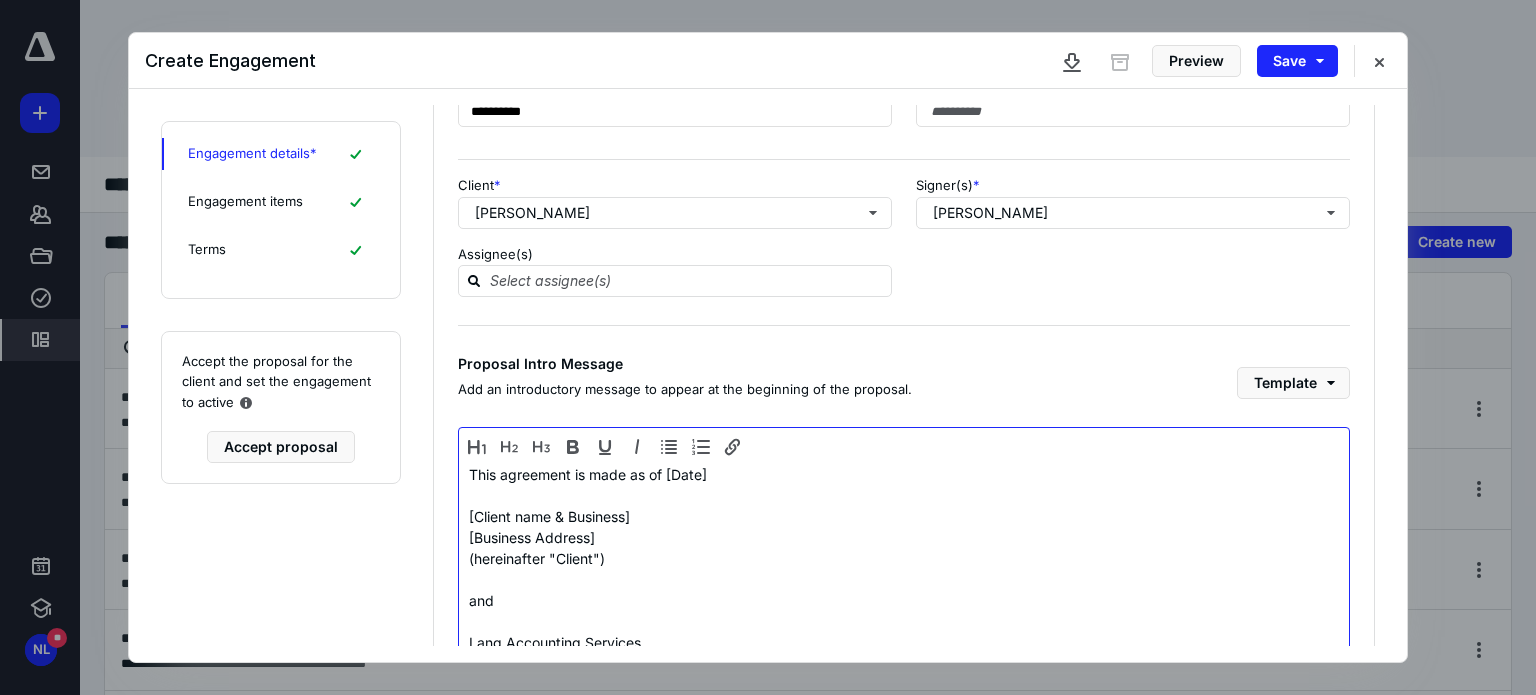 click on "This agreement is made as of [Date]" at bounding box center (904, 474) 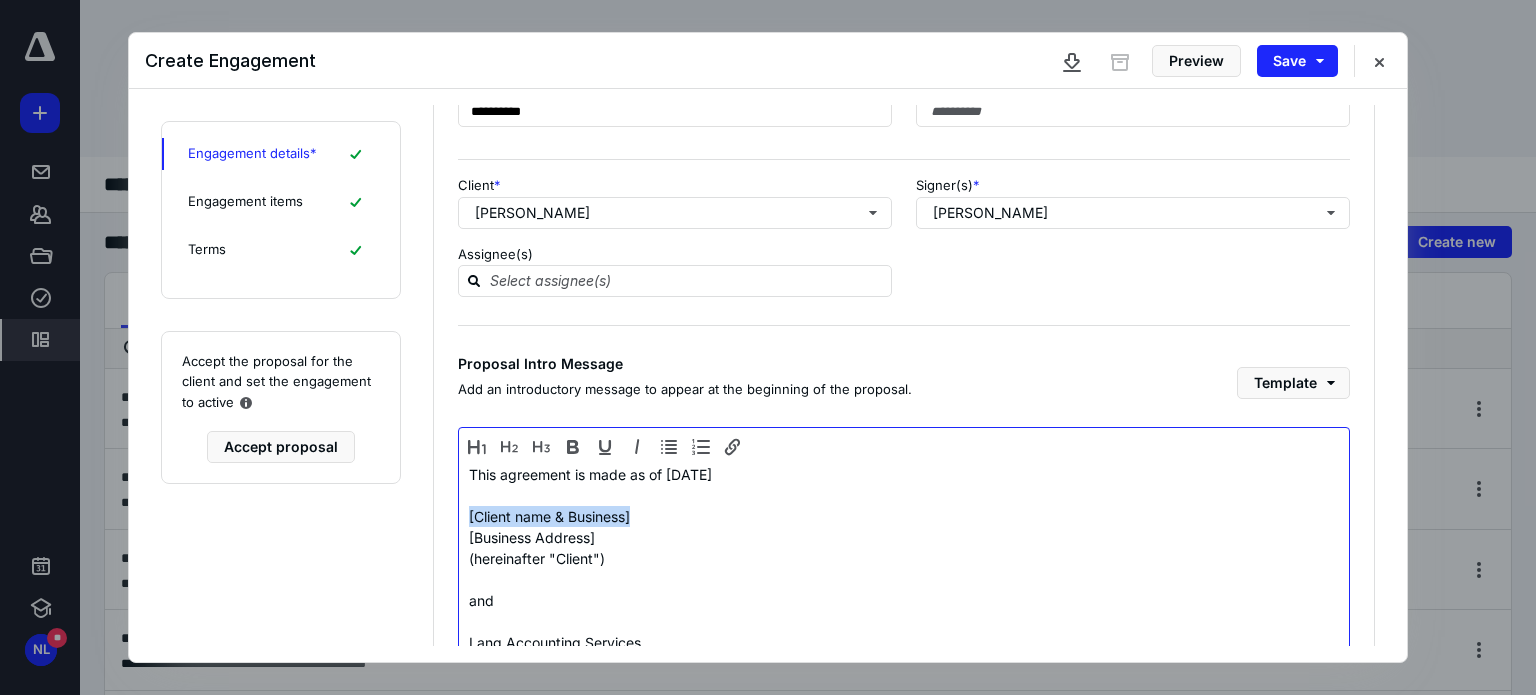 drag, startPoint x: 664, startPoint y: 518, endPoint x: 434, endPoint y: 514, distance: 230.03477 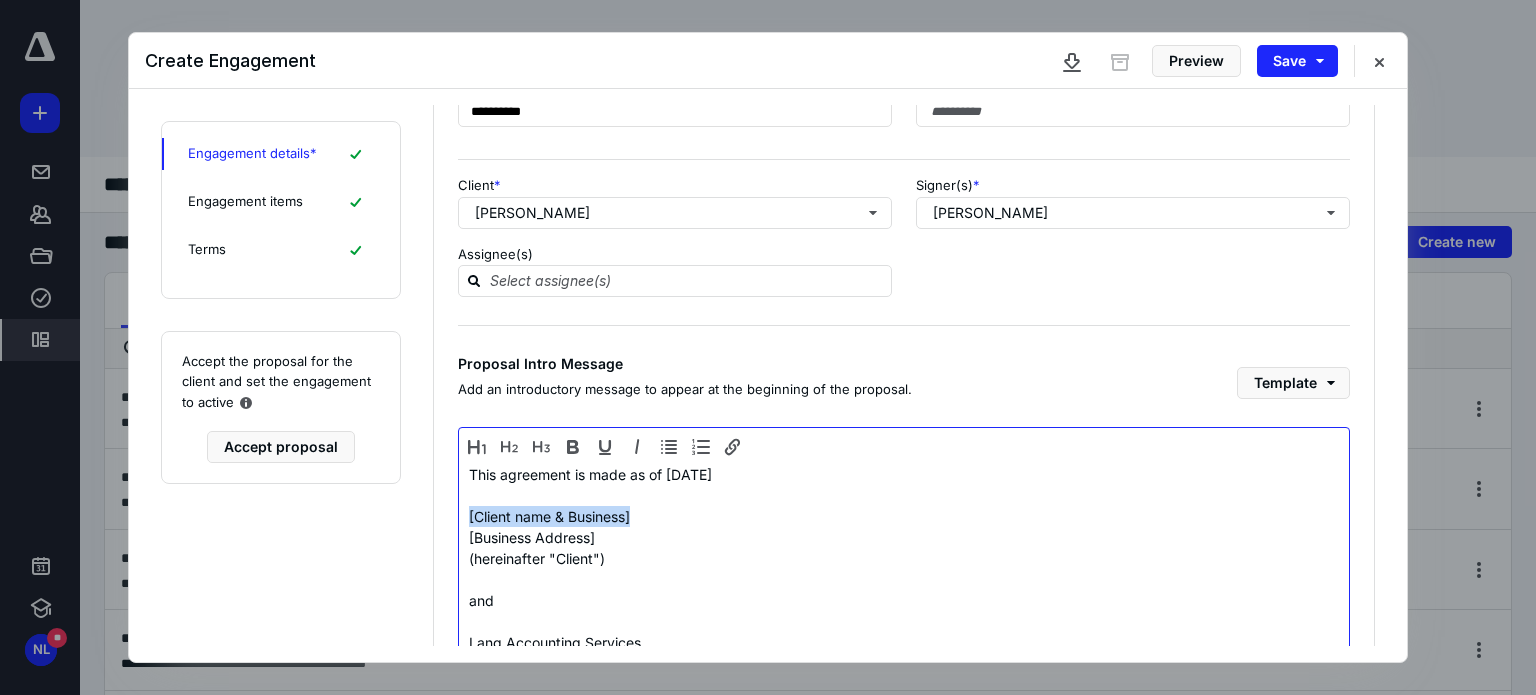 click on "**********" at bounding box center (904, 350) 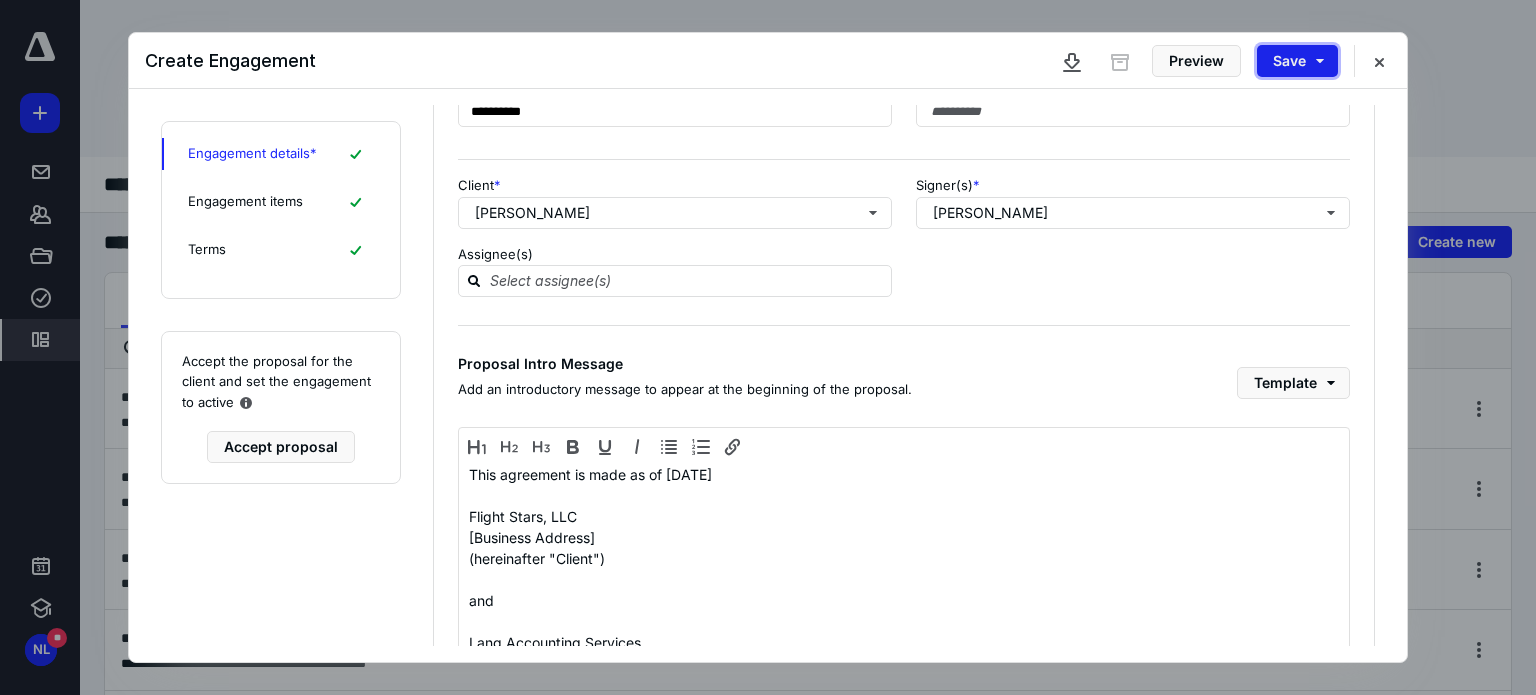 click on "Save" at bounding box center (1297, 61) 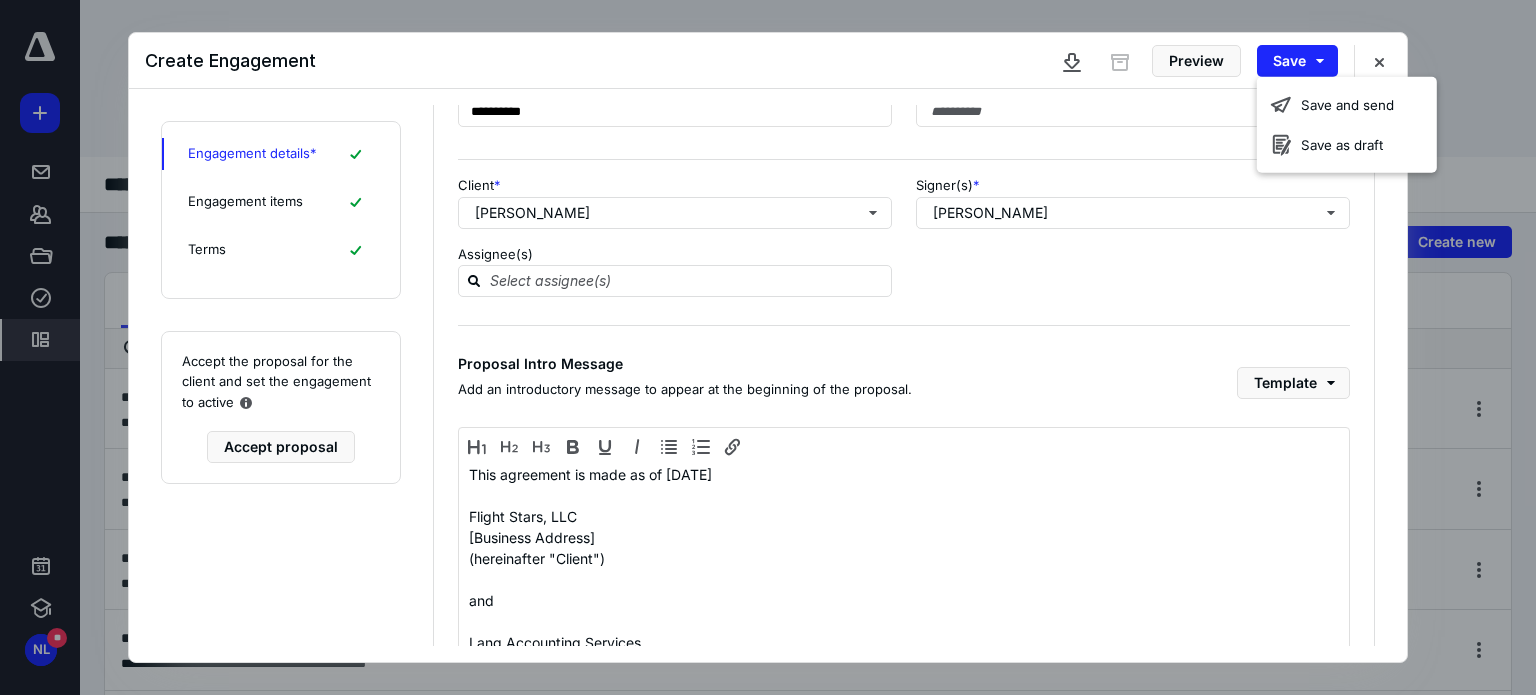 click at bounding box center (768, 347) 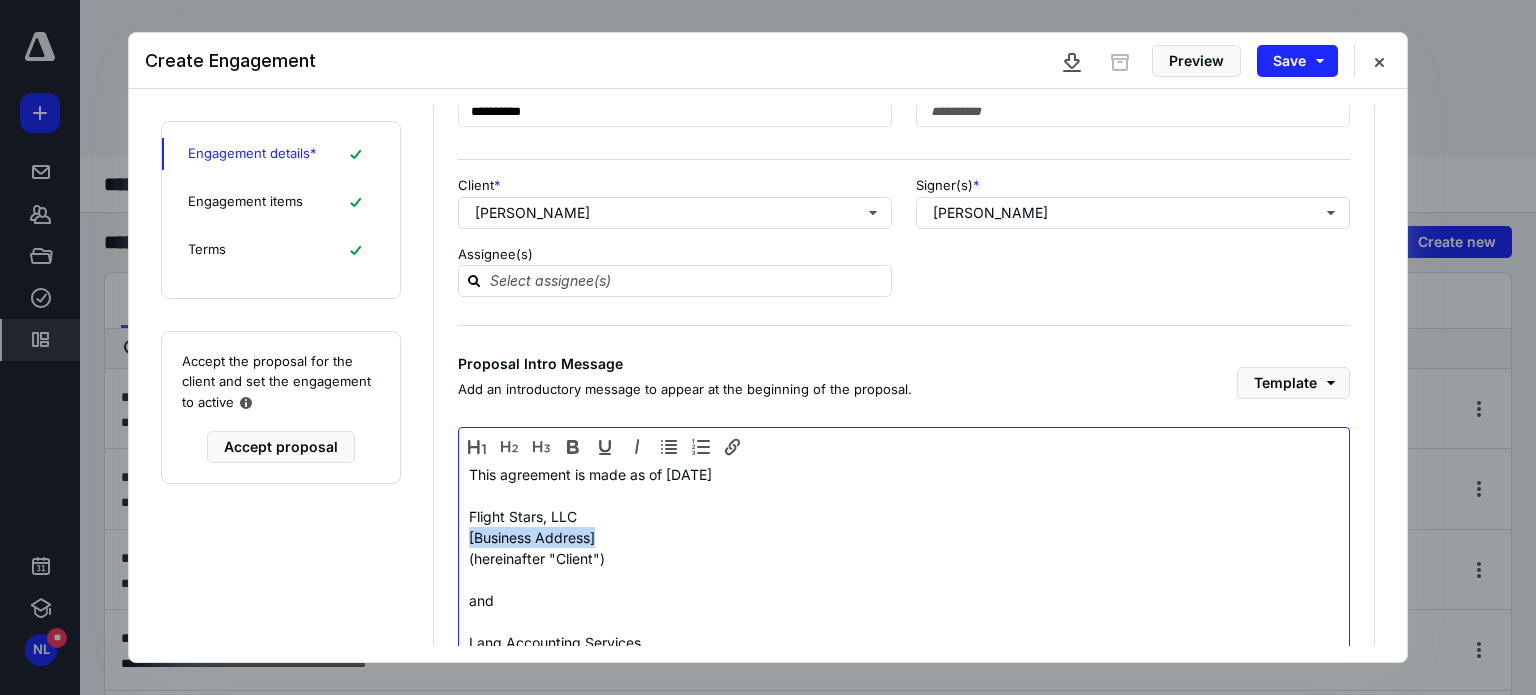 drag, startPoint x: 526, startPoint y: 535, endPoint x: 455, endPoint y: 535, distance: 71 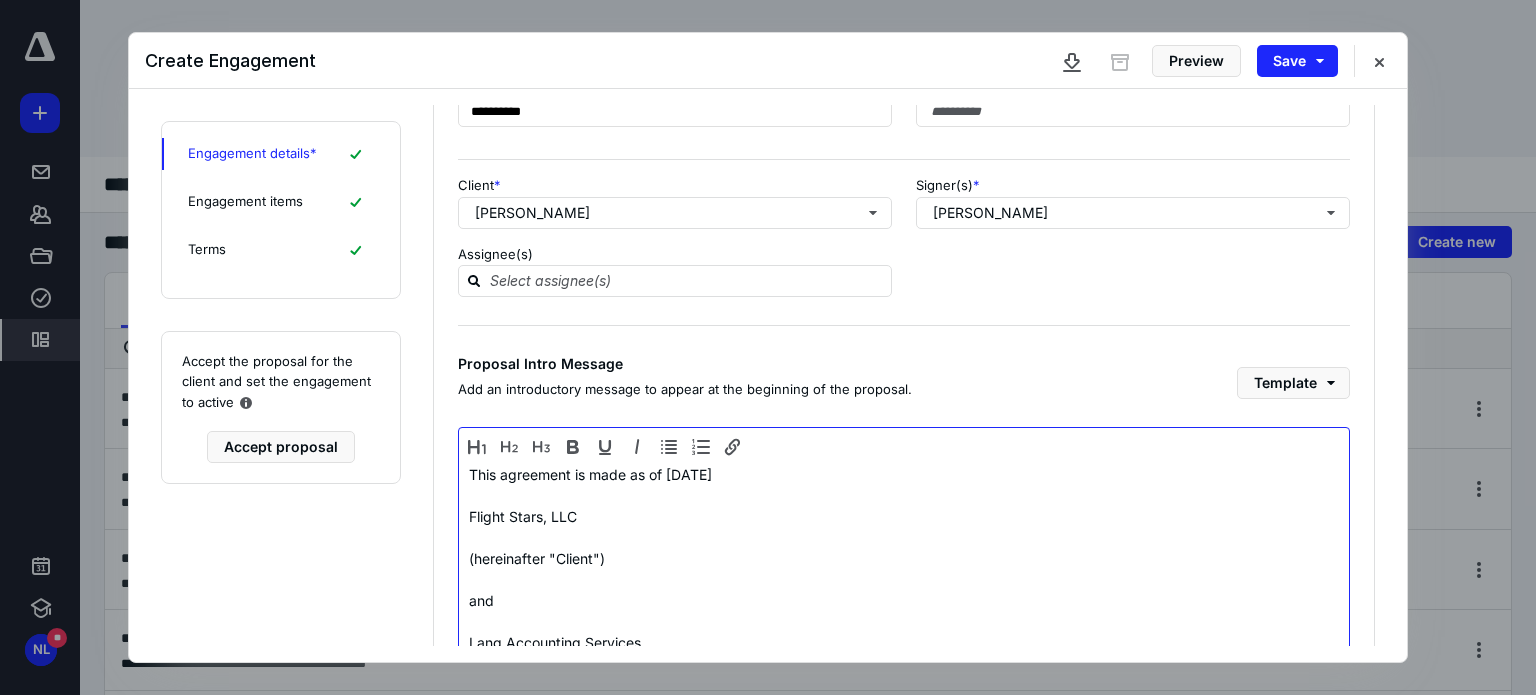 click at bounding box center [904, 537] 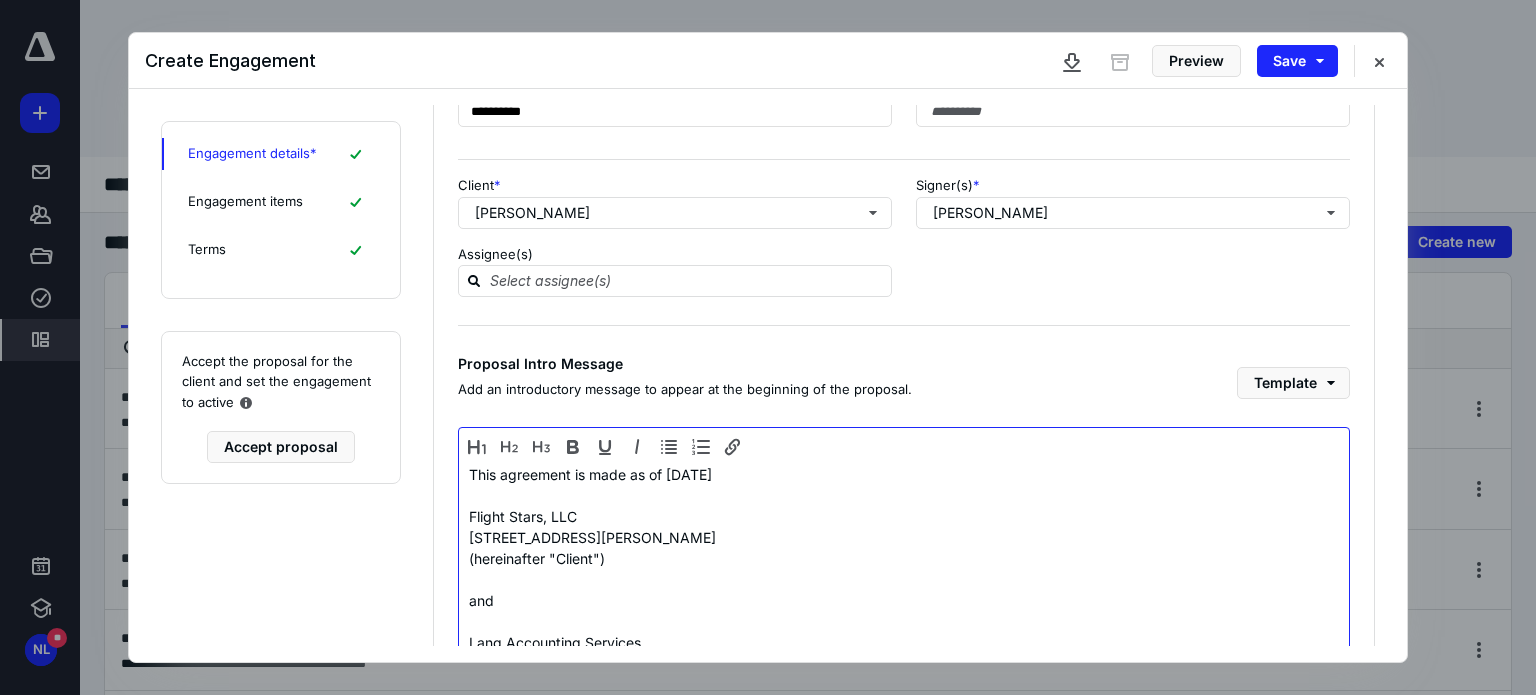 click on "[STREET_ADDRESS][PERSON_NAME]" at bounding box center [904, 537] 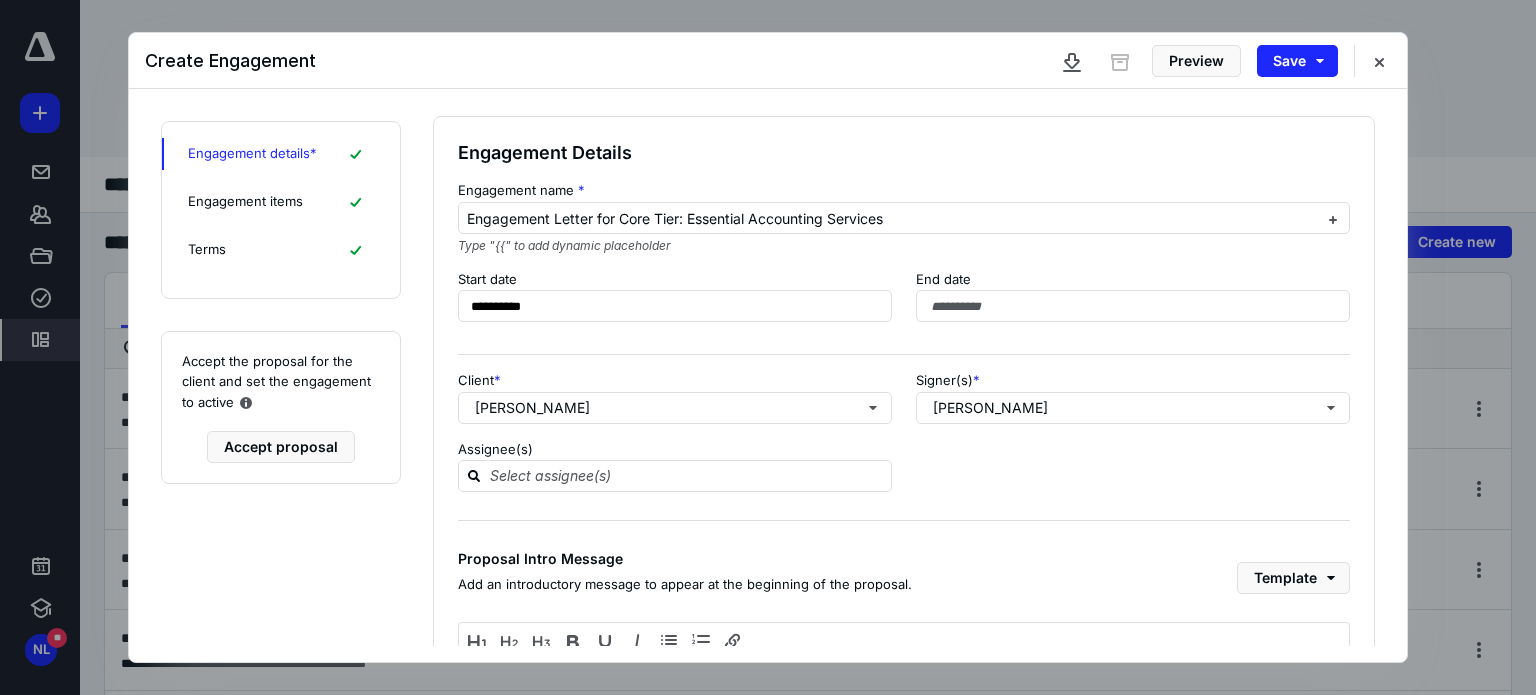 scroll, scrollTop: 0, scrollLeft: 0, axis: both 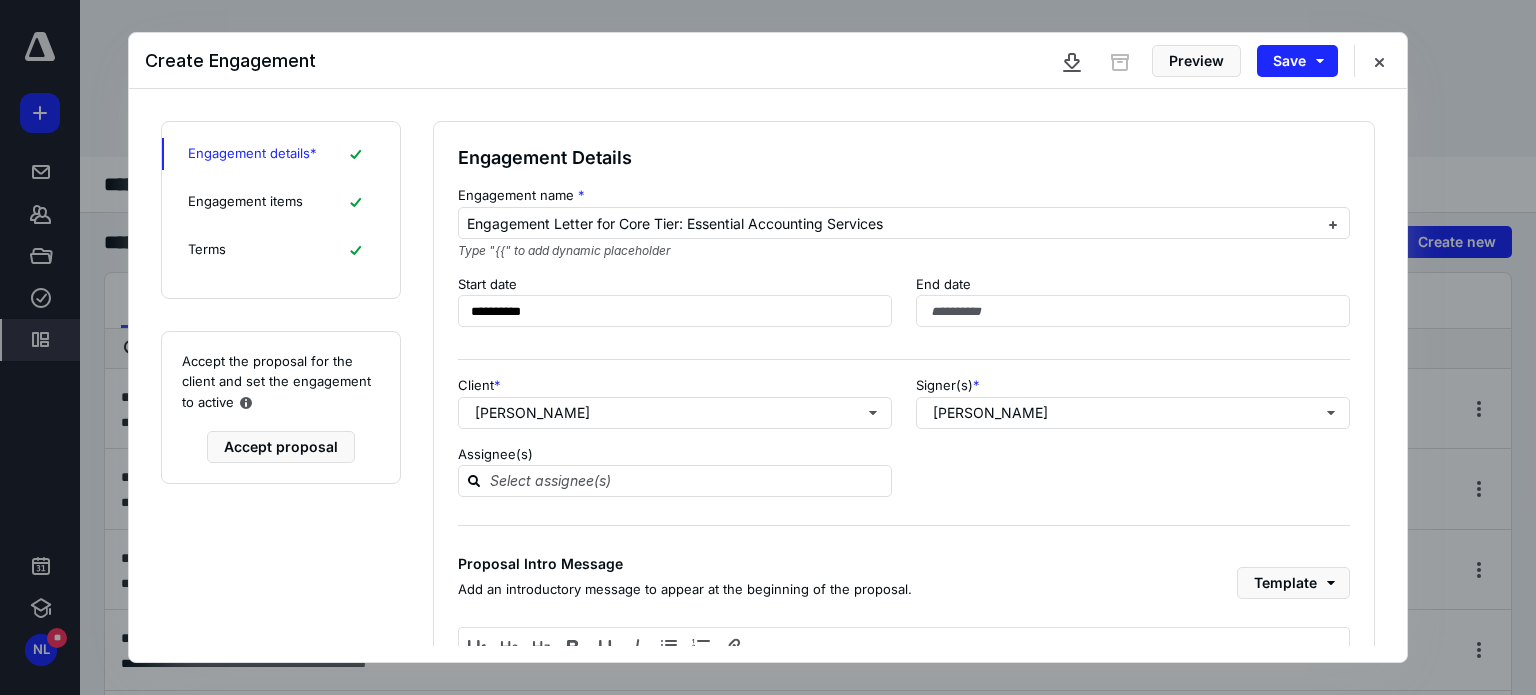 click on "Engagement items" at bounding box center (245, 202) 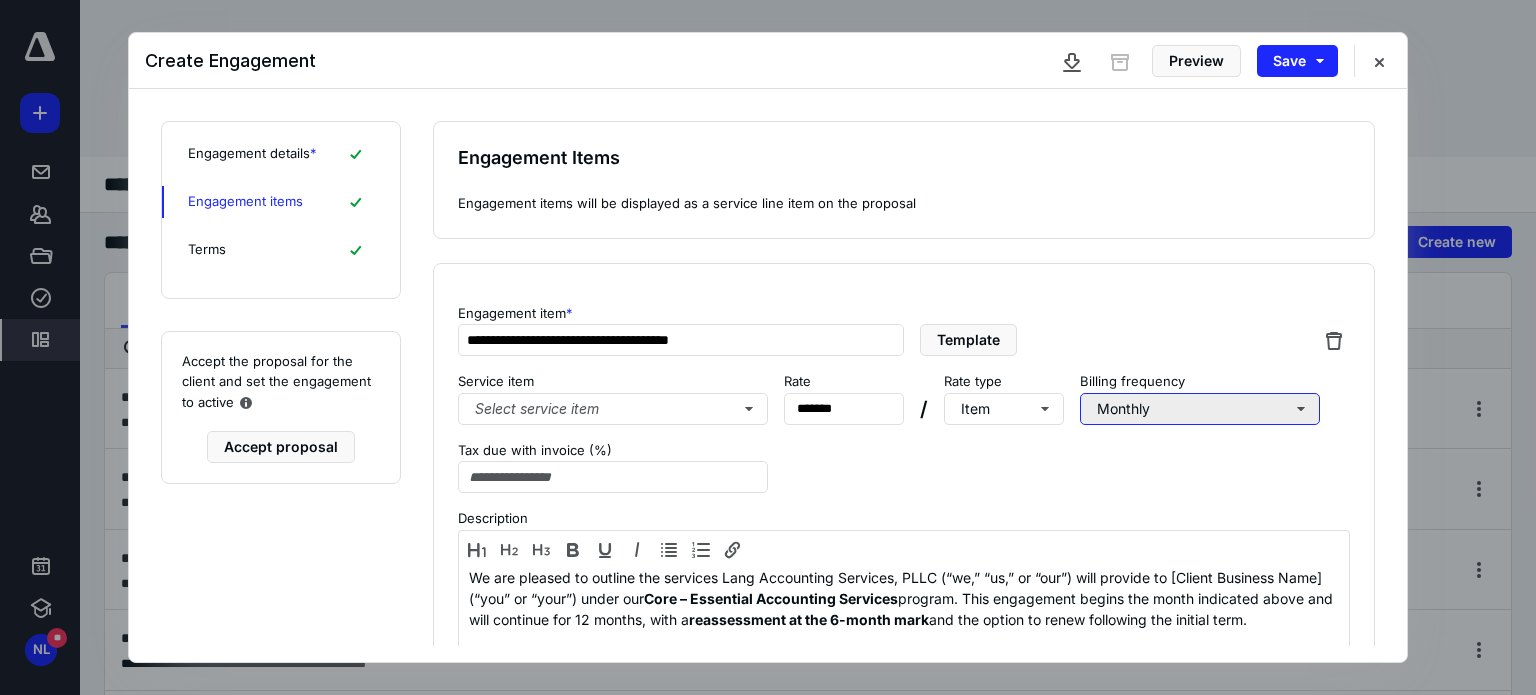 click on "Monthly" at bounding box center [1200, 409] 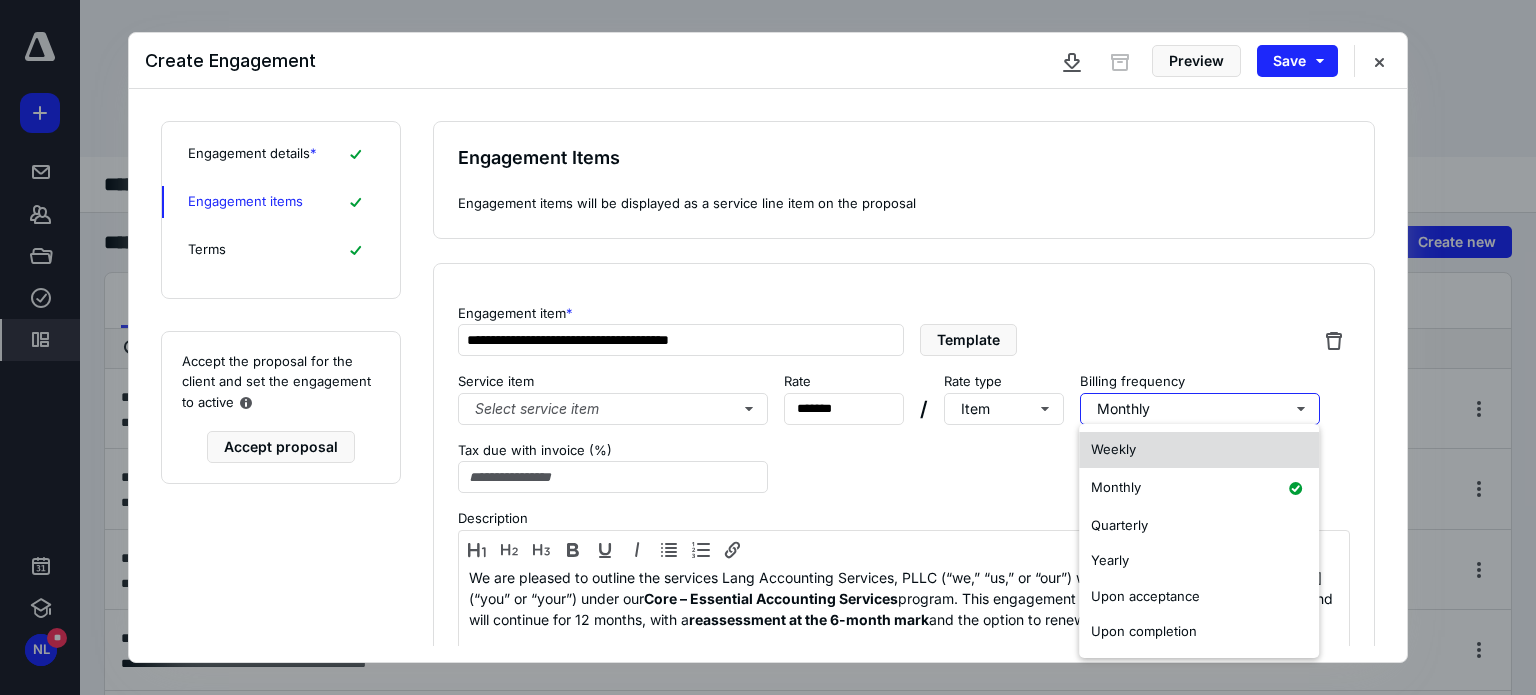 click on "Weekly" at bounding box center [1199, 450] 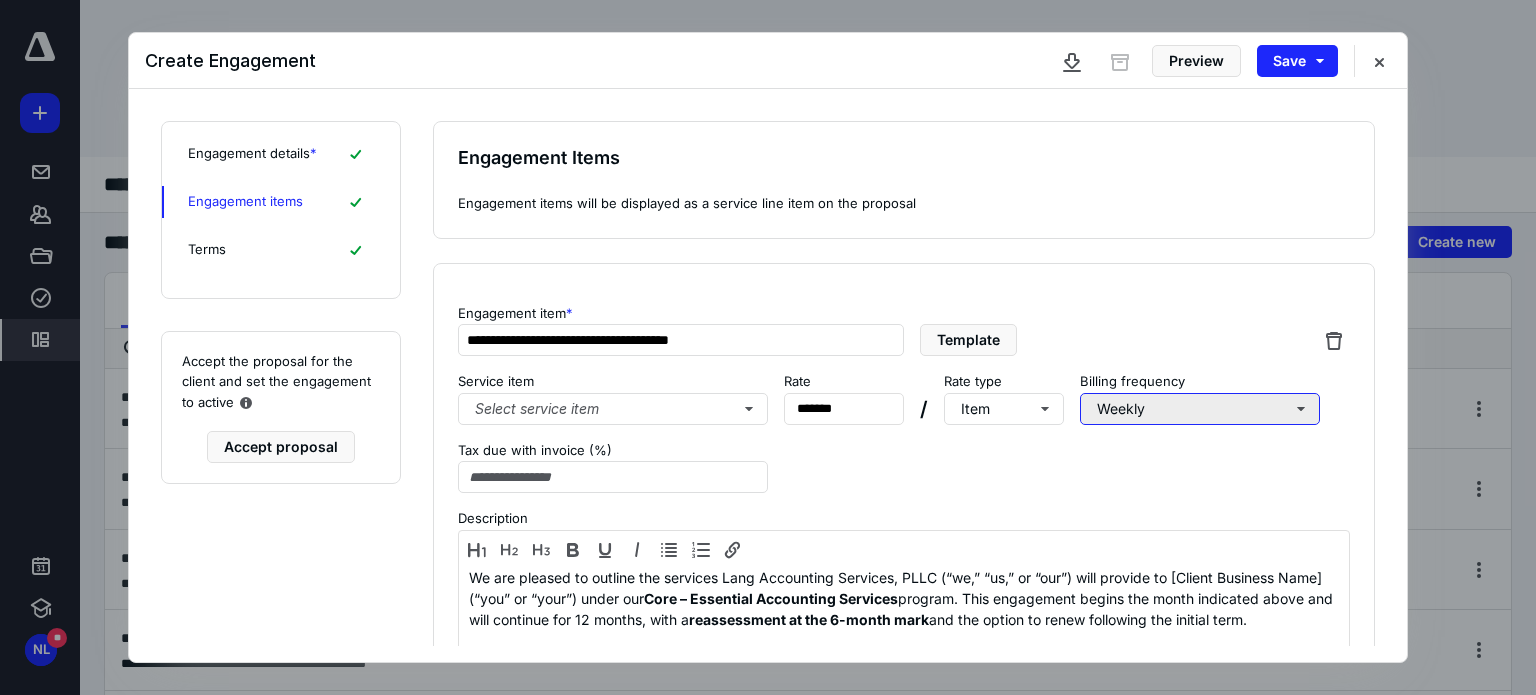 click on "Weekly" at bounding box center (1200, 409) 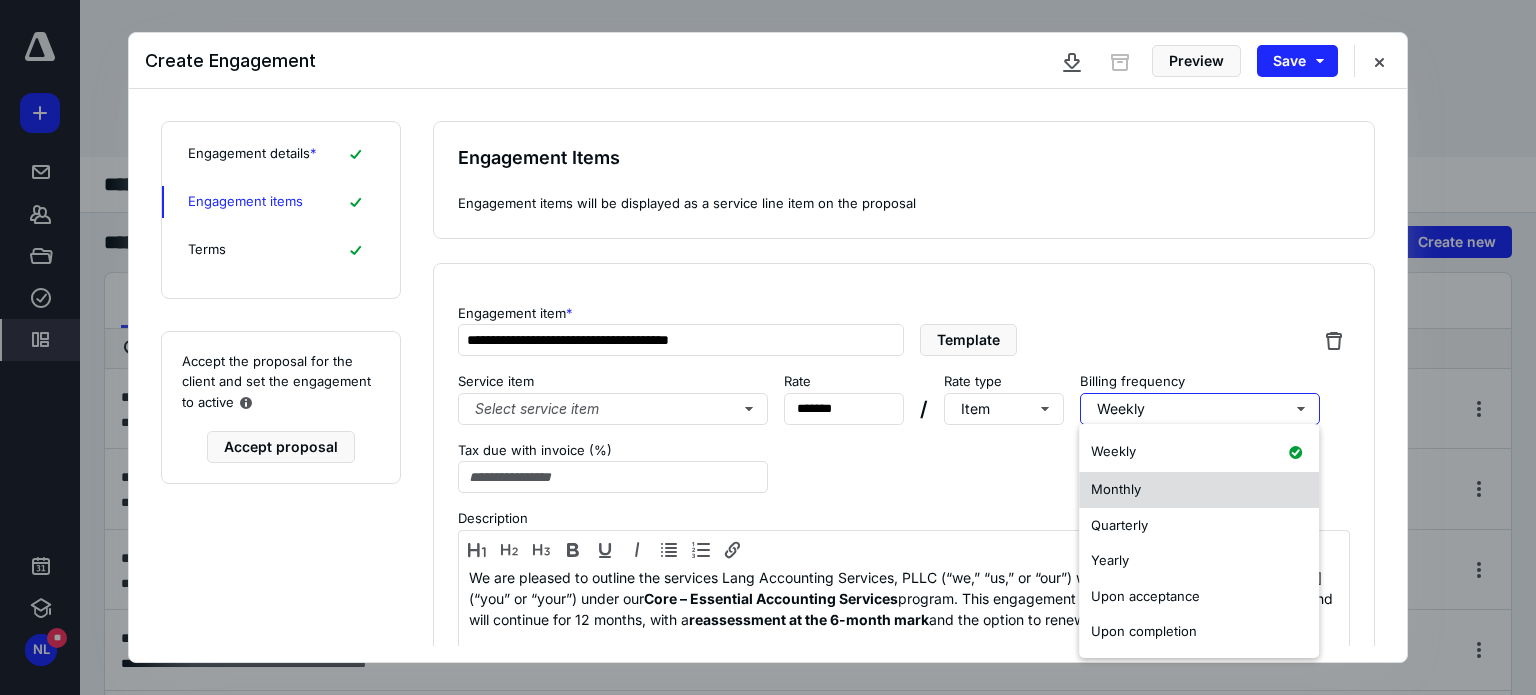 click on "Monthly" at bounding box center (1199, 490) 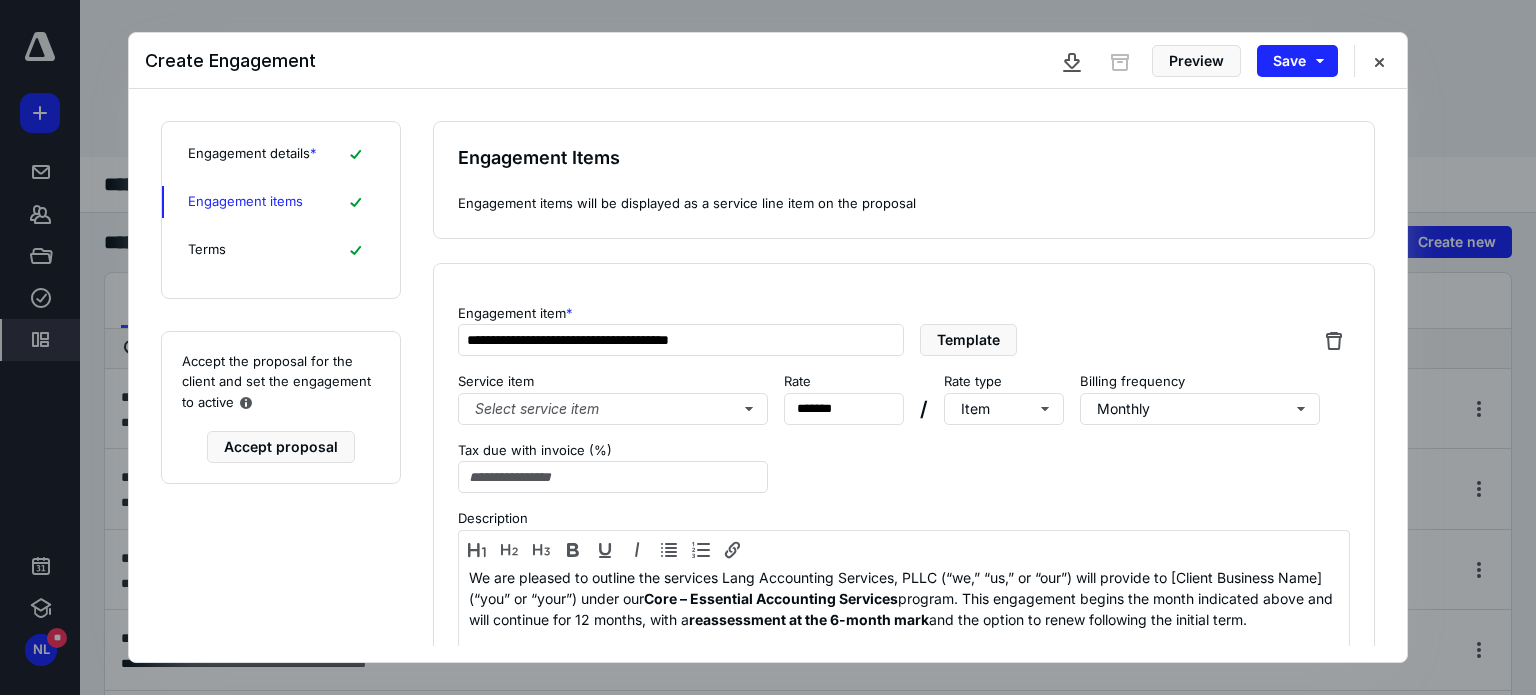 click on "**********" at bounding box center [904, 480] 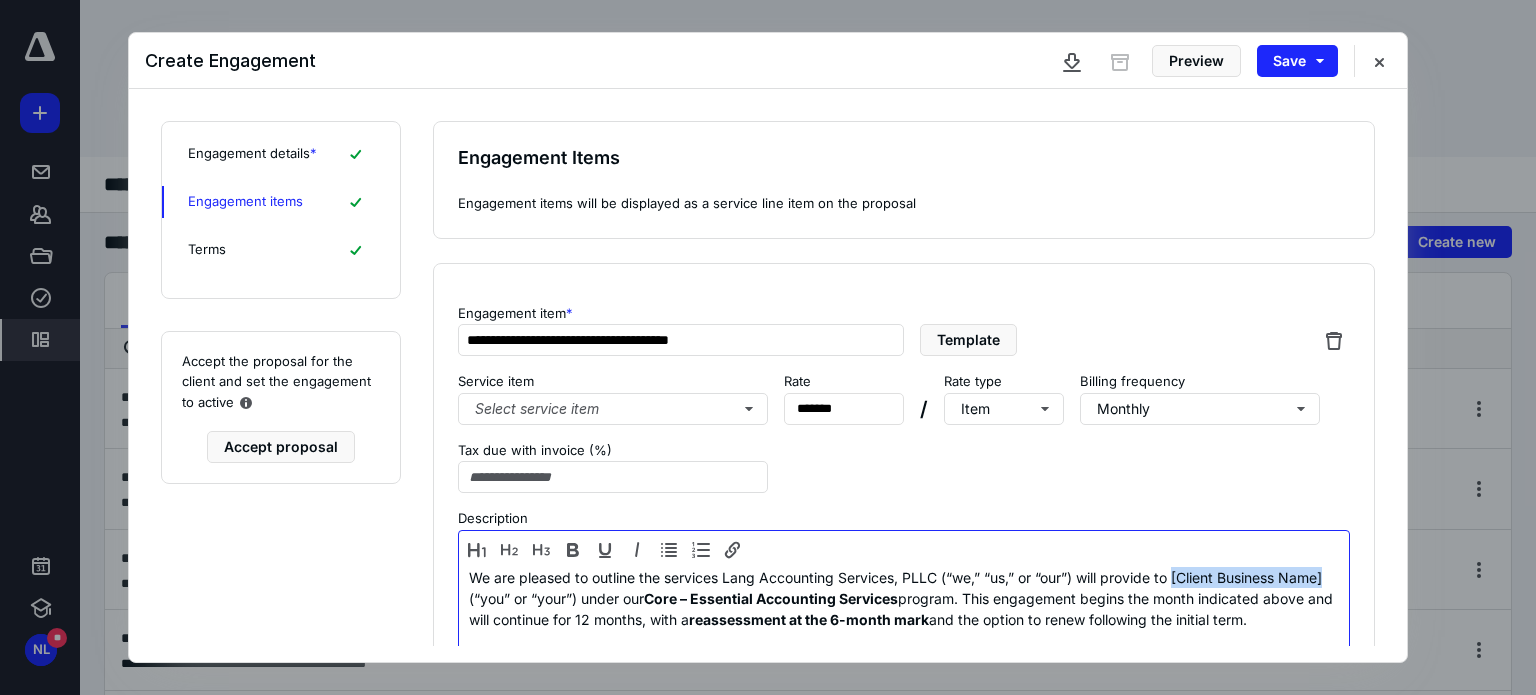 drag, startPoint x: 1181, startPoint y: 577, endPoint x: 511, endPoint y: 591, distance: 670.14624 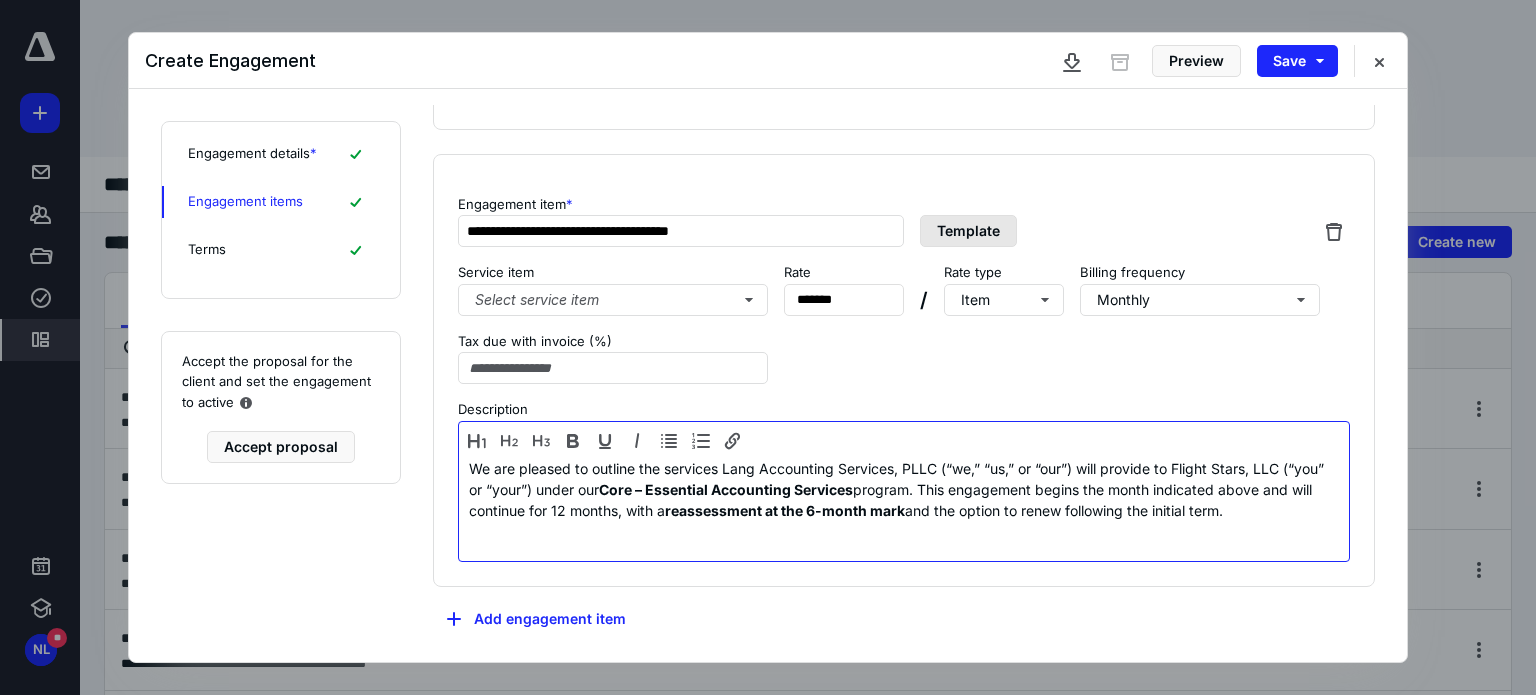 scroll, scrollTop: 112, scrollLeft: 0, axis: vertical 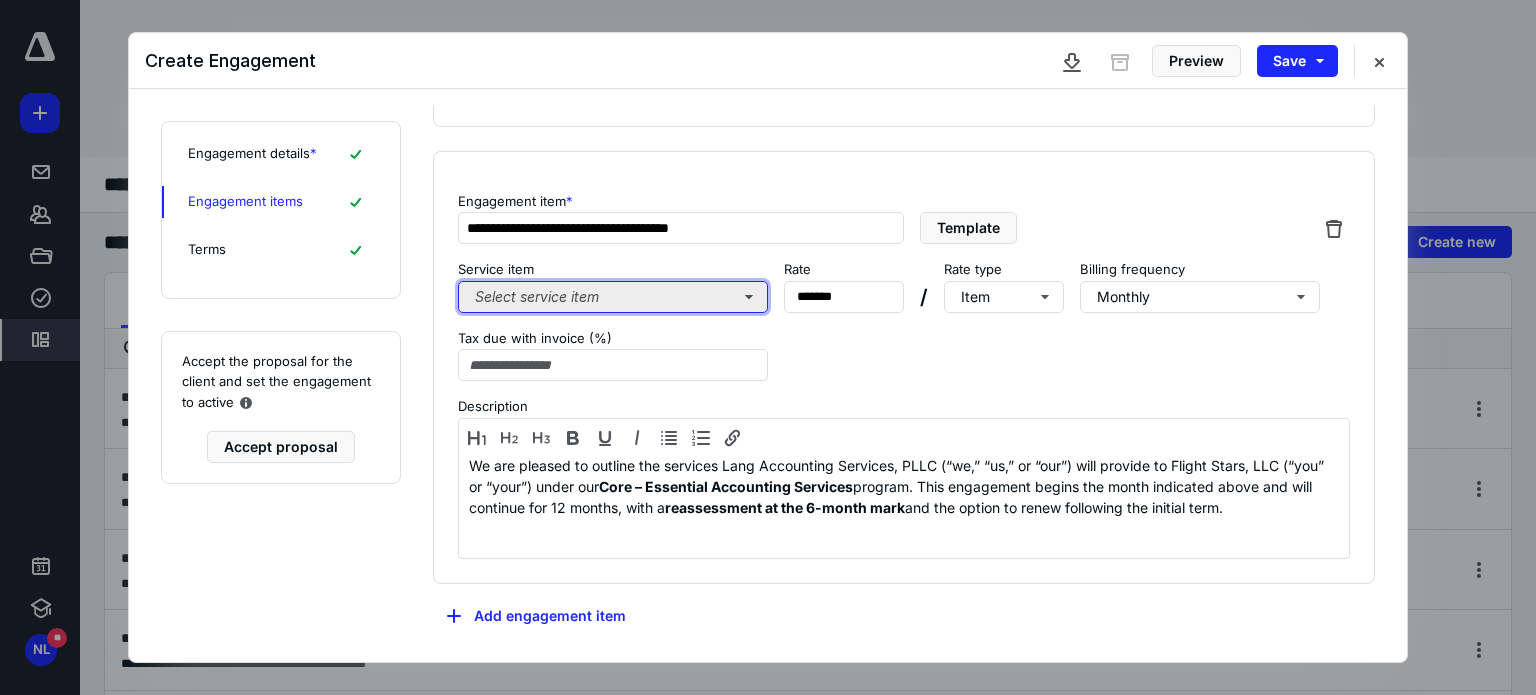 click on "Select service item" at bounding box center [613, 297] 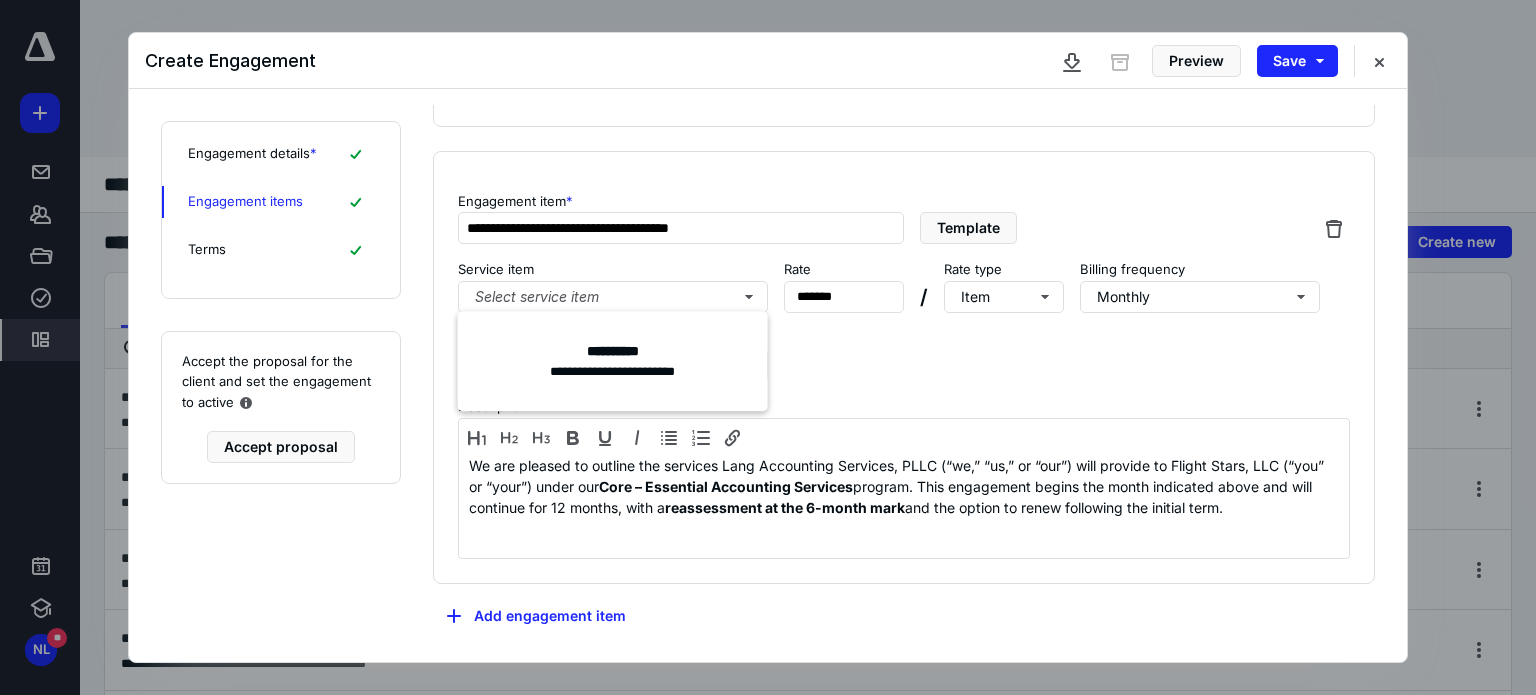 click on "**********" at bounding box center (904, 368) 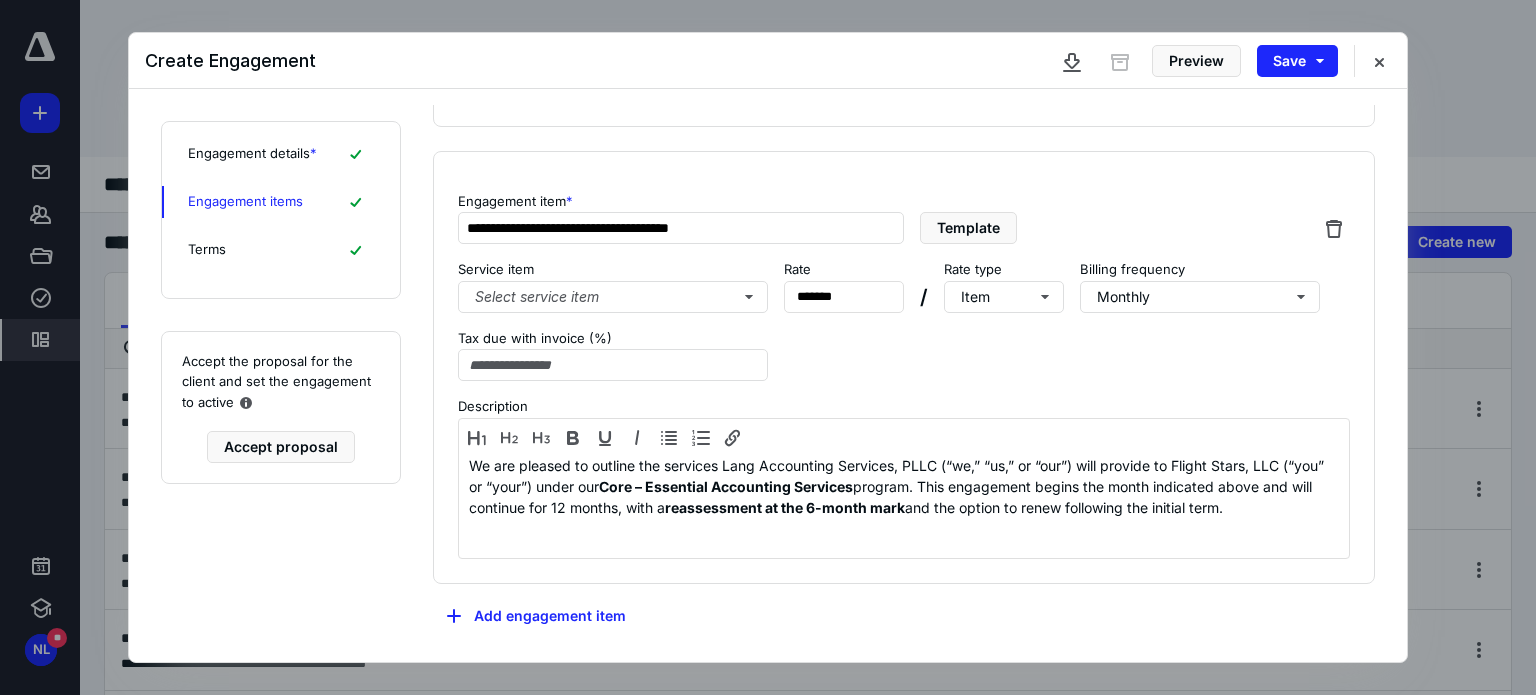 click on "Terms" at bounding box center [281, 250] 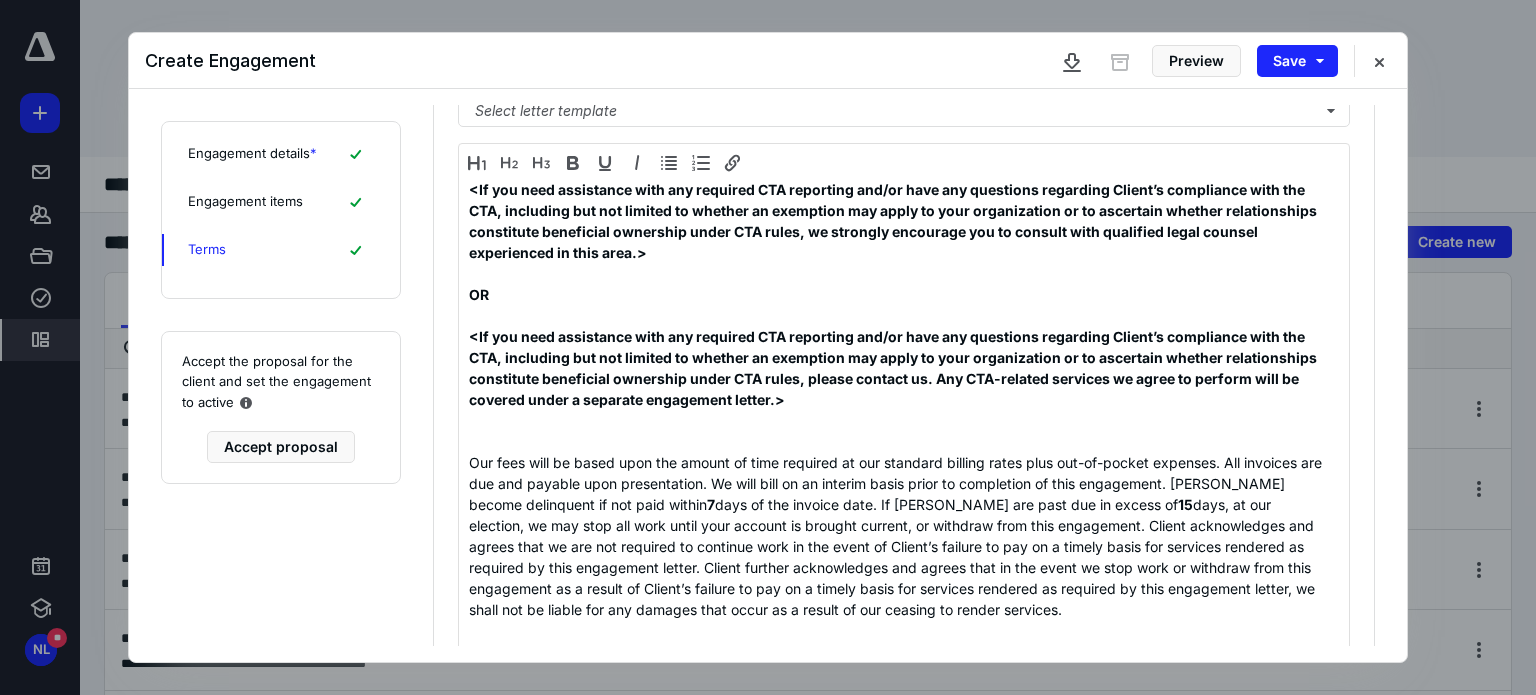 scroll, scrollTop: 0, scrollLeft: 0, axis: both 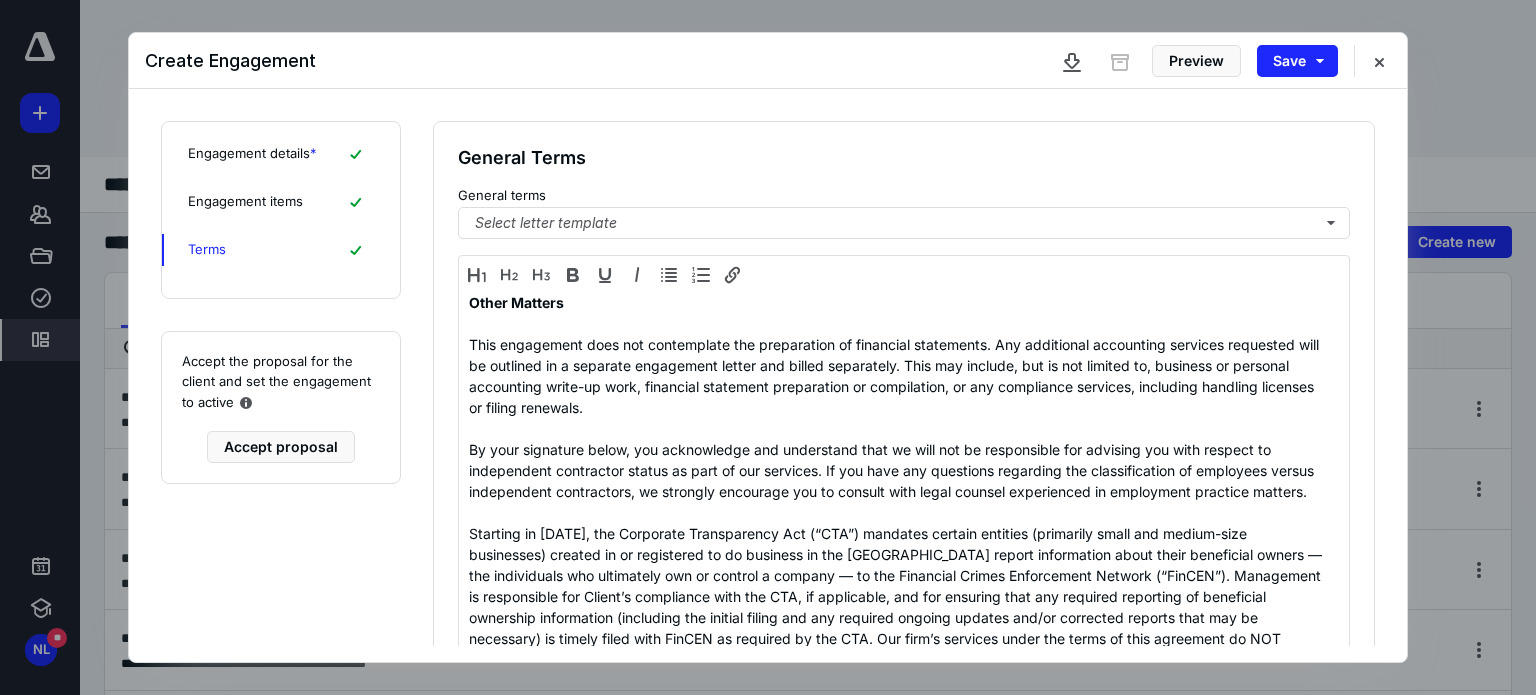 click on "Other Matters This engagement does not contemplate the preparation of financial statements. Any additional accounting services requested will be outlined in a separate engagement letter and billed separately. This may include, but is not limited to, business or personal accounting write-up work, financial statement preparation or compilation, or any compliance services, including handling licenses or filing renewals. By your signature below, you acknowledge and understand that we will not be responsible for advising you with respect to independent contractor status as part of our services. If you have any questions regarding the classification of employees versus independent contractors, we strongly encourage you to consult with legal counsel experienced in employment practice matters.   OR   7  days of the invoice date. If [PERSON_NAME] are past due in excess of  15 It is our policy to keep records related to this engagement for 7 years. By your signature below, you acknowledge and agree that upon the [US_STATE]" at bounding box center [897, 663] 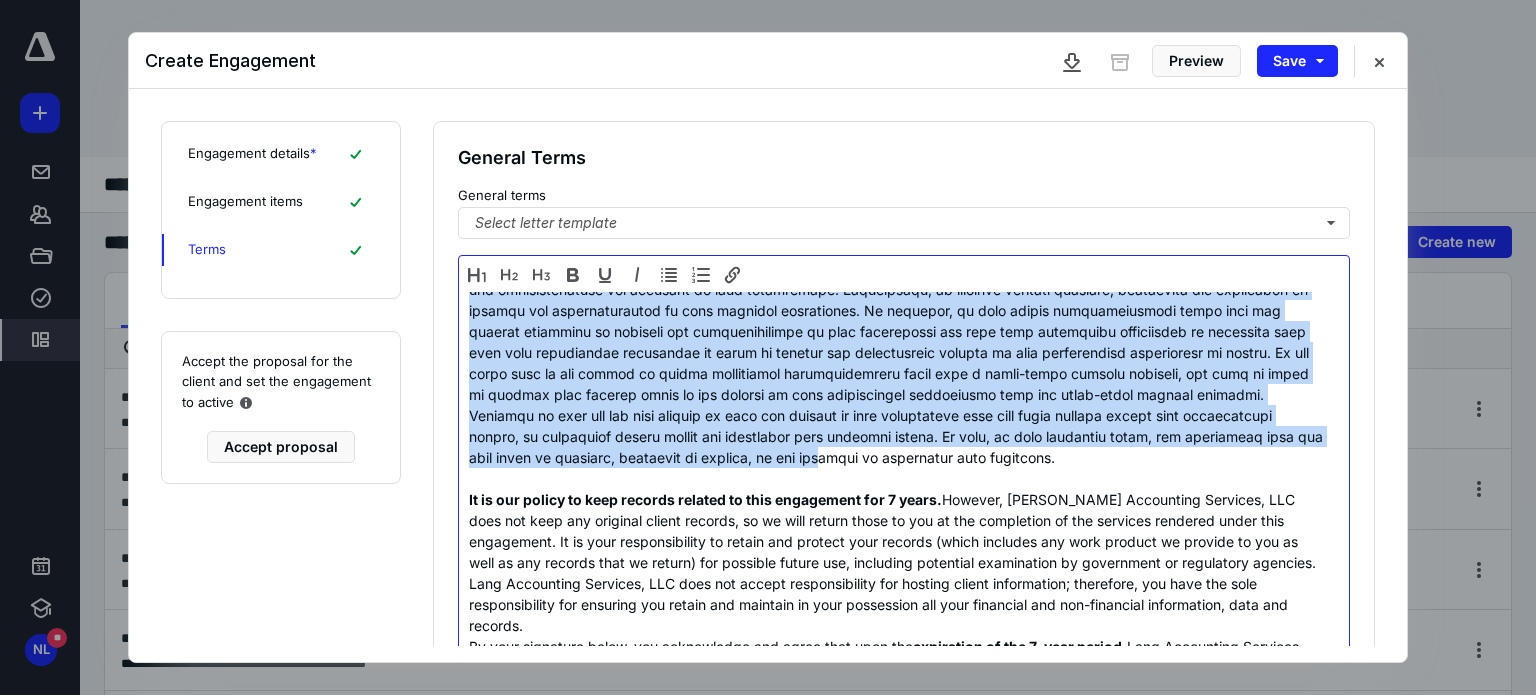 scroll, scrollTop: 1398, scrollLeft: 0, axis: vertical 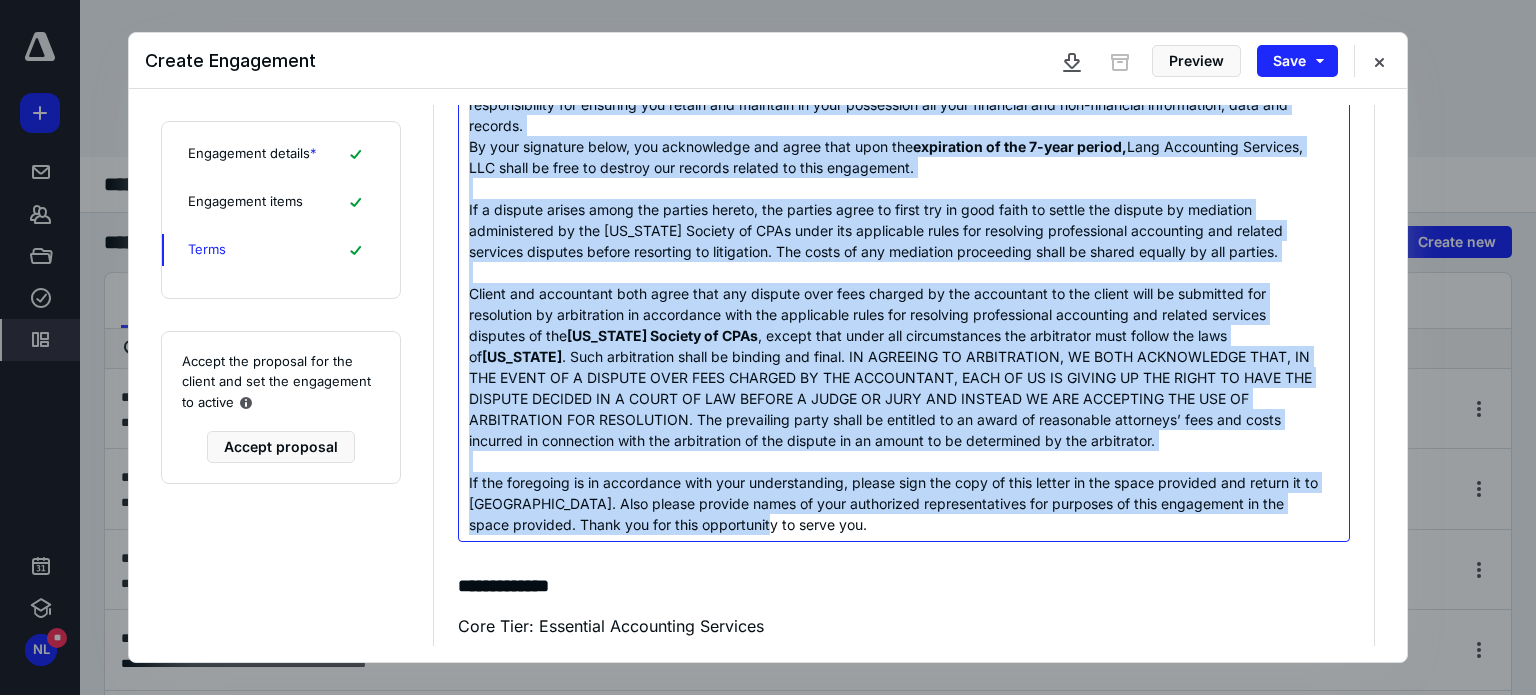 drag, startPoint x: 468, startPoint y: 299, endPoint x: 989, endPoint y: 532, distance: 570.7276 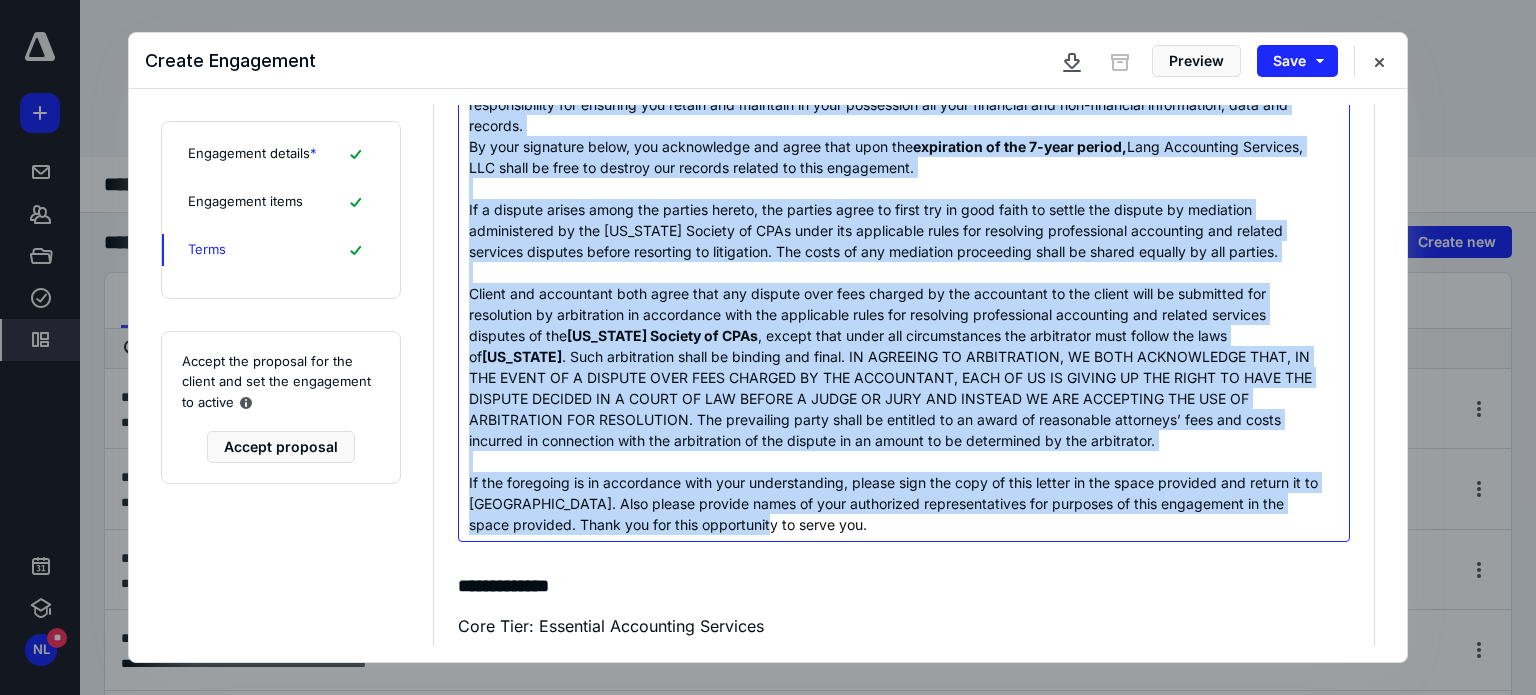 type 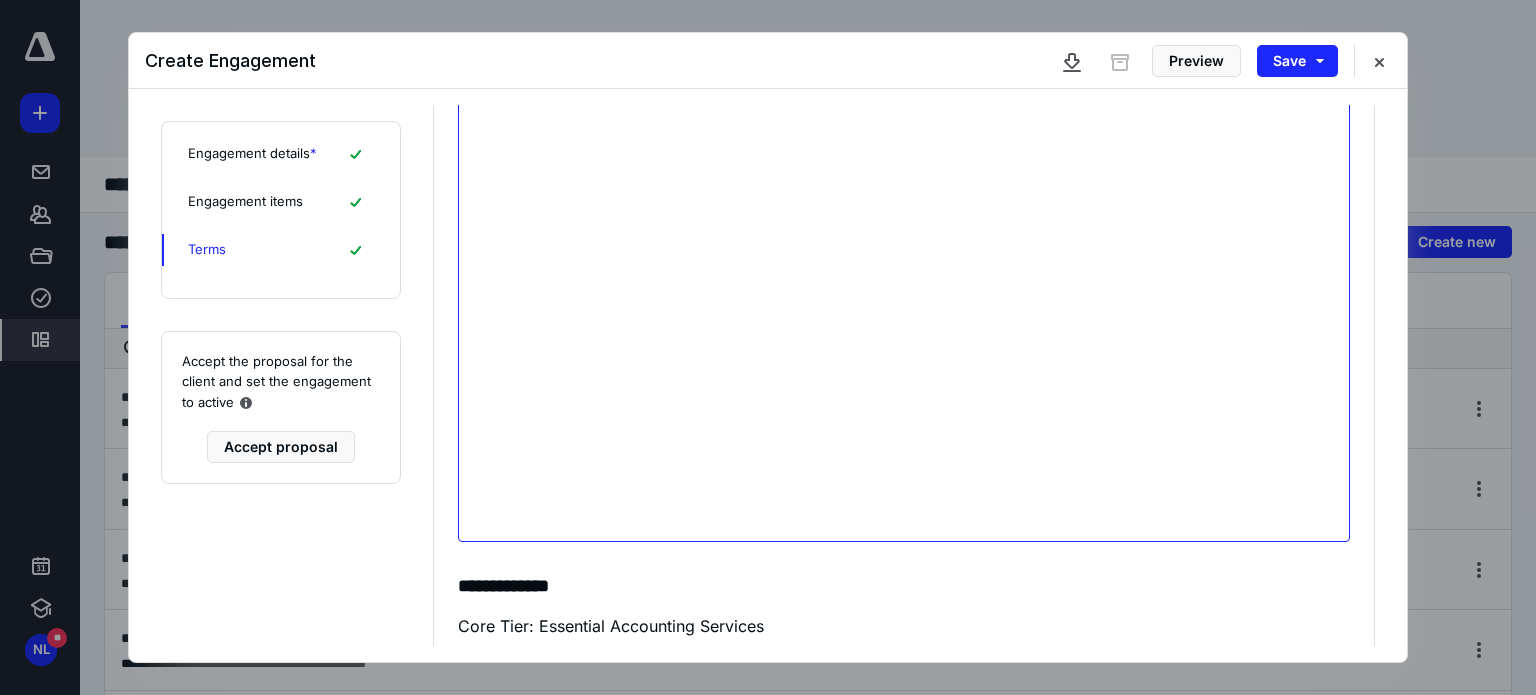 scroll, scrollTop: 187, scrollLeft: 0, axis: vertical 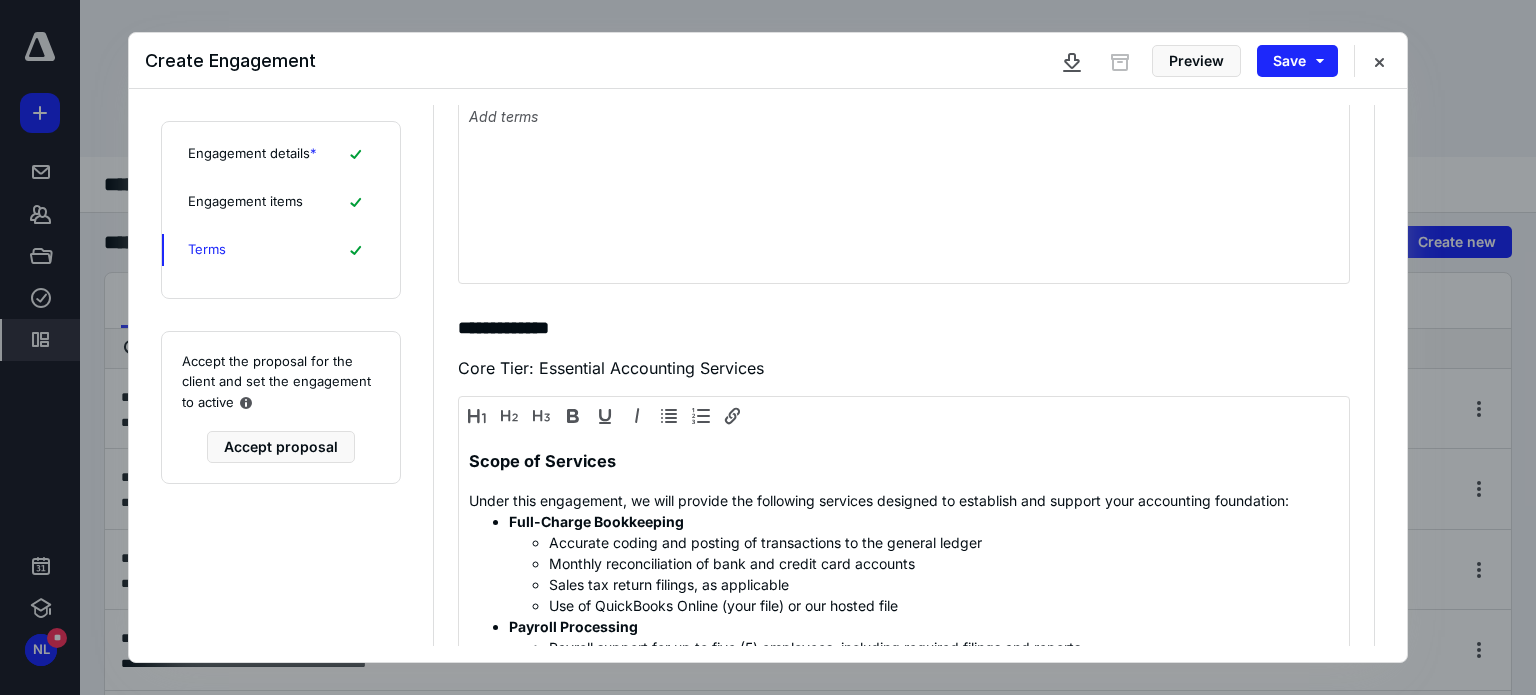 click on "**********" at bounding box center (904, 587) 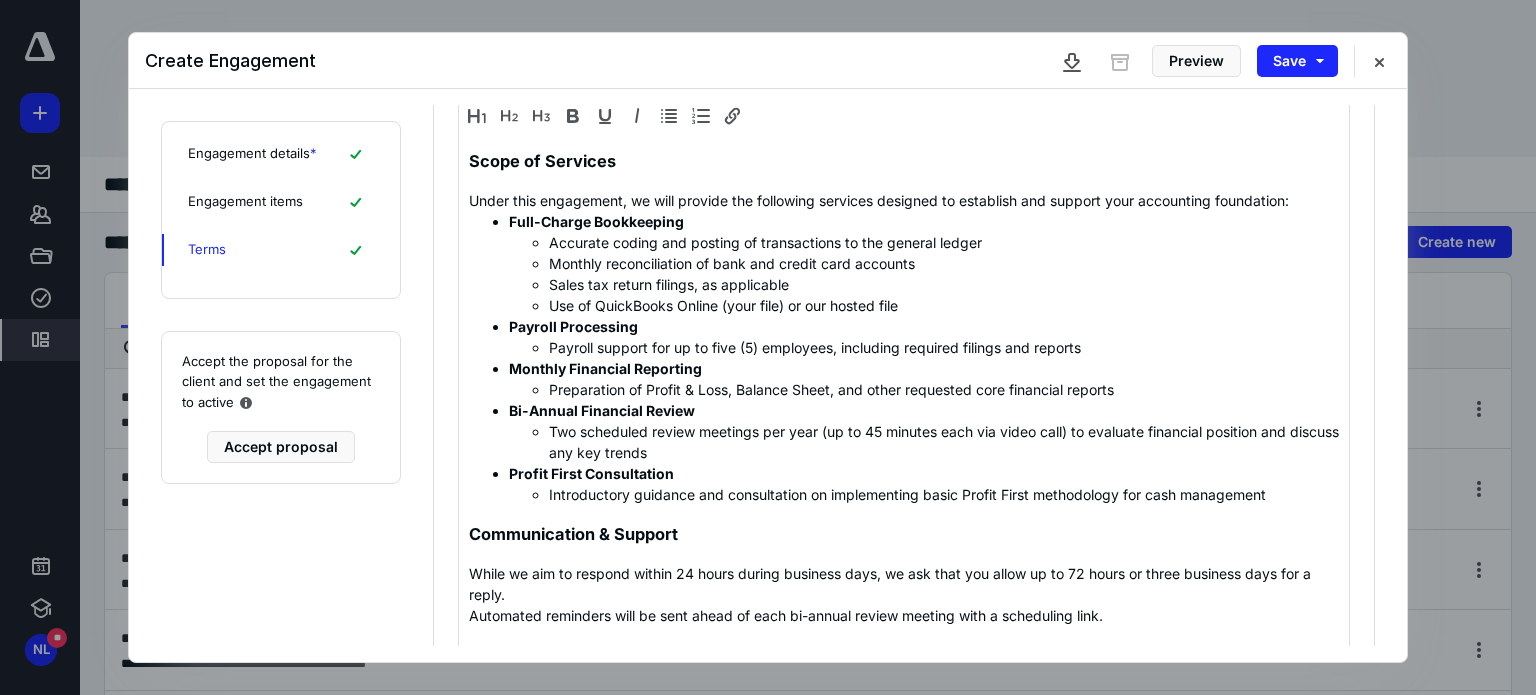 scroll, scrollTop: 386, scrollLeft: 0, axis: vertical 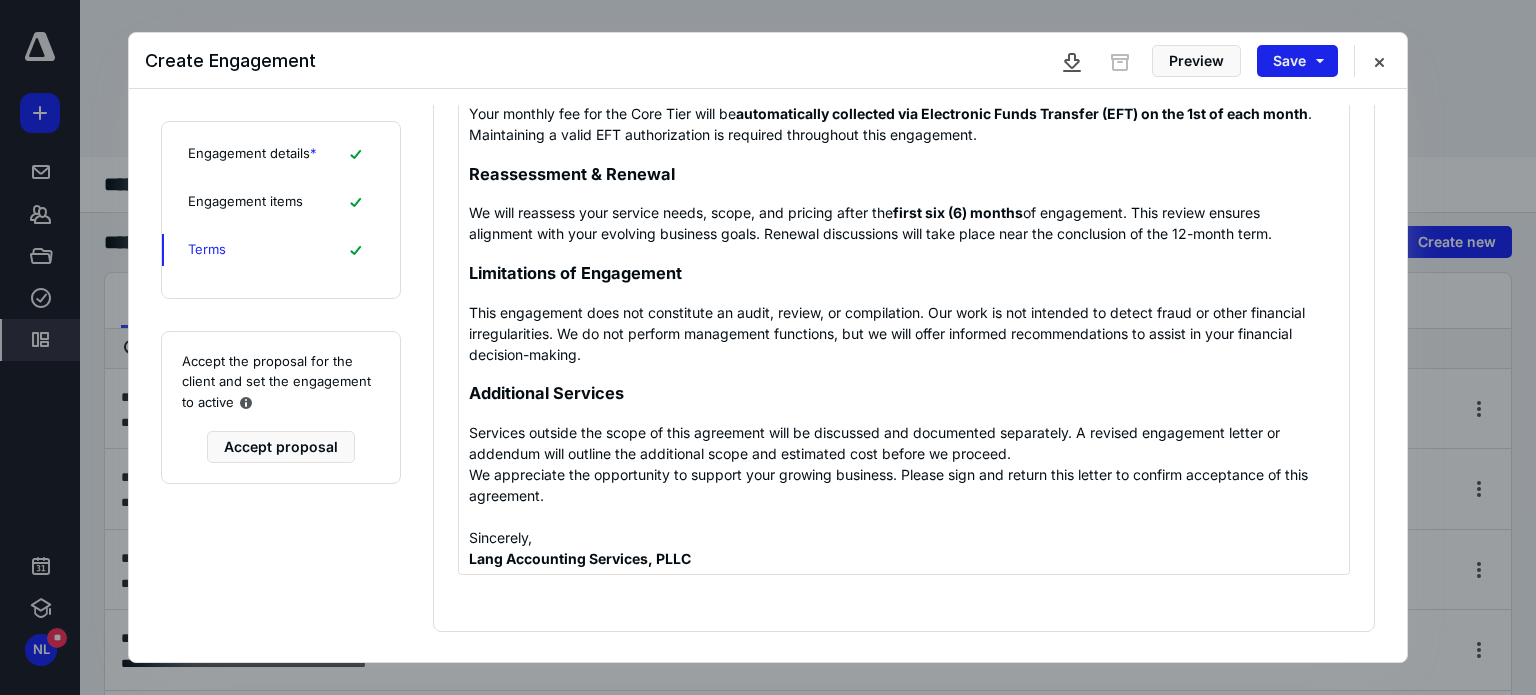 click on "Save" at bounding box center [1297, 61] 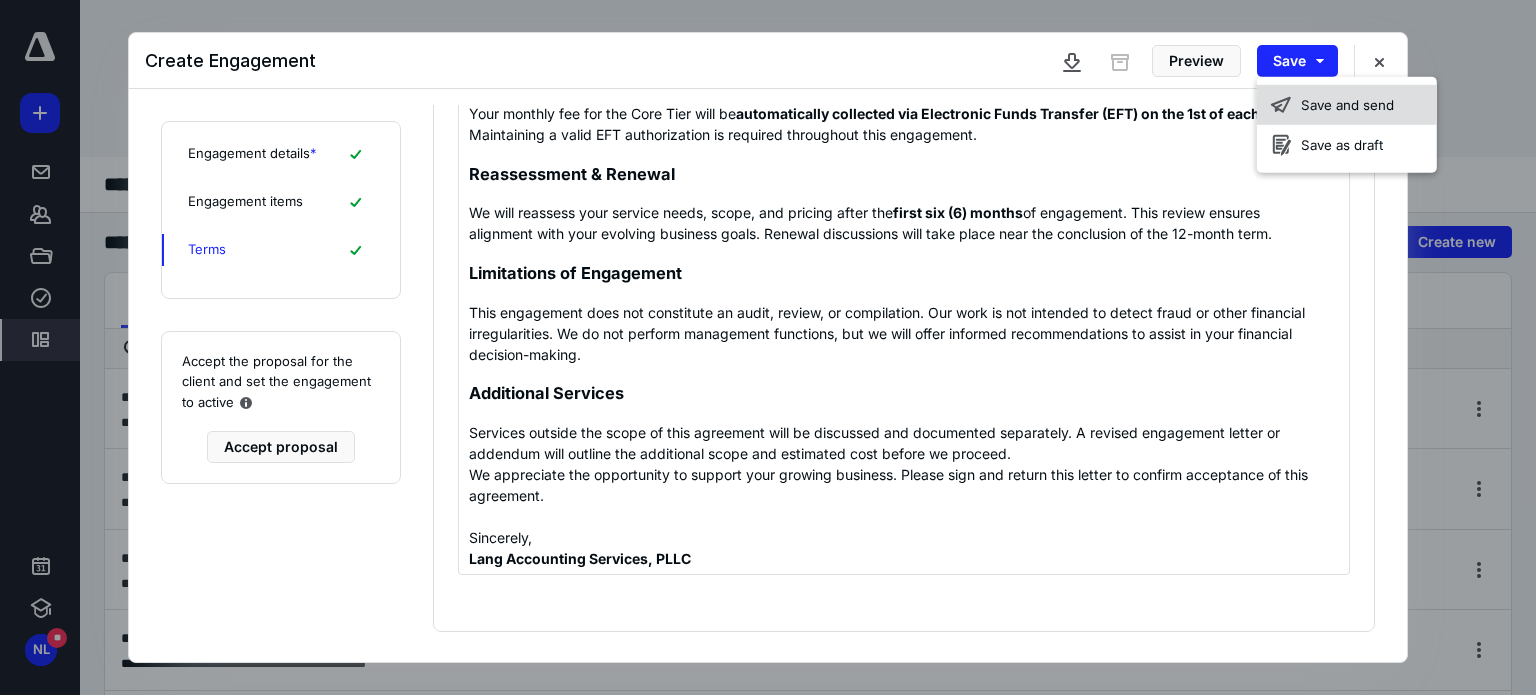 click on "Save and send" at bounding box center [1347, 105] 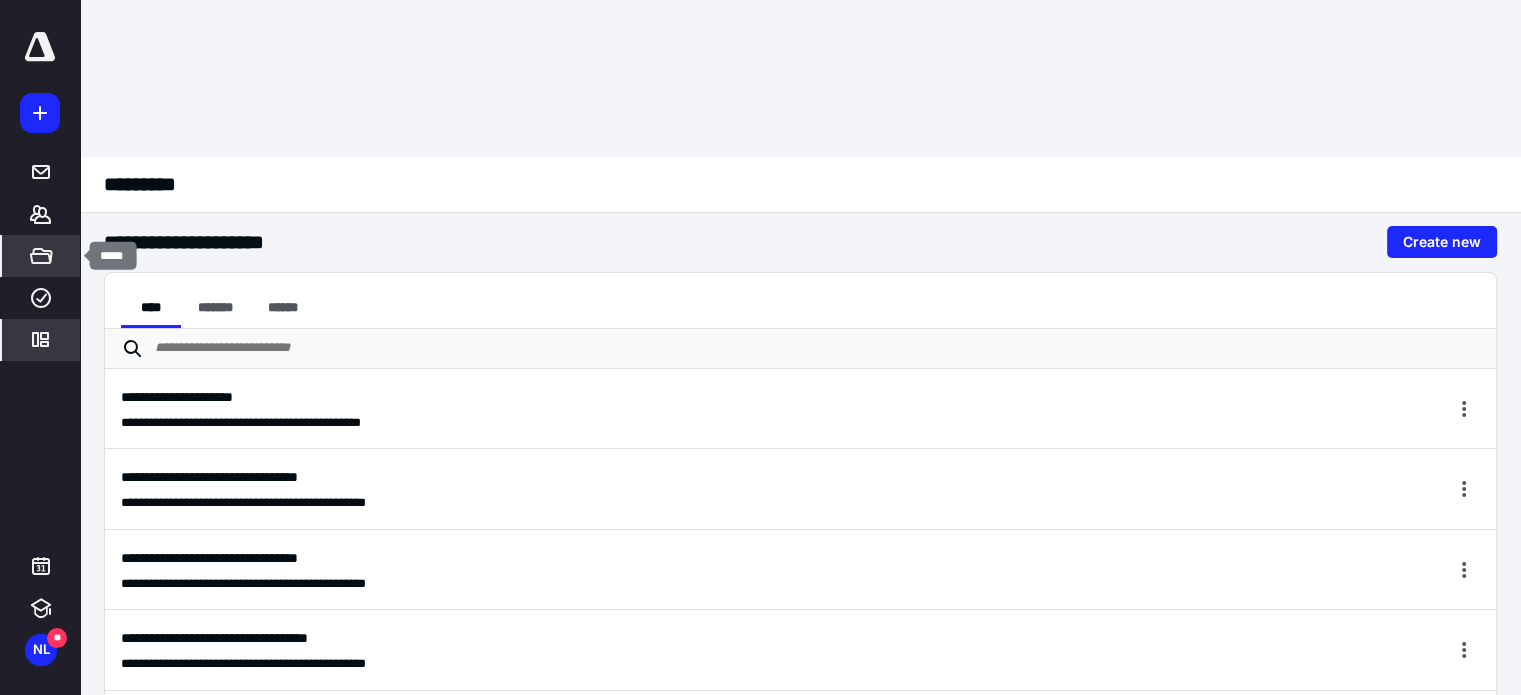 click on "*****" at bounding box center [41, 256] 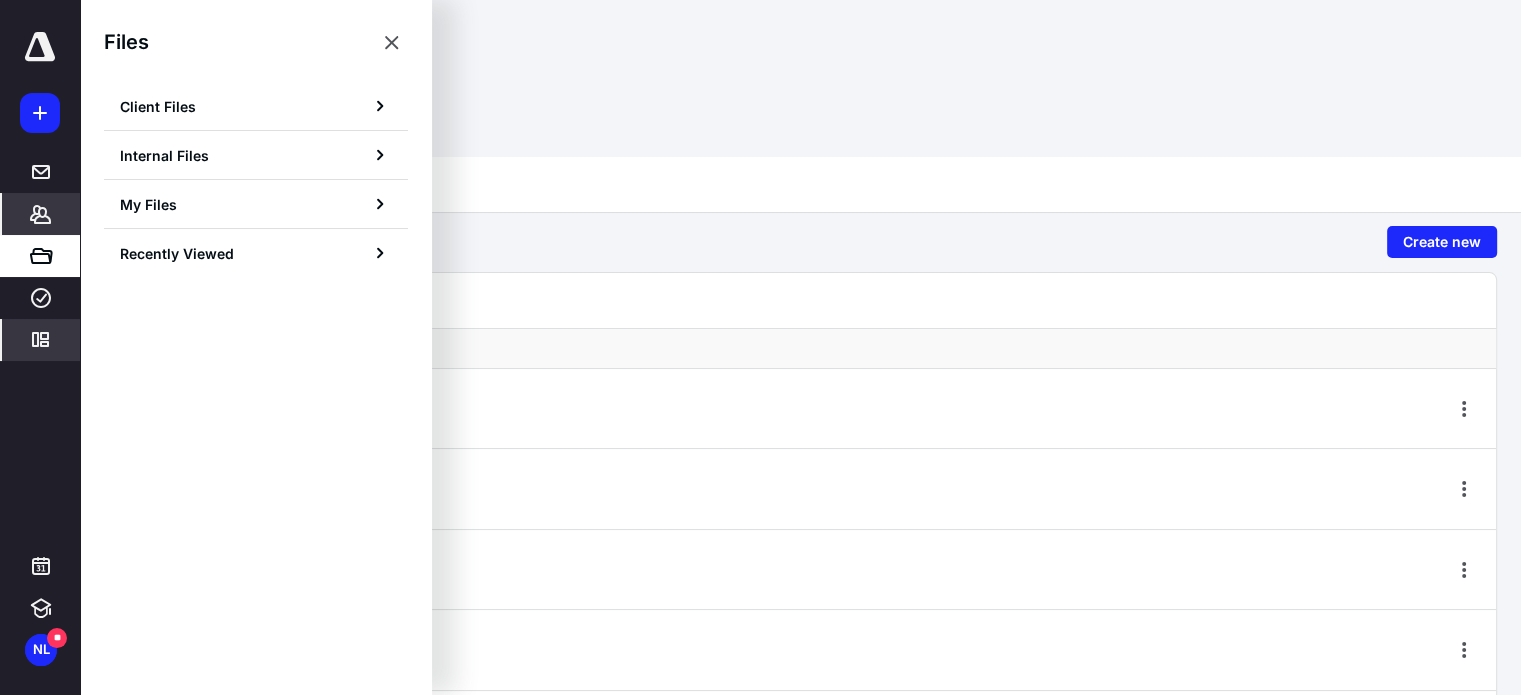 click 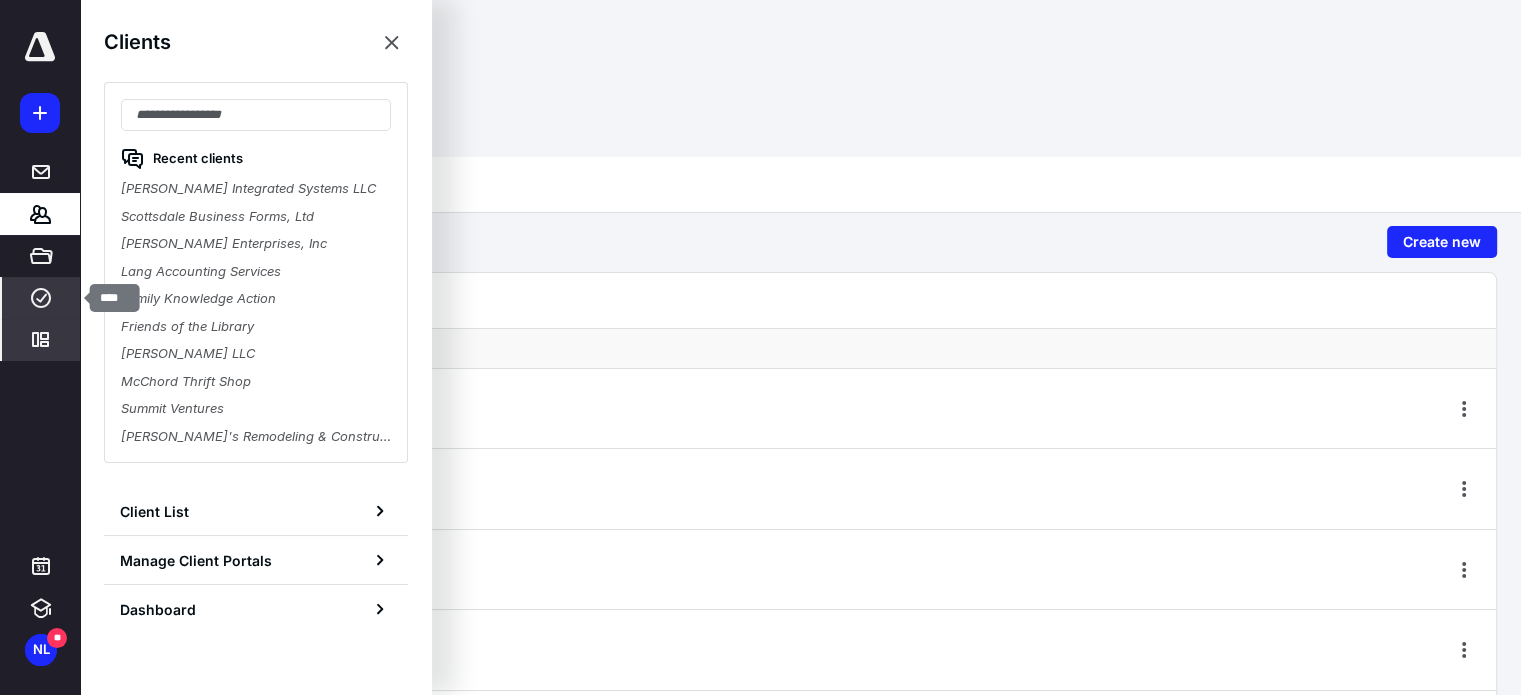 click 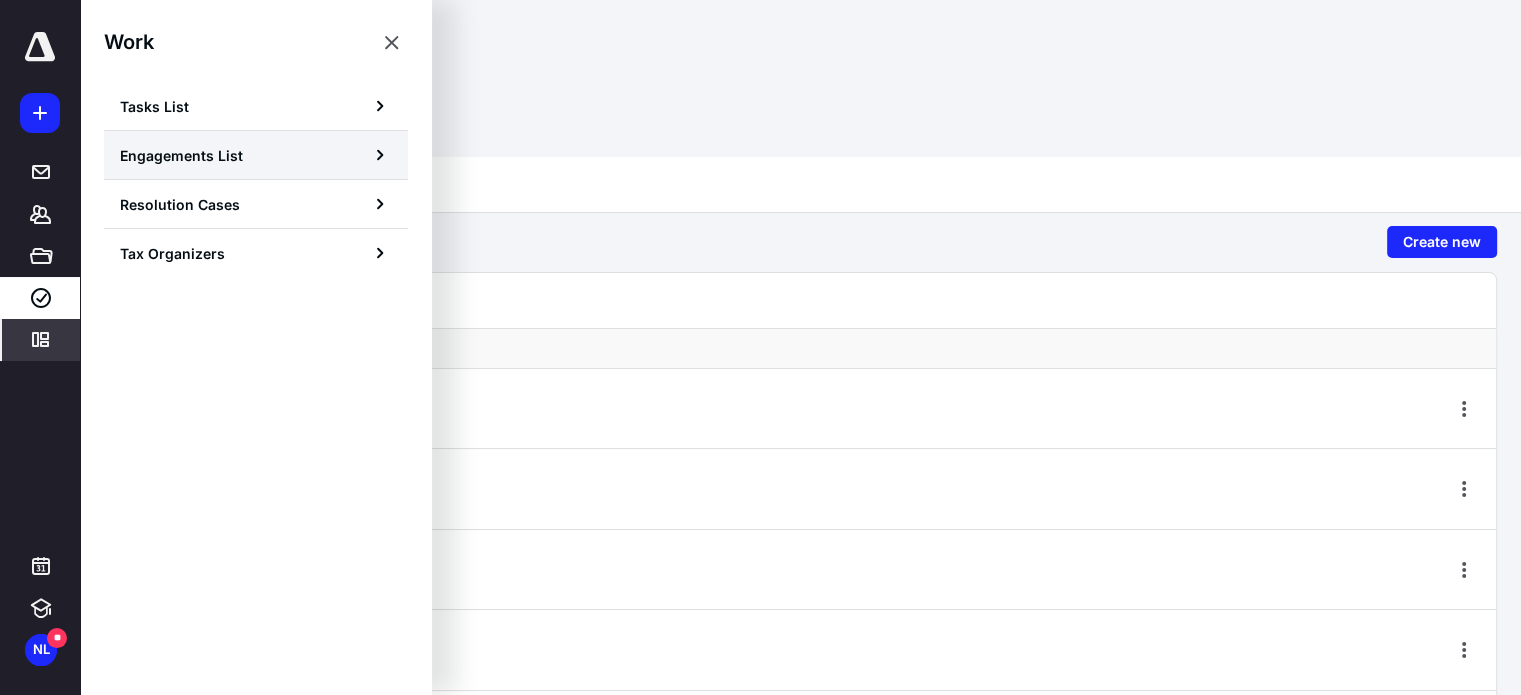 click on "Engagements List" at bounding box center (181, 155) 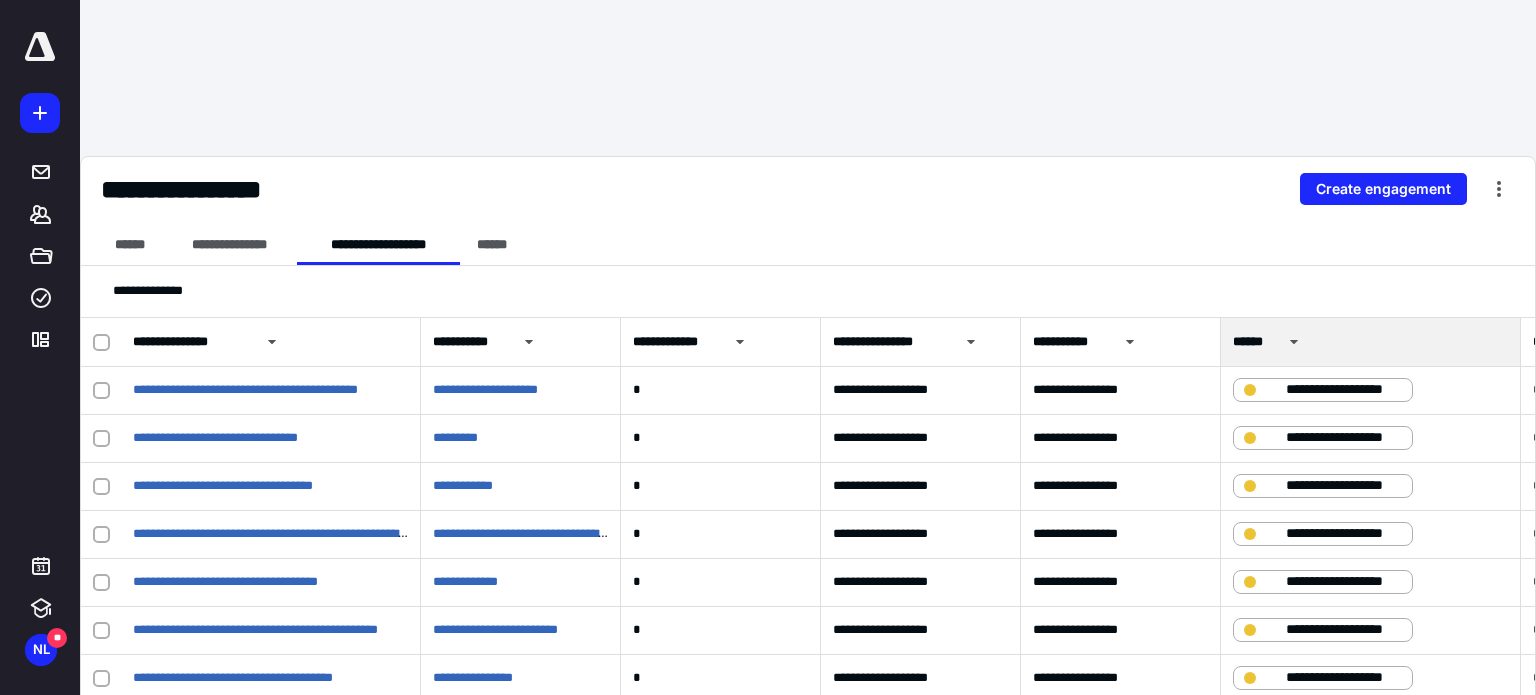 click on "*" at bounding box center [774, 819] 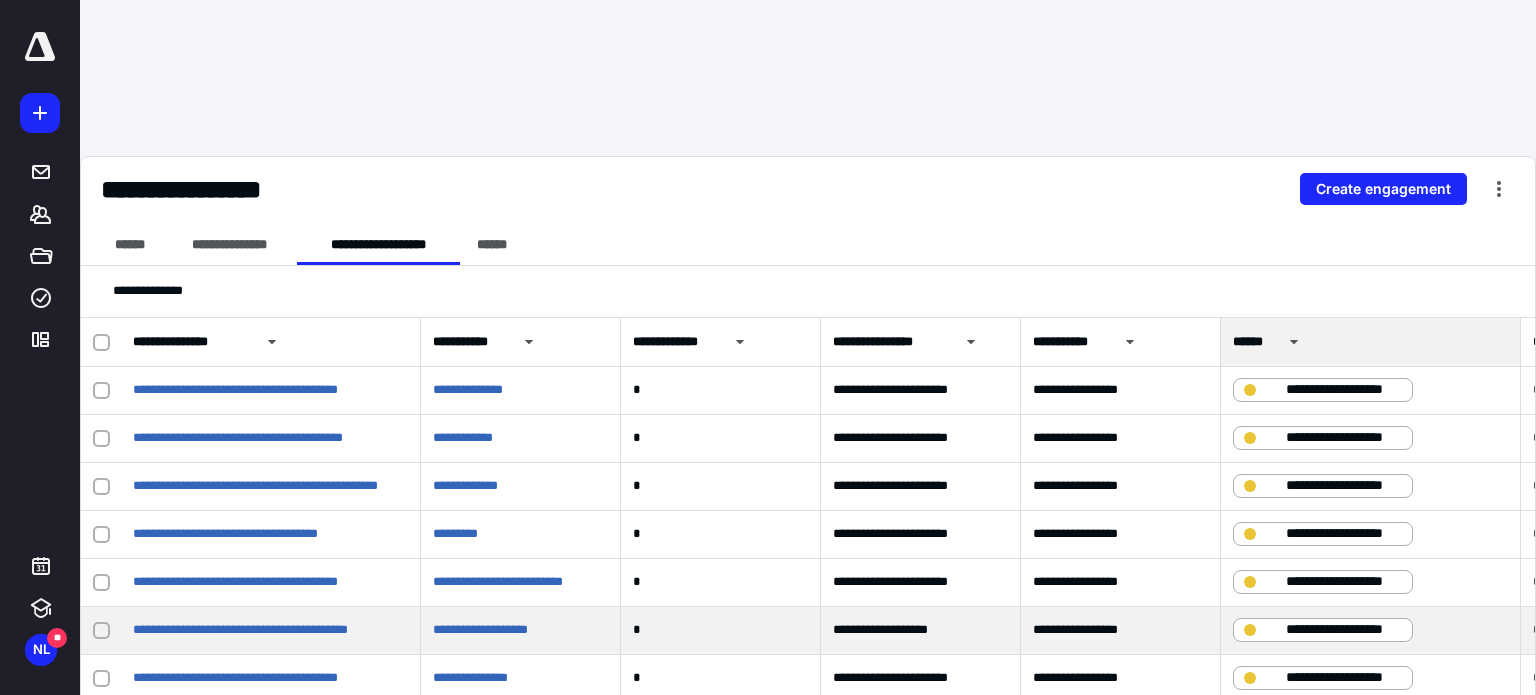 scroll, scrollTop: 555, scrollLeft: 0, axis: vertical 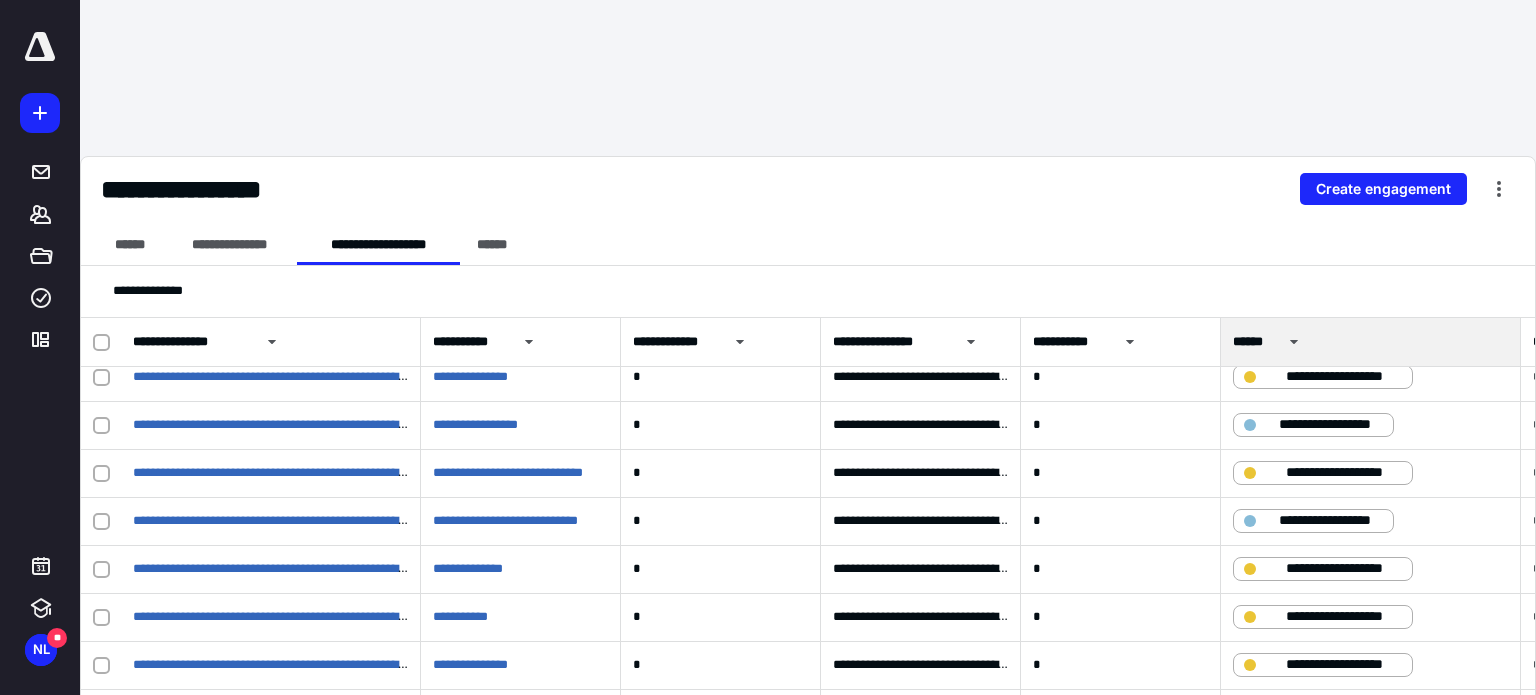 click on "**********" at bounding box center (288, 760) 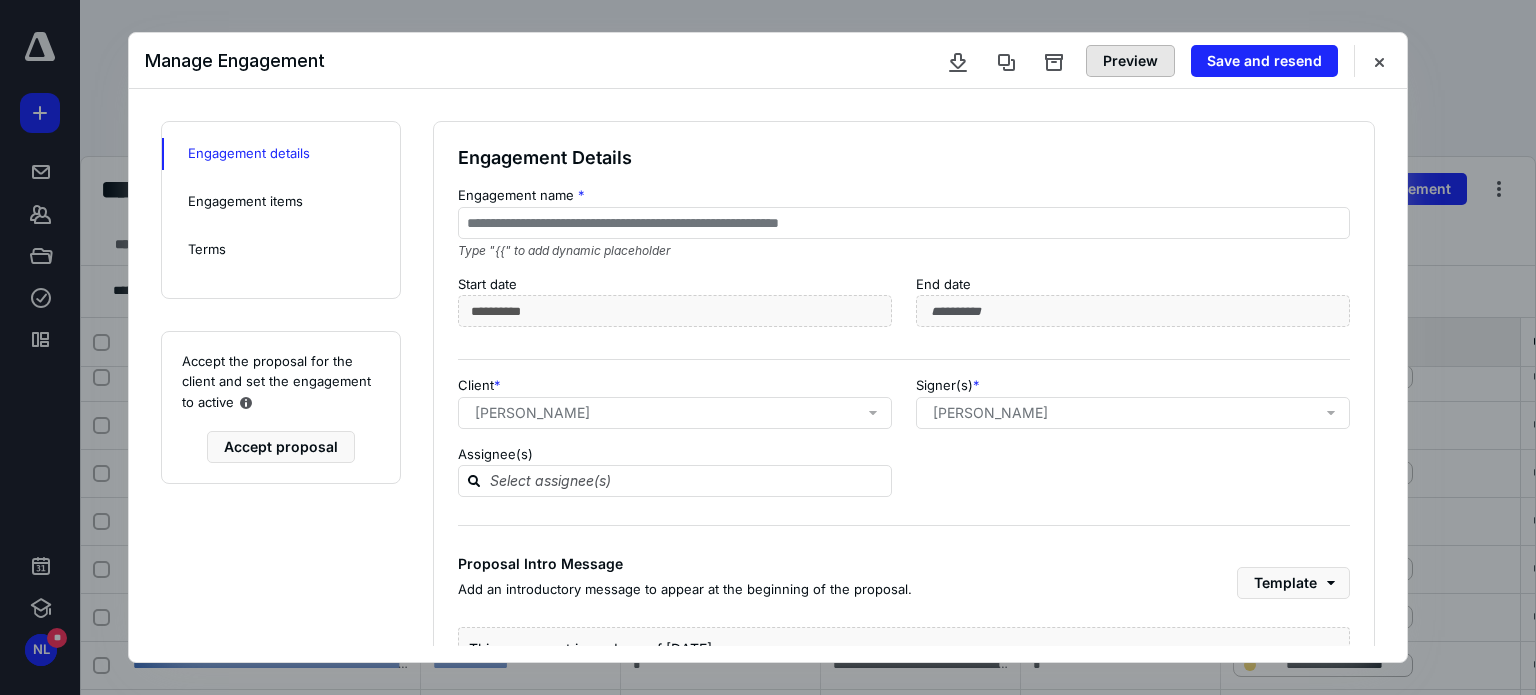 click on "Preview" at bounding box center (1130, 61) 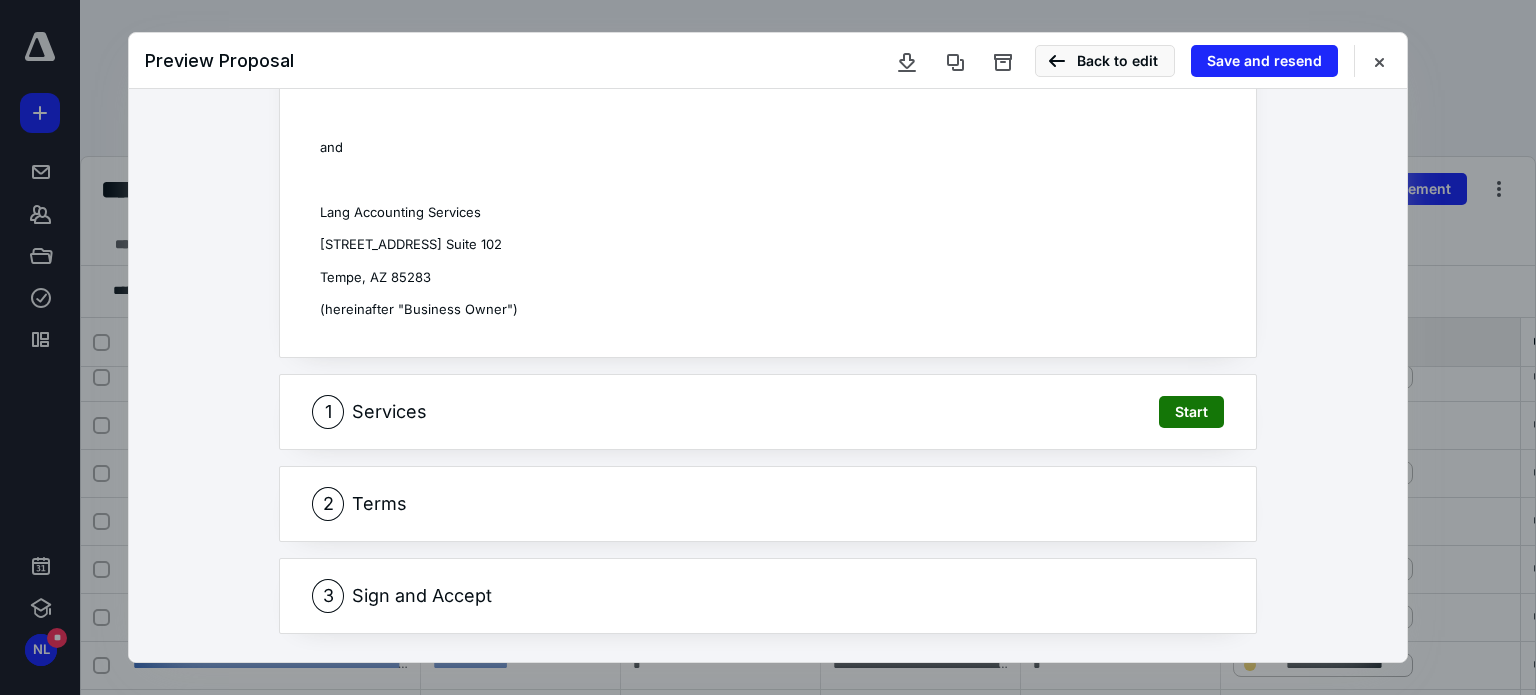 click on "1 Services" at bounding box center [369, 412] 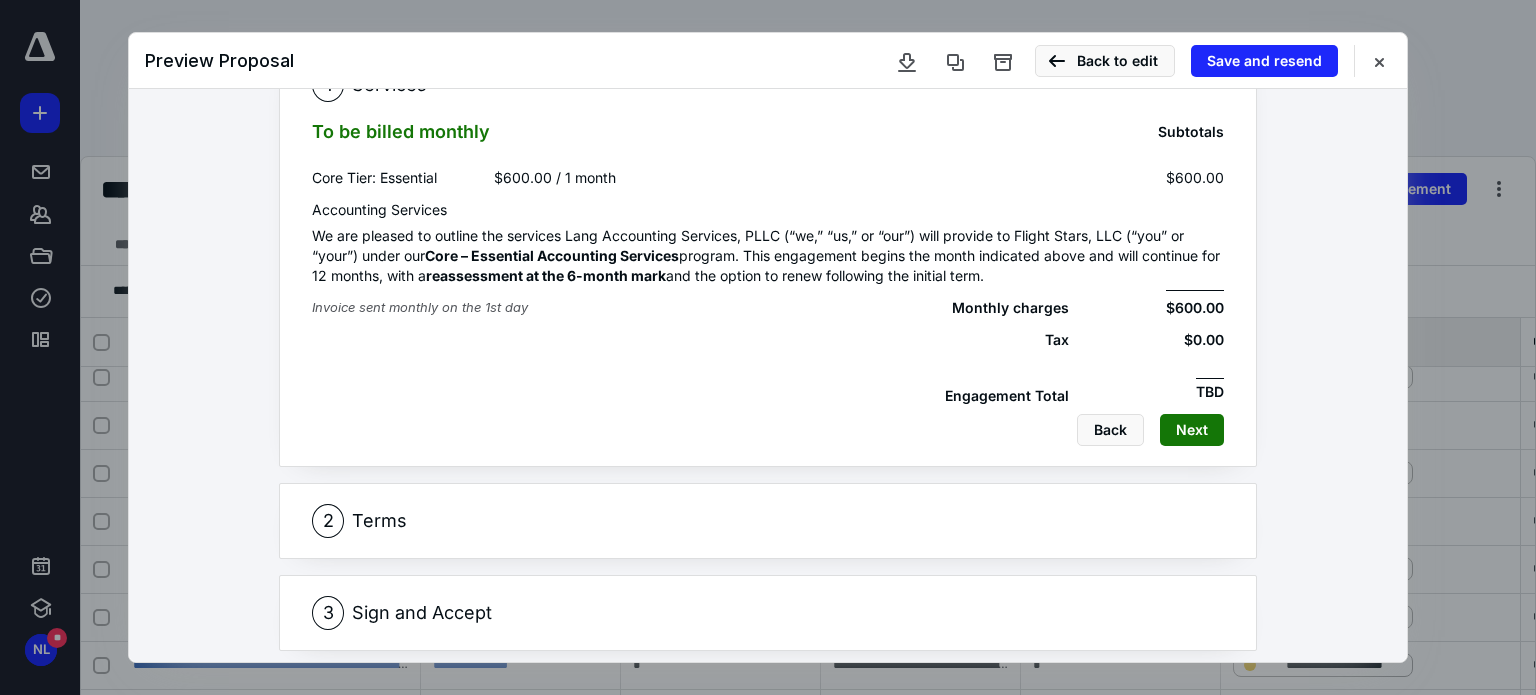 scroll, scrollTop: 224, scrollLeft: 0, axis: vertical 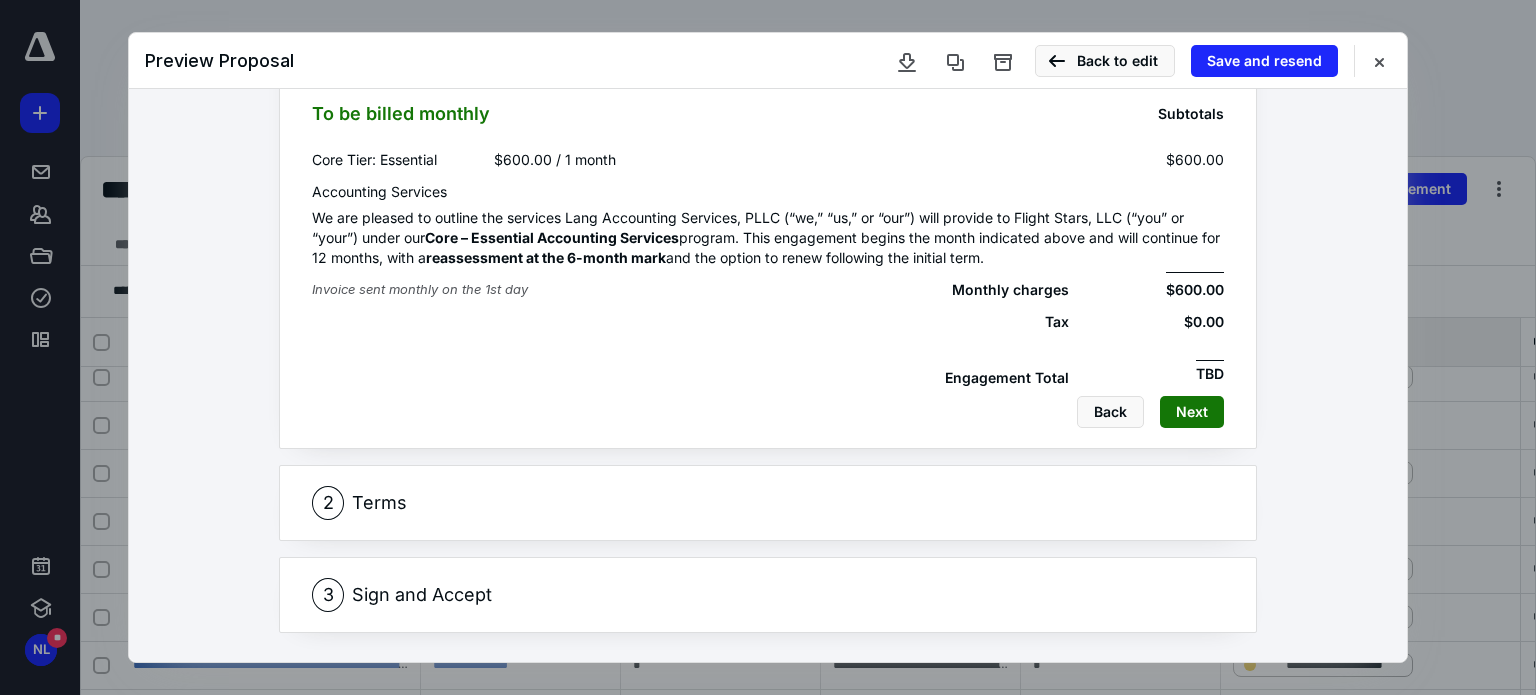click on "2 Terms" at bounding box center (768, 503) 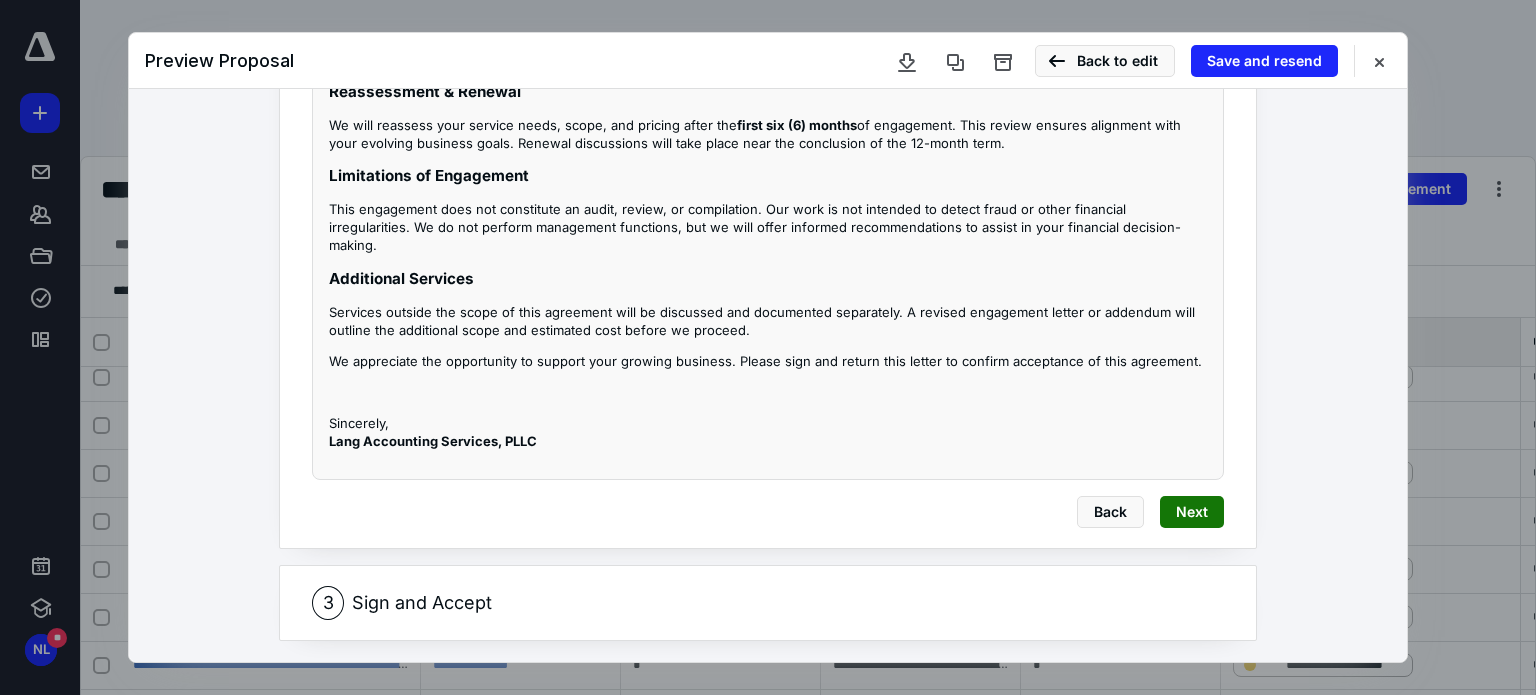 scroll, scrollTop: 1378, scrollLeft: 0, axis: vertical 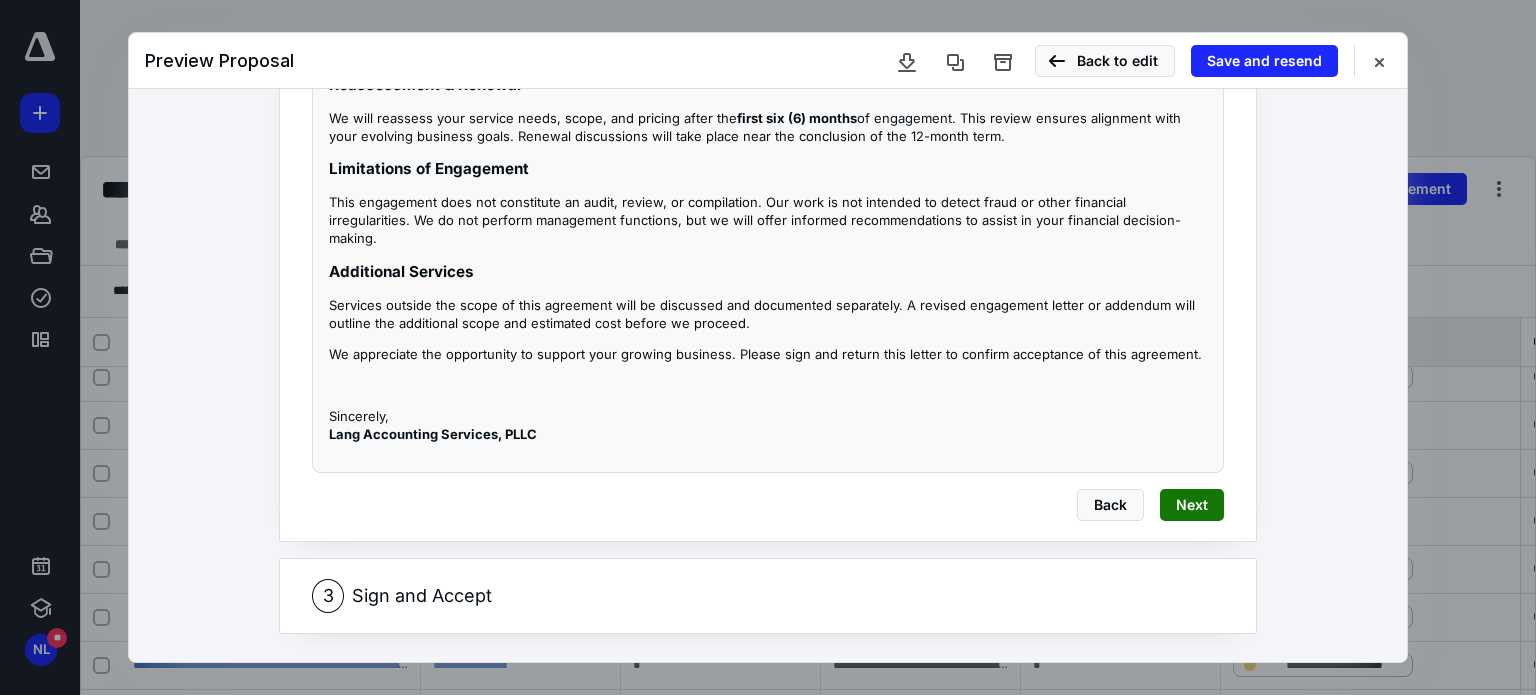 click on "3 Sign and Accept" at bounding box center (768, 596) 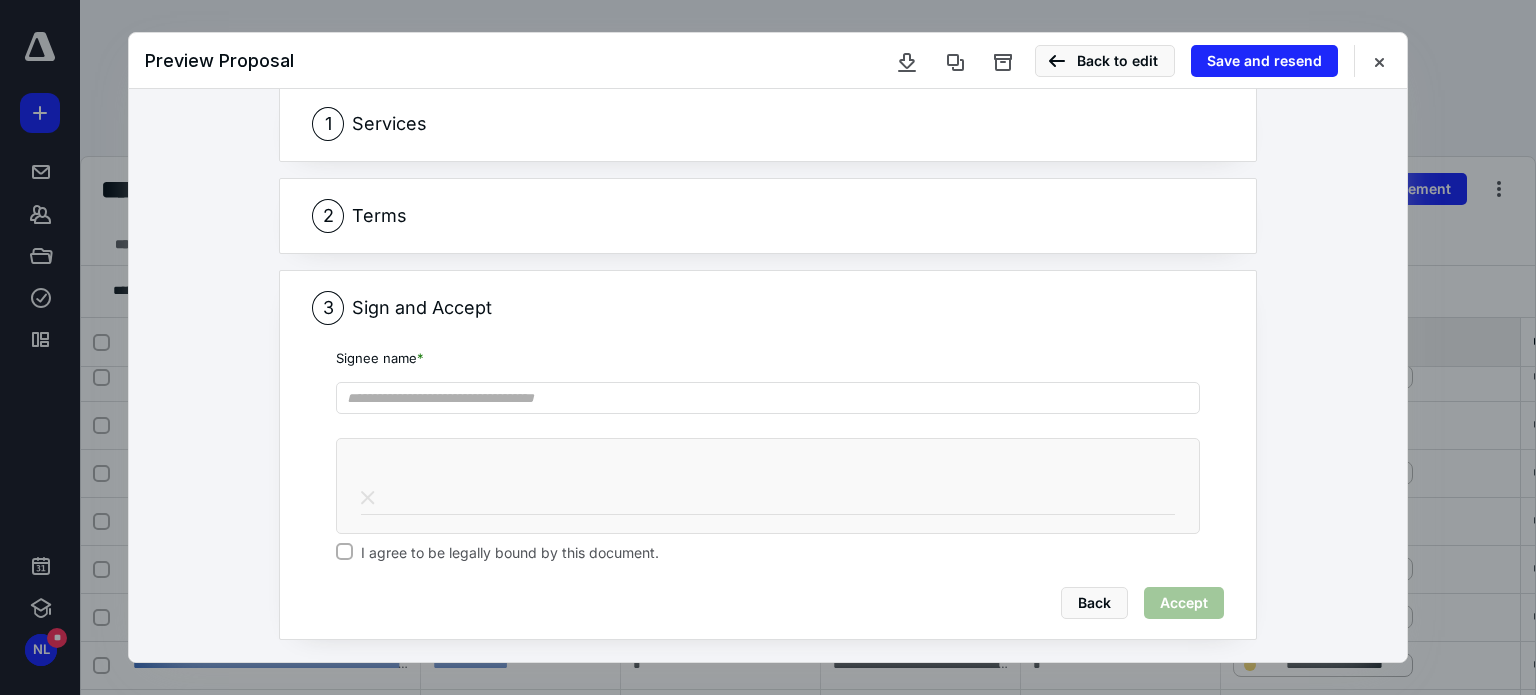 scroll, scrollTop: 172, scrollLeft: 0, axis: vertical 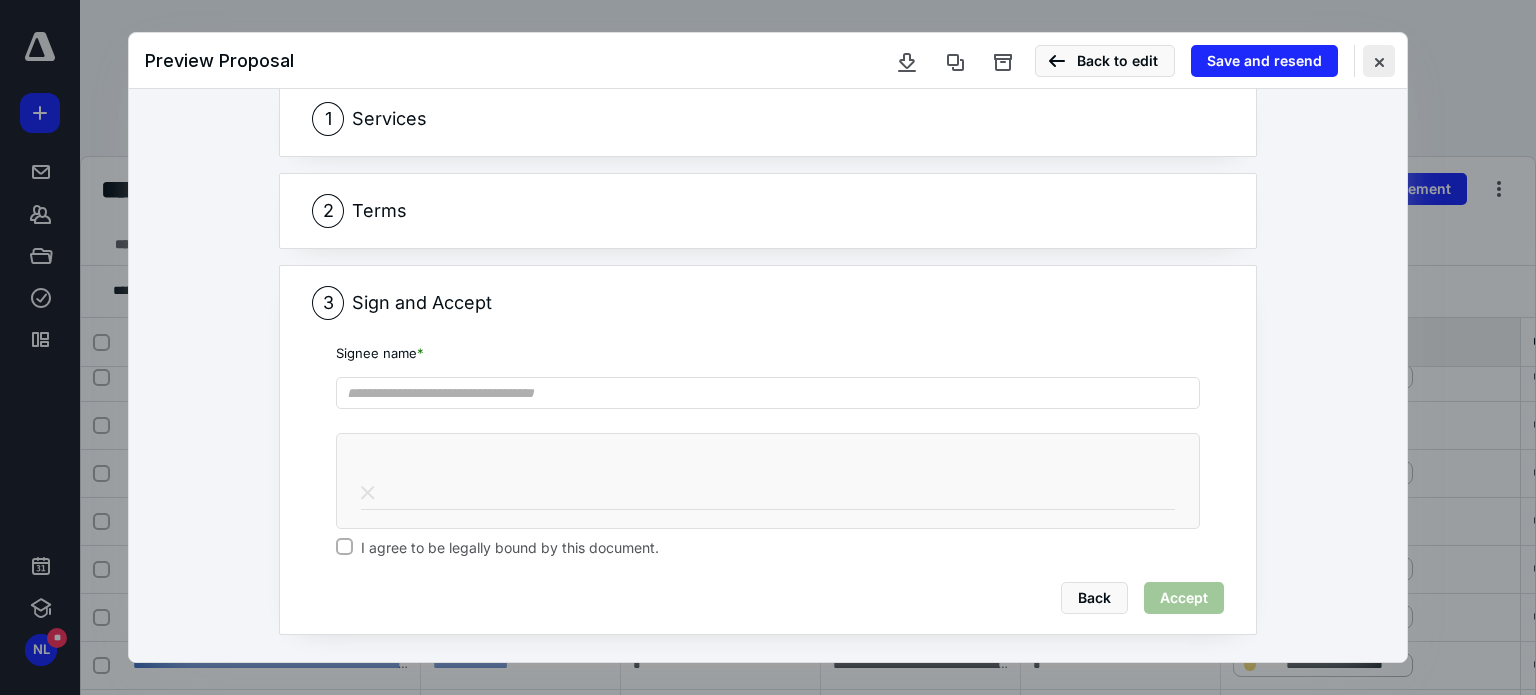 click at bounding box center [1379, 61] 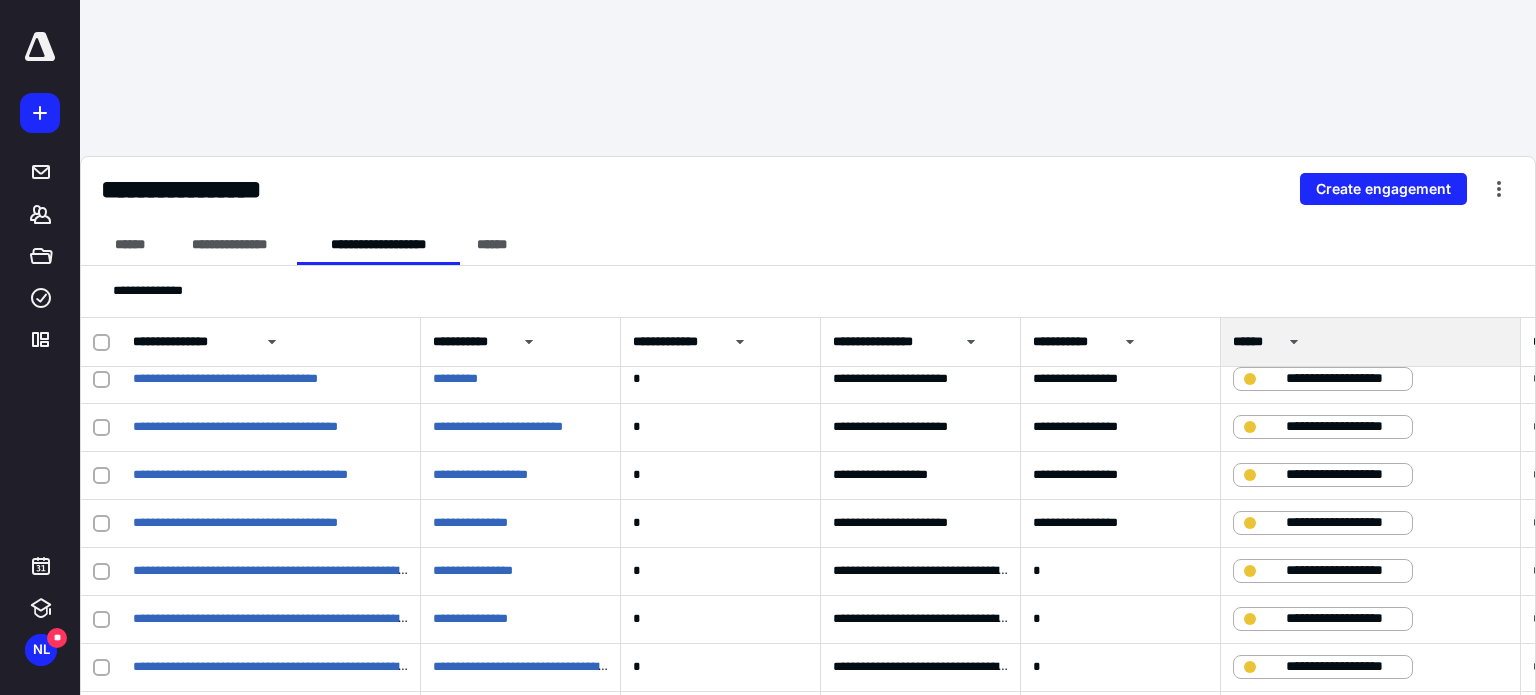 scroll, scrollTop: 0, scrollLeft: 0, axis: both 